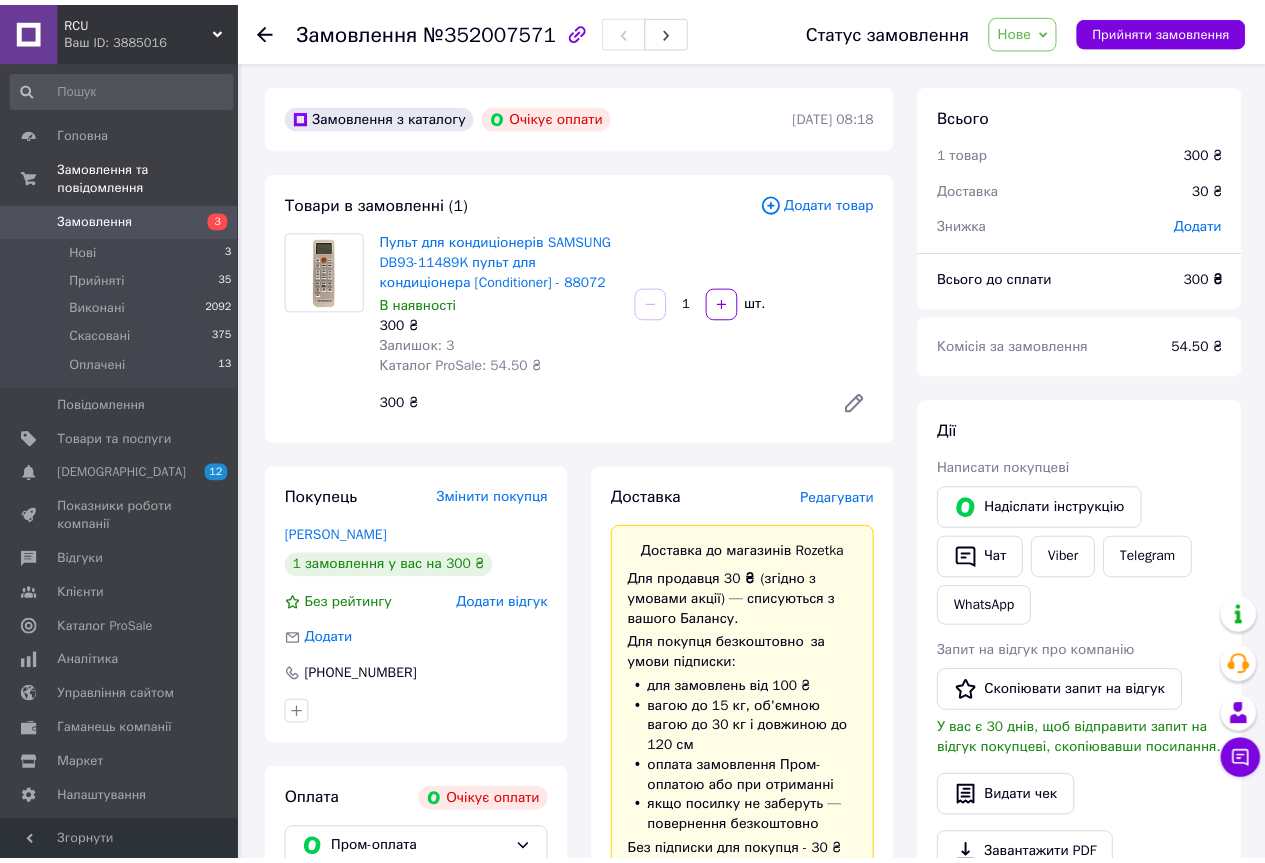 scroll, scrollTop: 0, scrollLeft: 0, axis: both 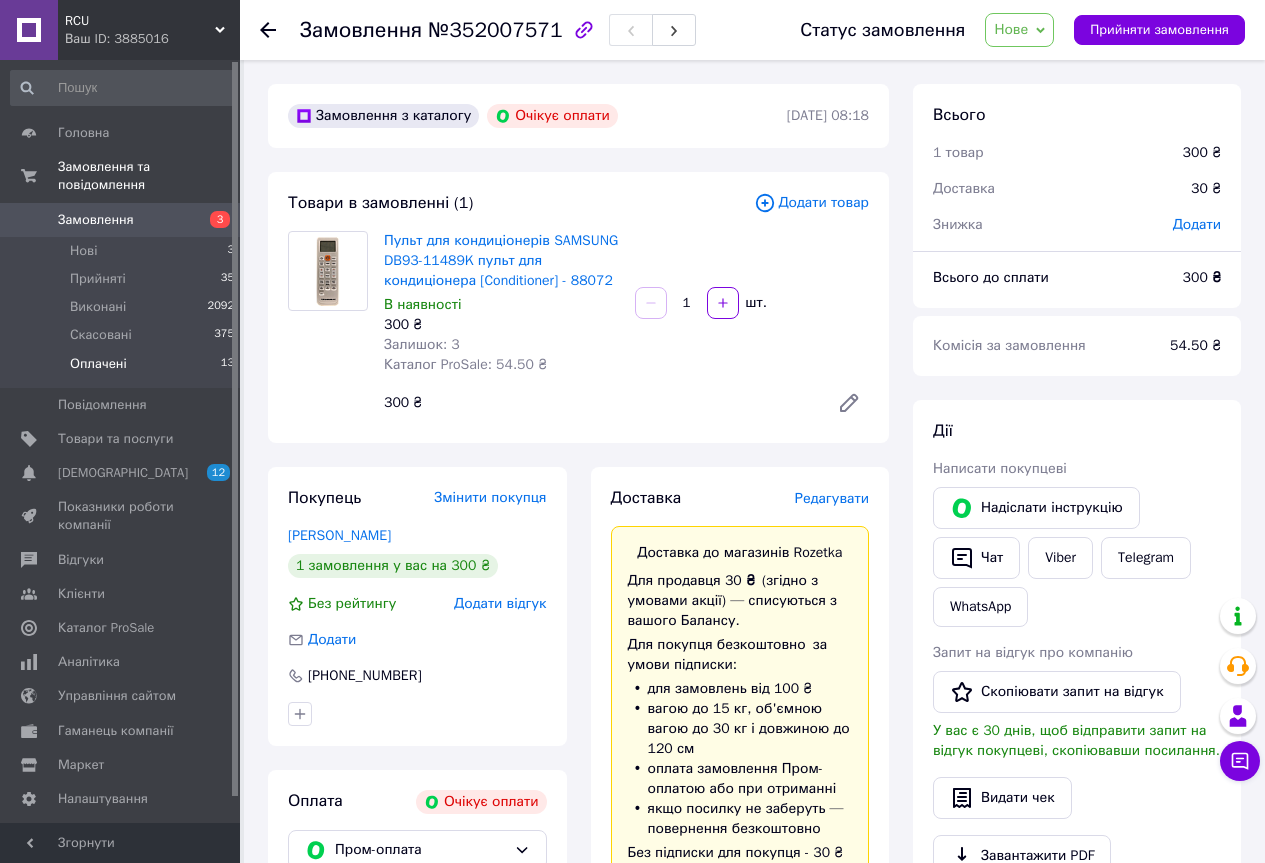 click on "Оплачені 13" at bounding box center (123, 369) 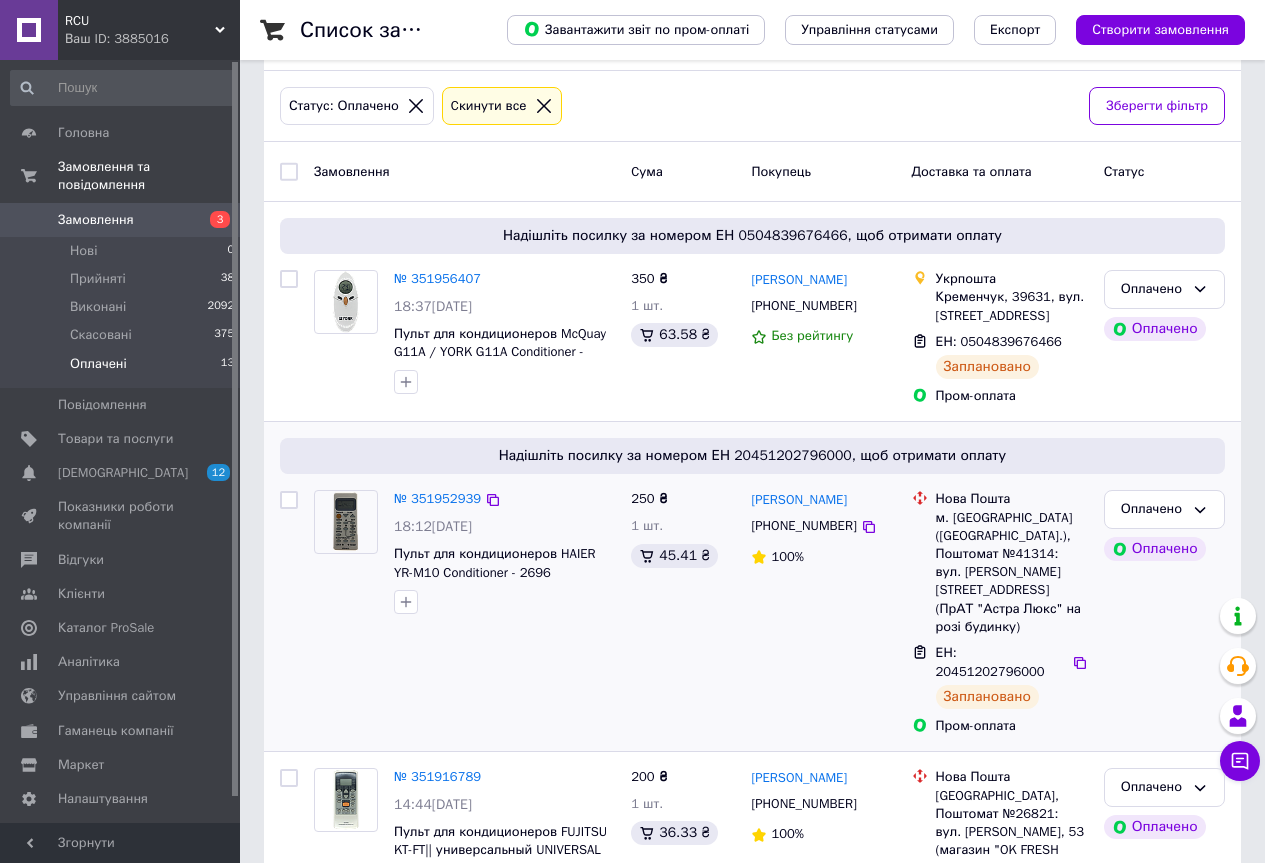 scroll, scrollTop: 0, scrollLeft: 0, axis: both 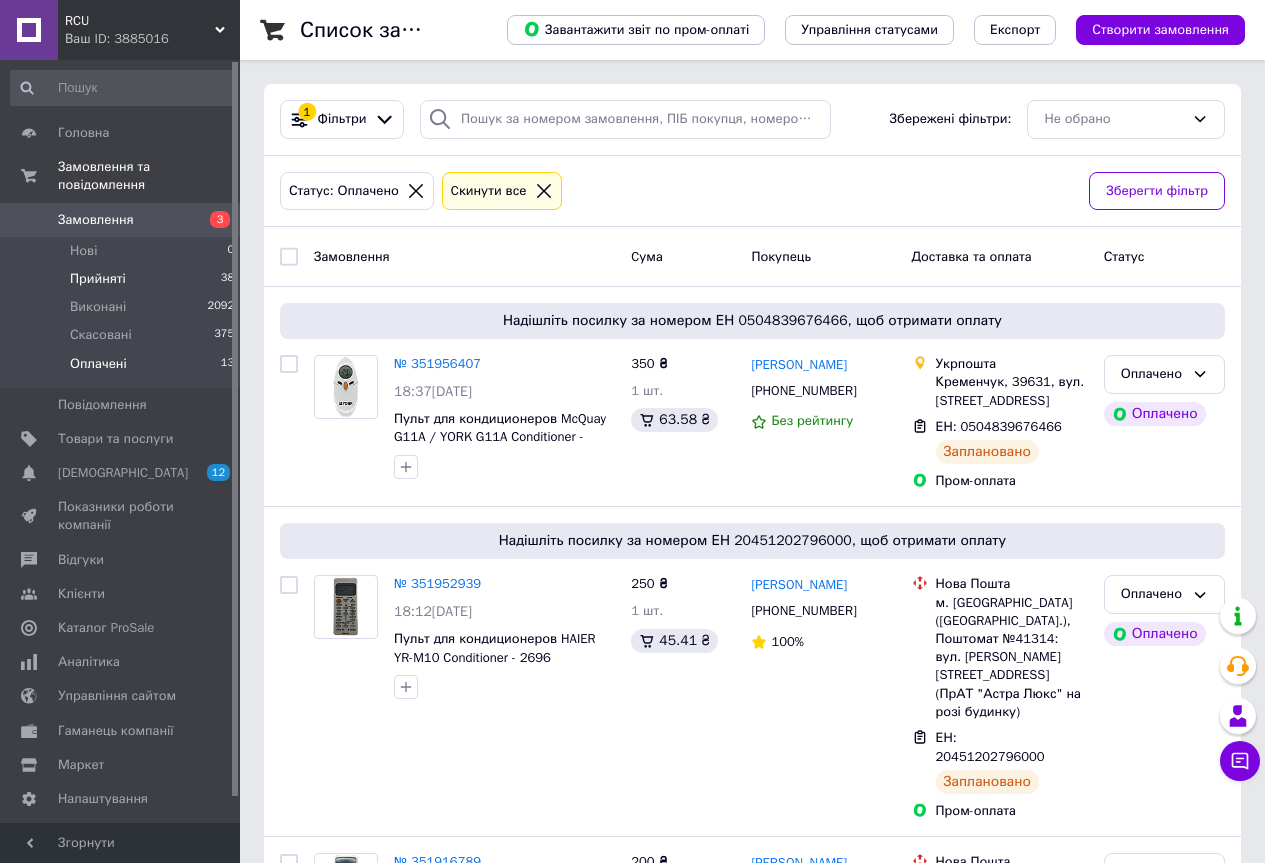 click on "Прийняті 38" at bounding box center [123, 279] 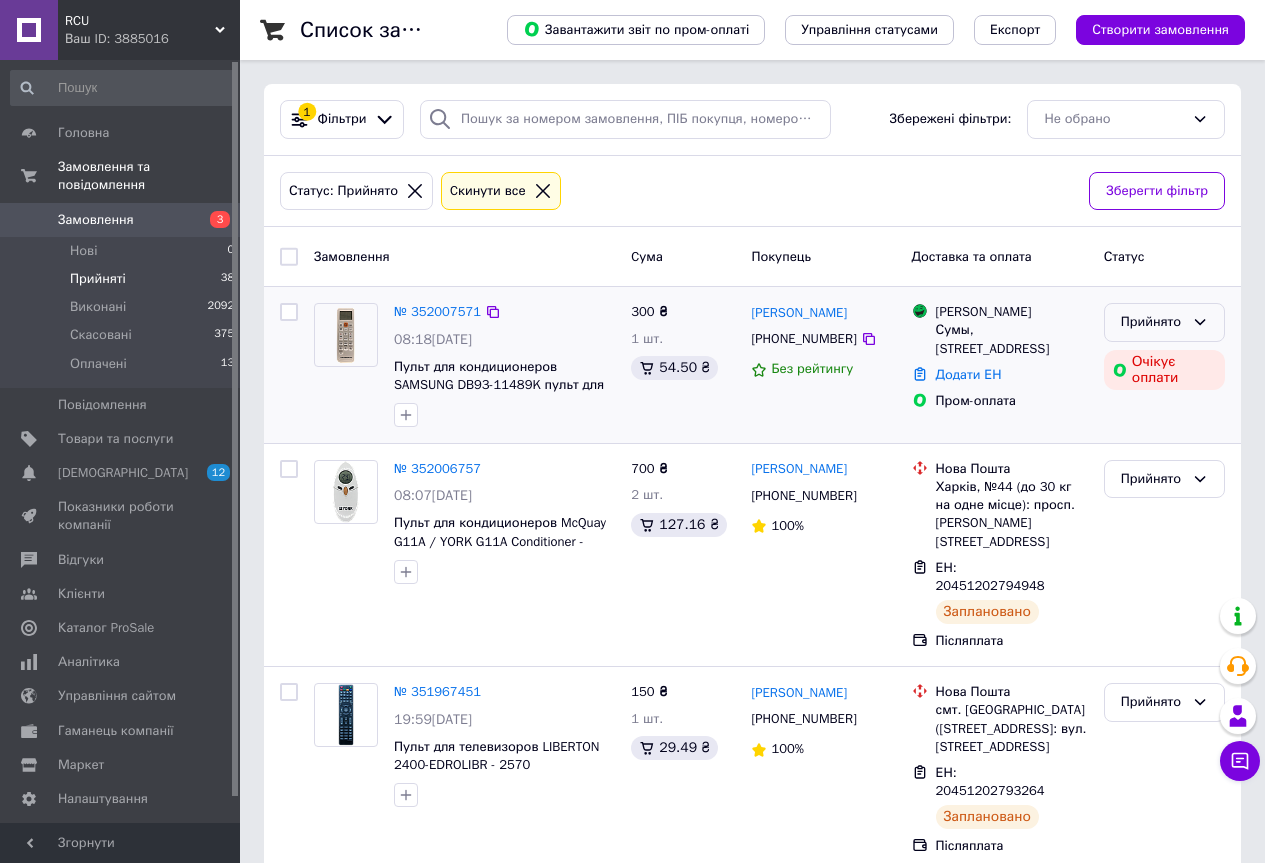 click on "Прийнято" at bounding box center [1152, 322] 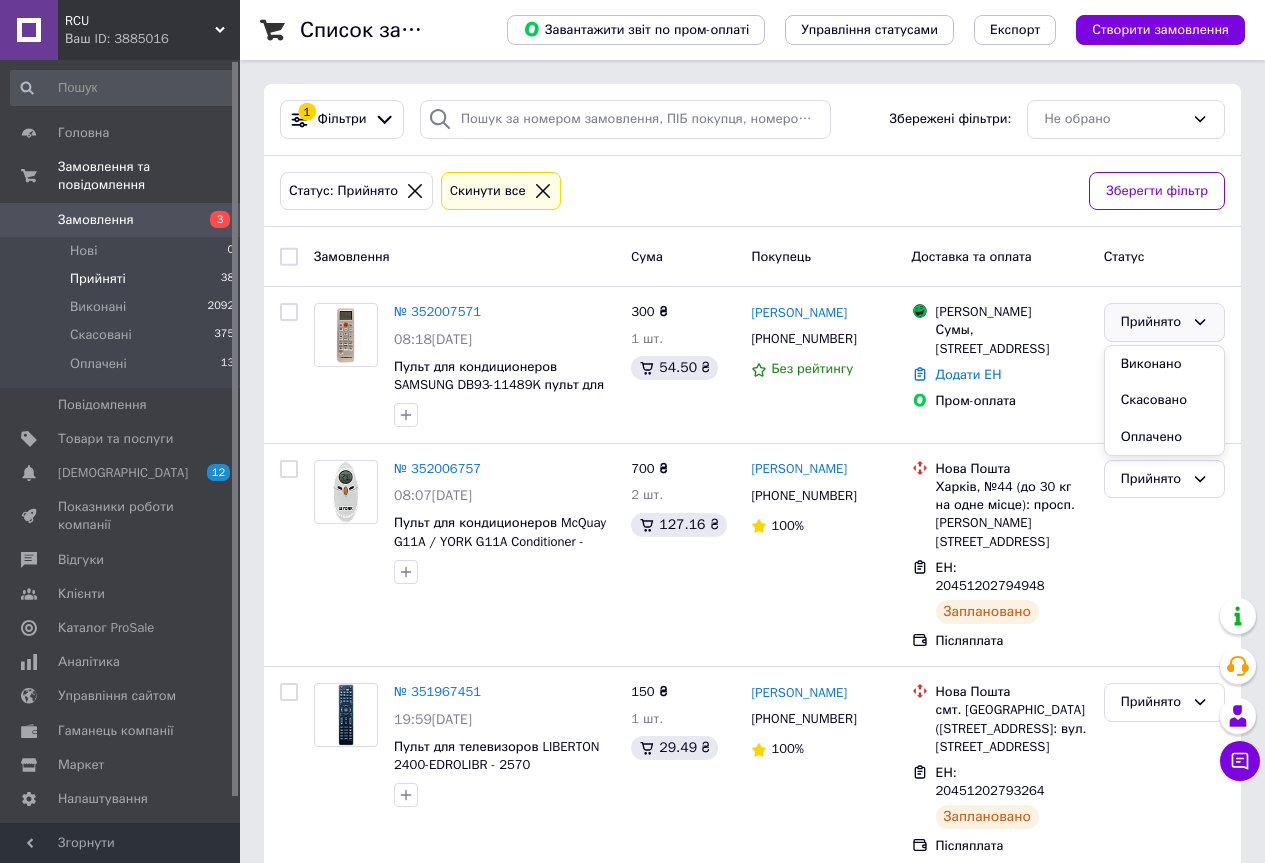 click on "Статус: Прийнято Cкинути все" at bounding box center (676, 191) 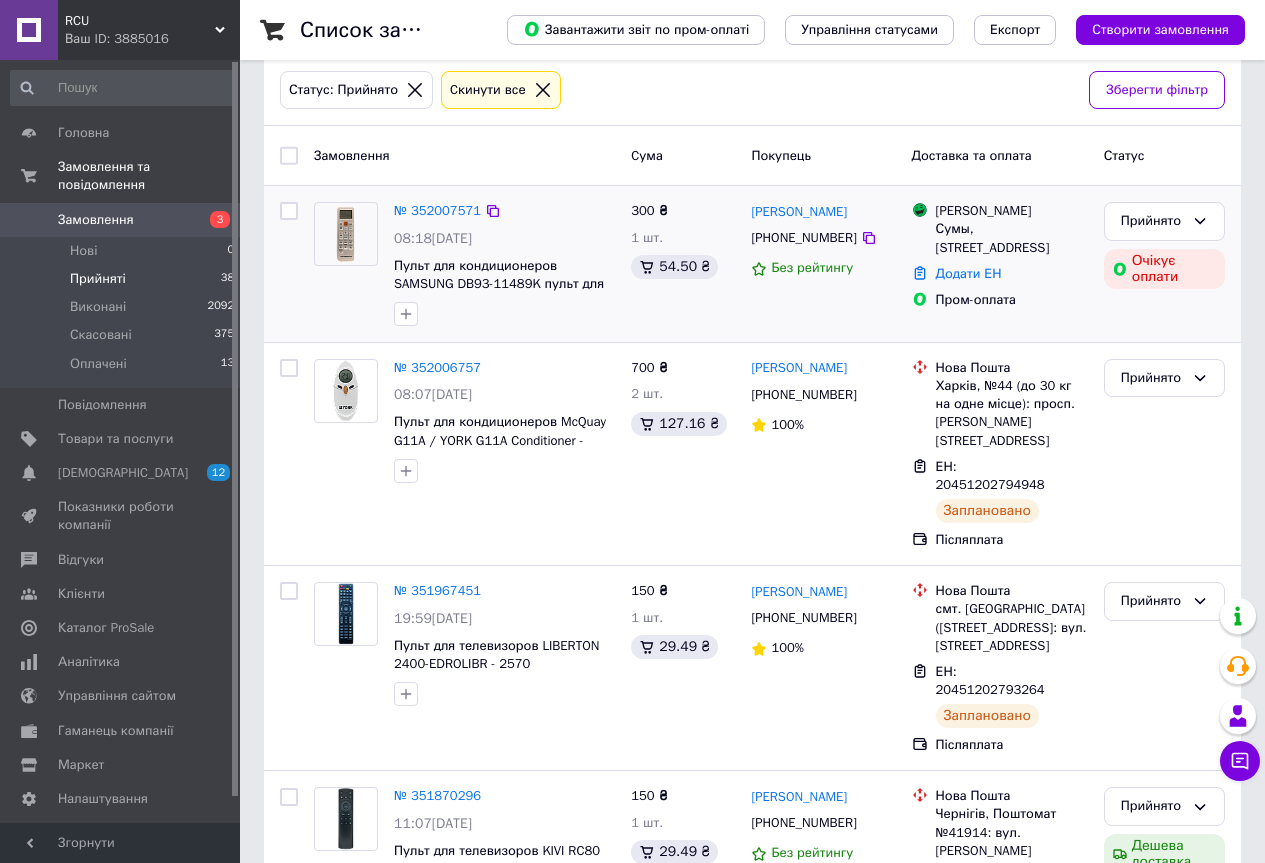 scroll, scrollTop: 100, scrollLeft: 0, axis: vertical 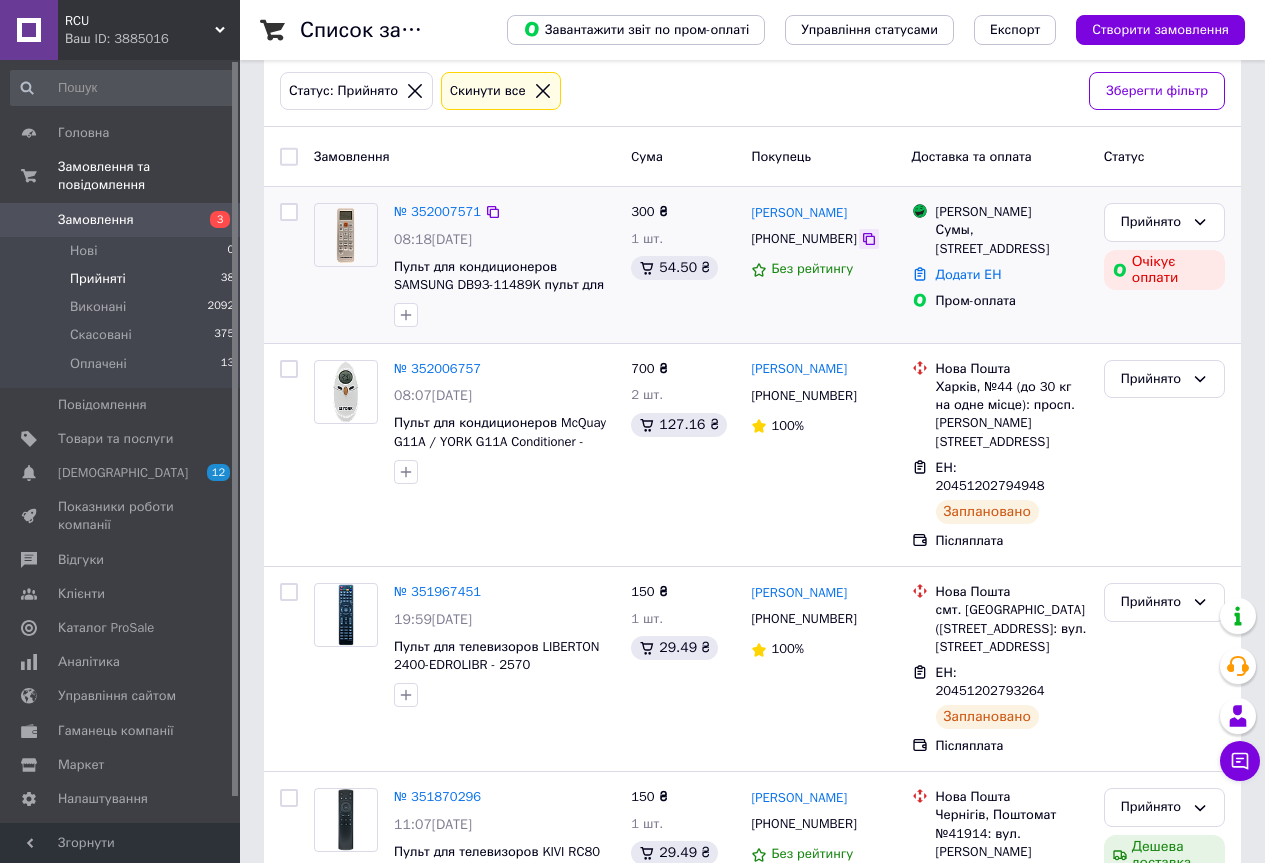 click 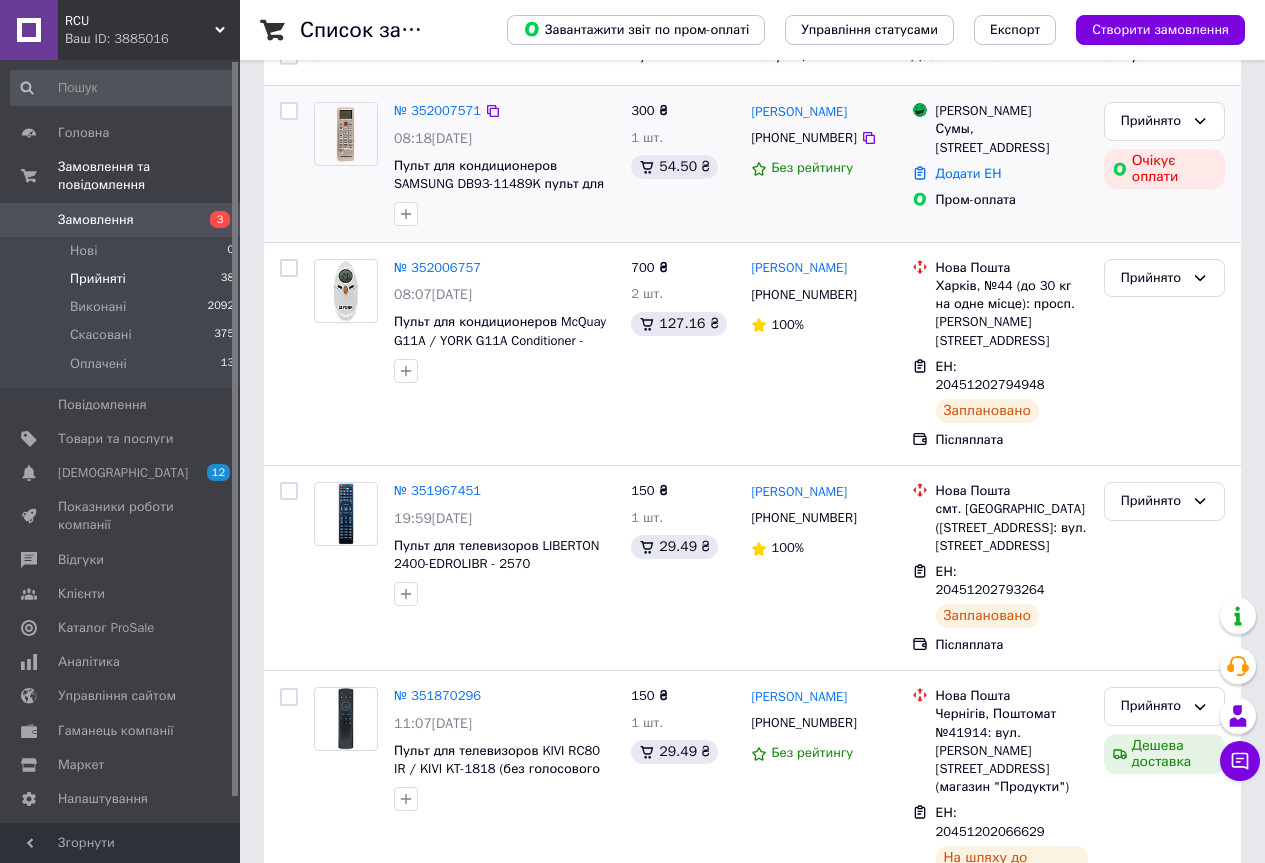 scroll, scrollTop: 0, scrollLeft: 0, axis: both 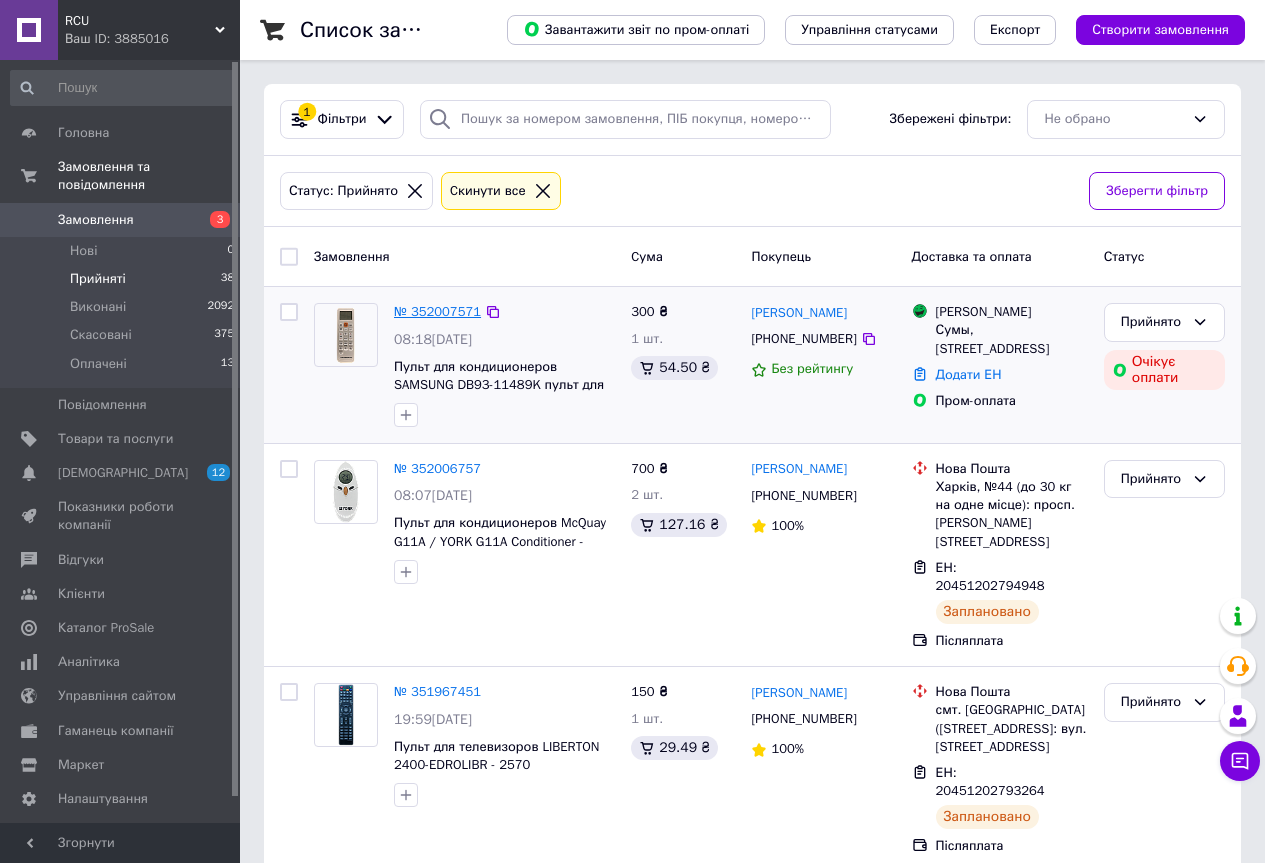 click on "№ 352007571" at bounding box center (437, 311) 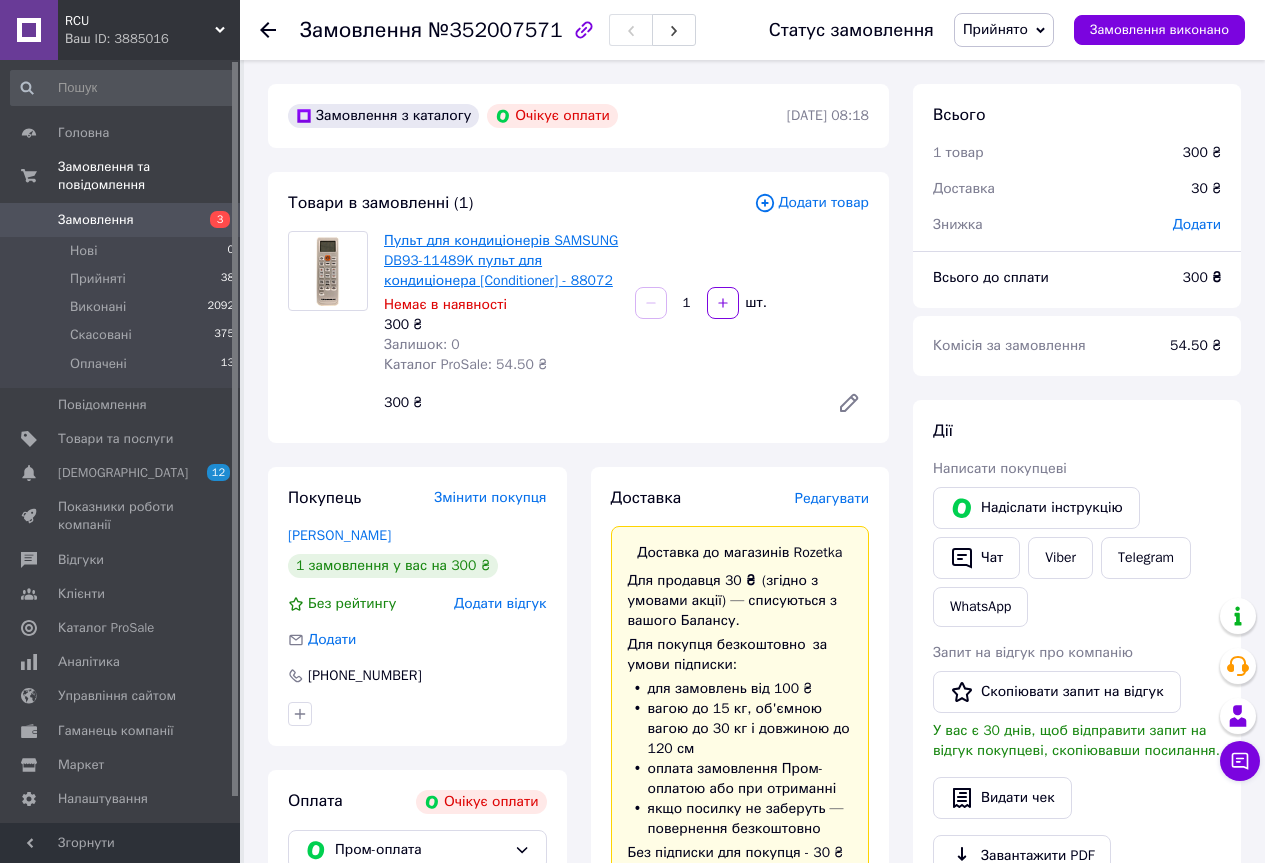 click on "Пульт для кондиціонерів SAMSUNG DB93-11489K пульт для кондиціонера [Conditioner] - 88072" at bounding box center [501, 260] 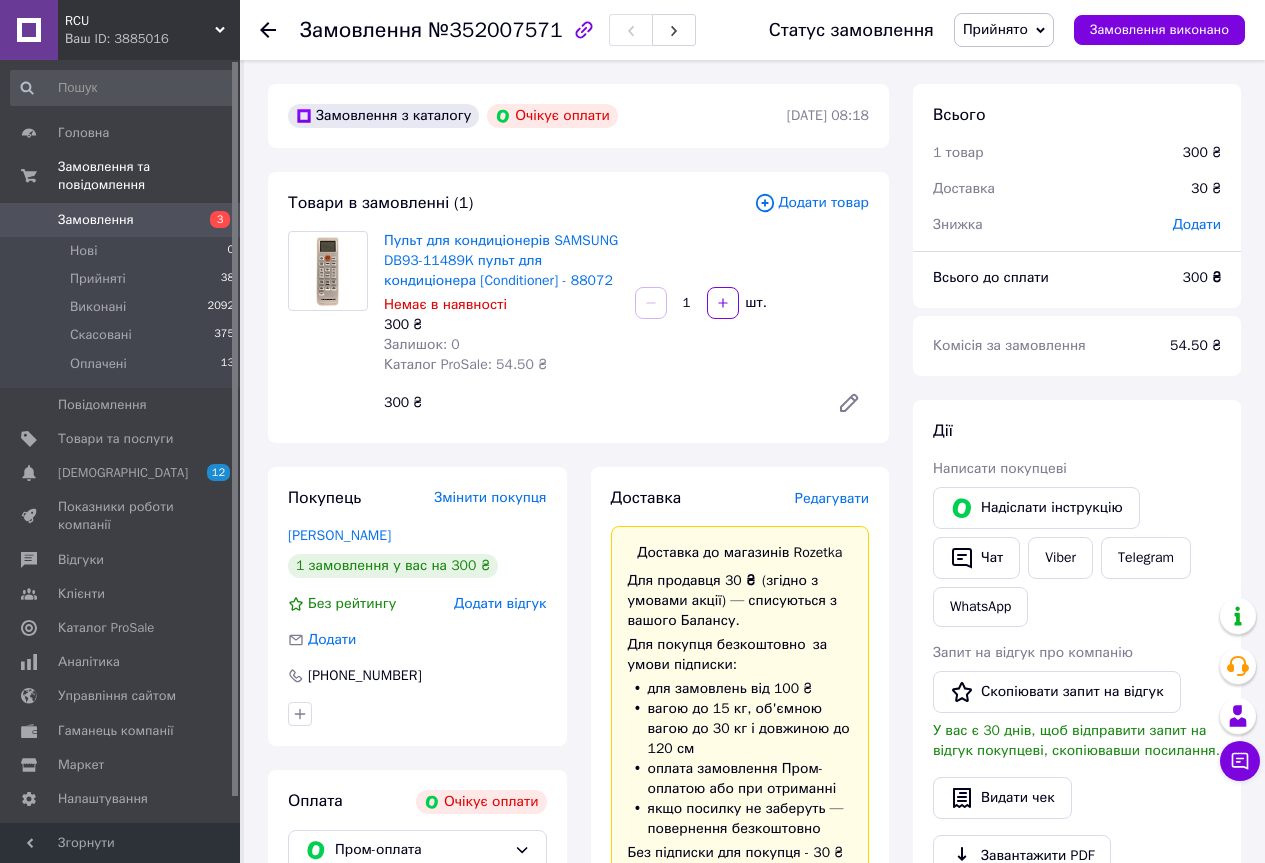 click on "Прийнято" at bounding box center (995, 29) 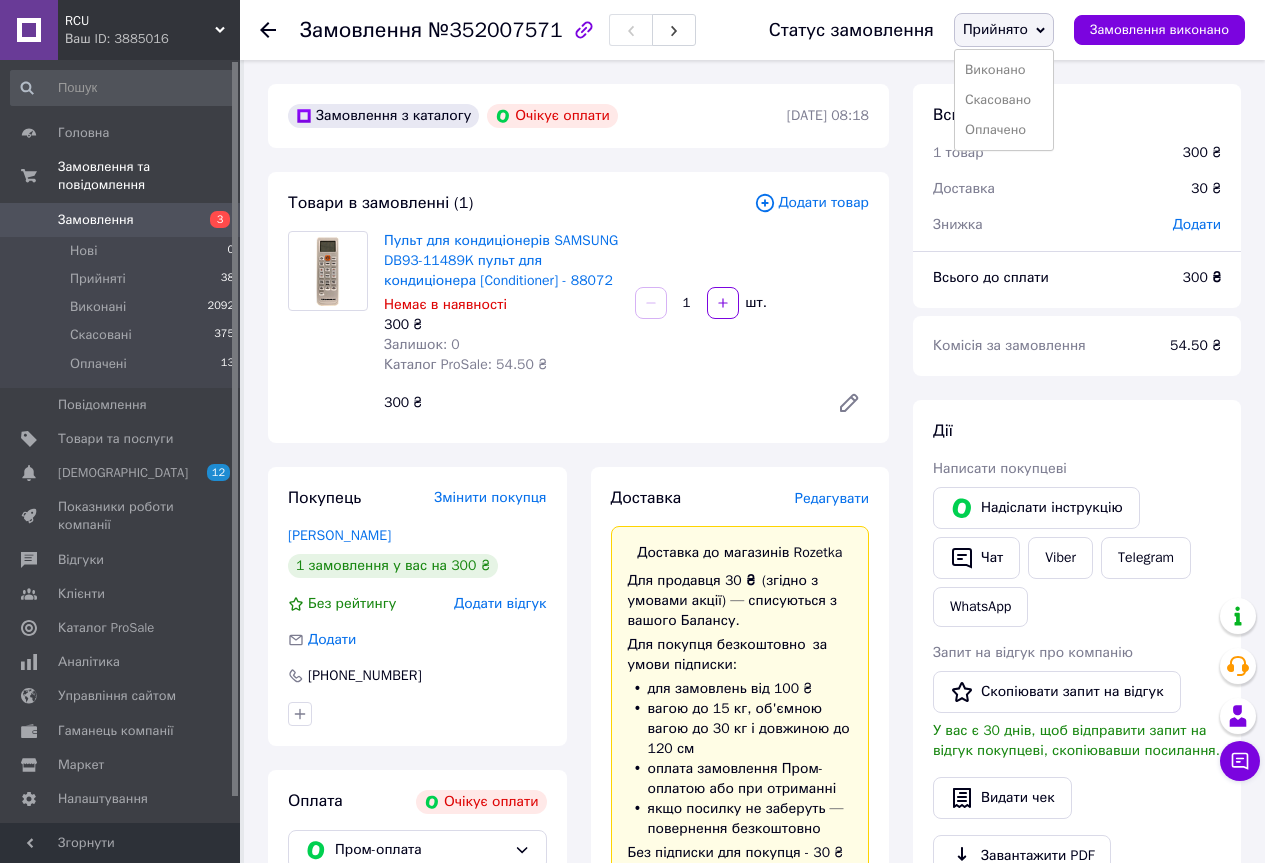 click on "Прийнято" at bounding box center (995, 29) 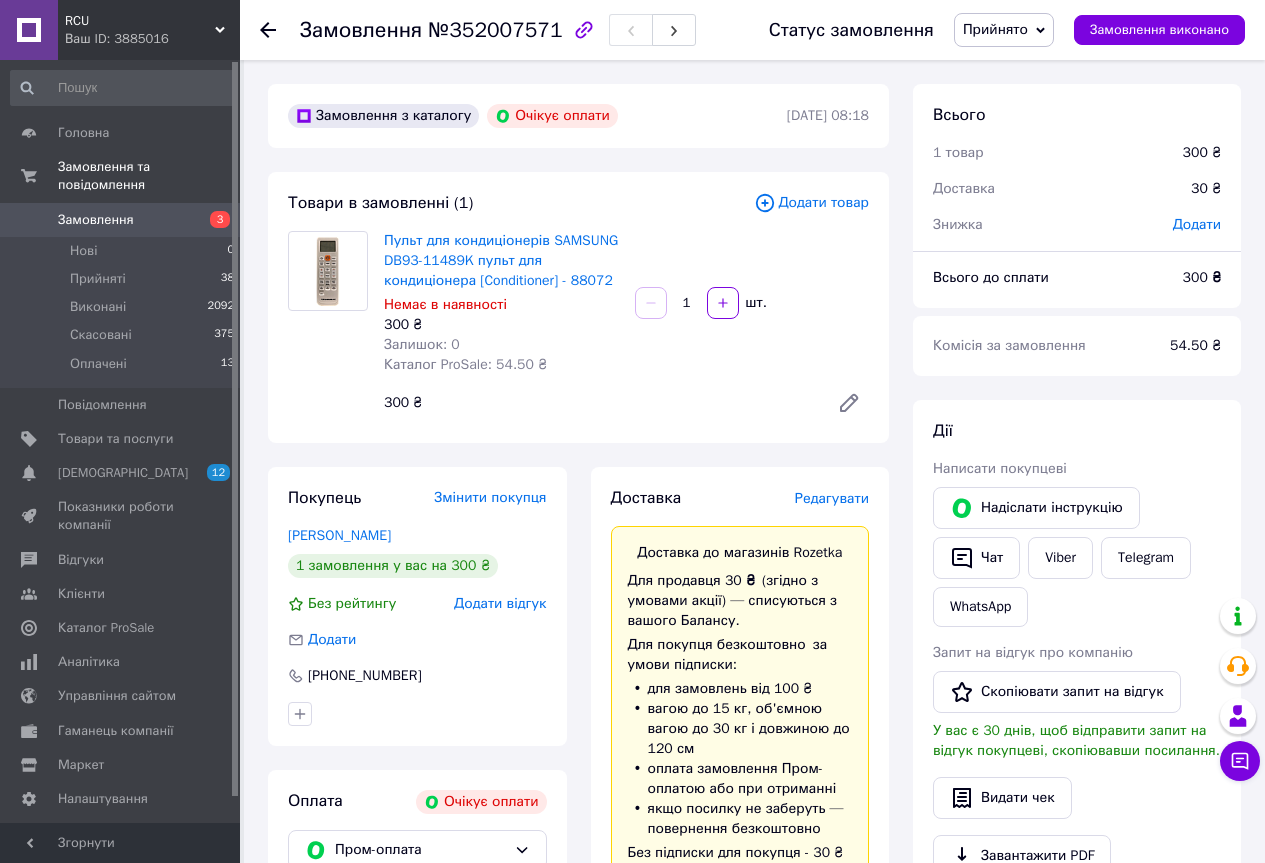 click on "Прийнято" at bounding box center (995, 29) 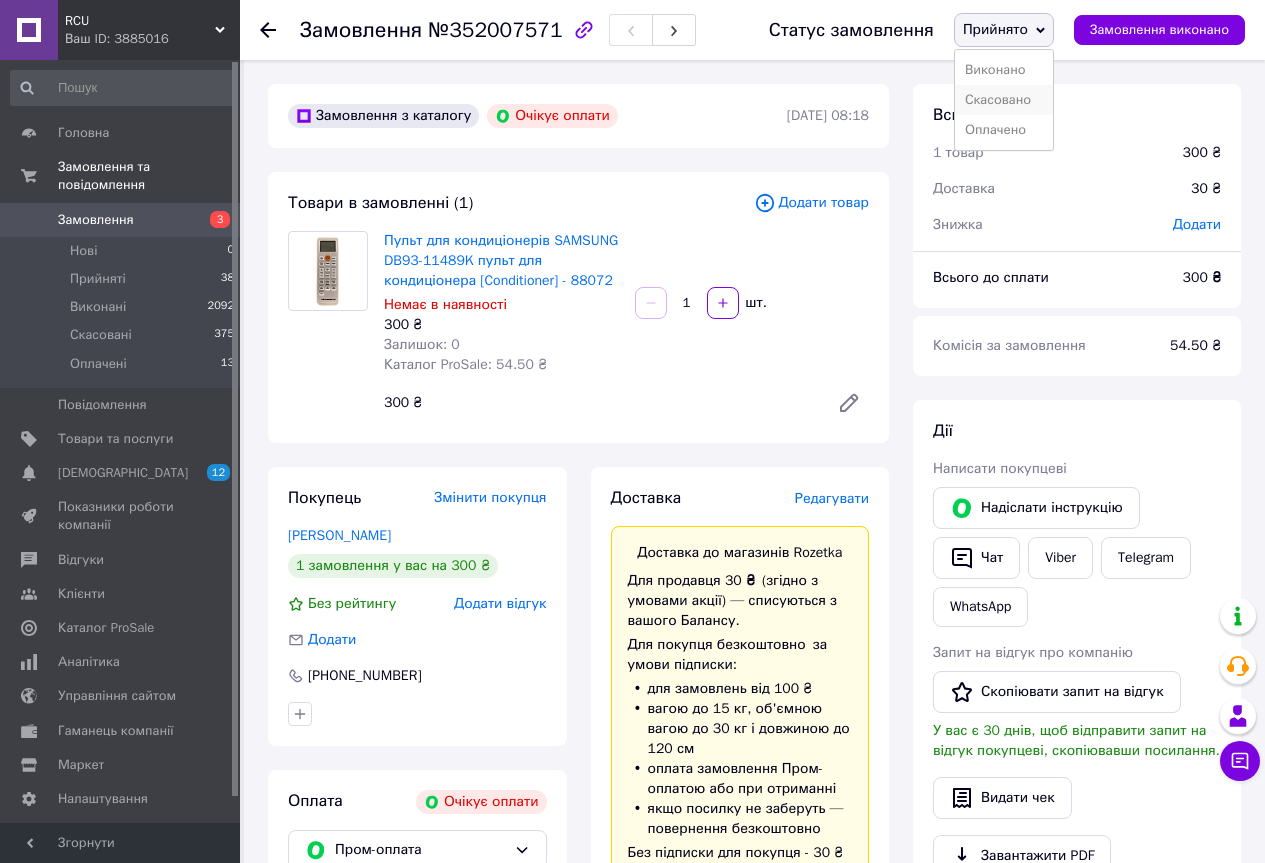 click on "Скасовано" at bounding box center (1004, 100) 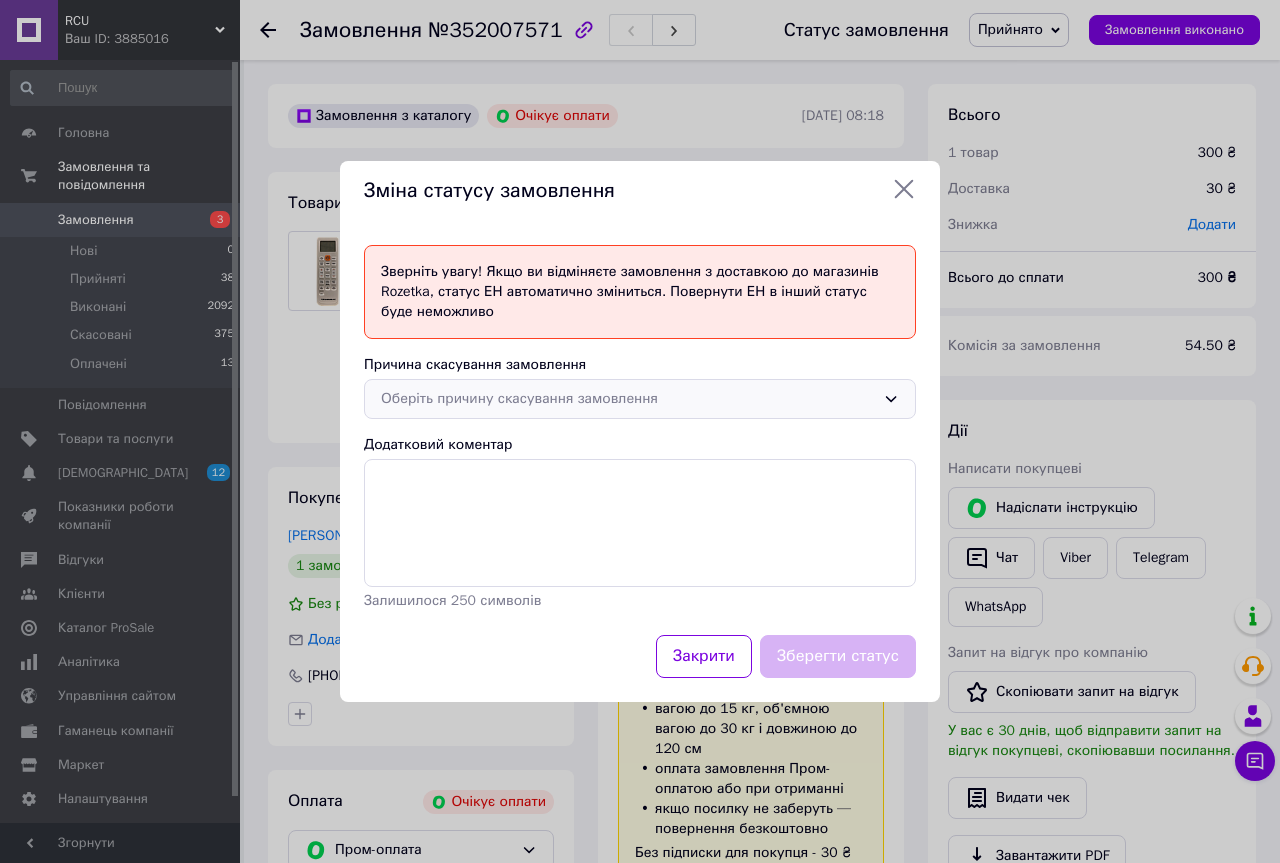 click on "Оберіть причину скасування замовлення" at bounding box center [640, 399] 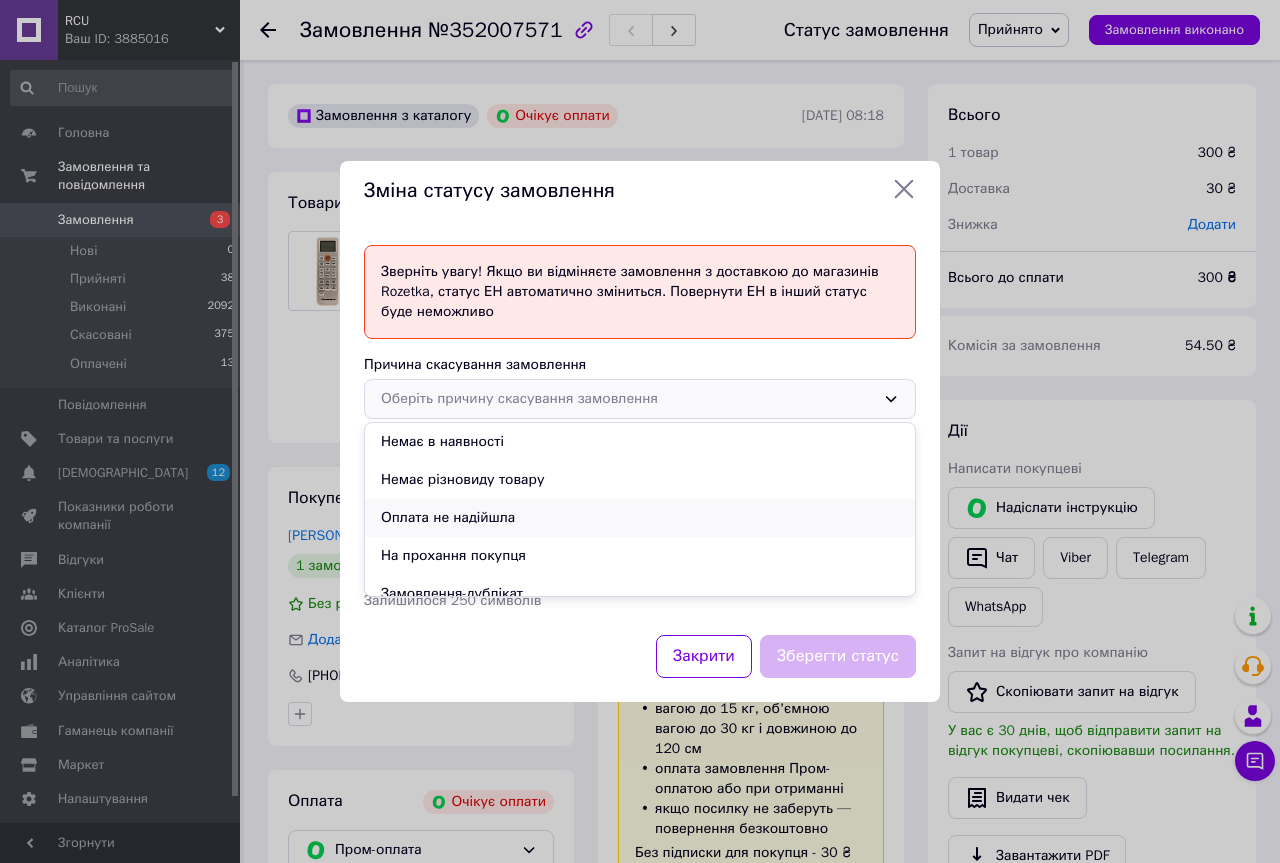 click on "Оплата не надійшла" at bounding box center (640, 518) 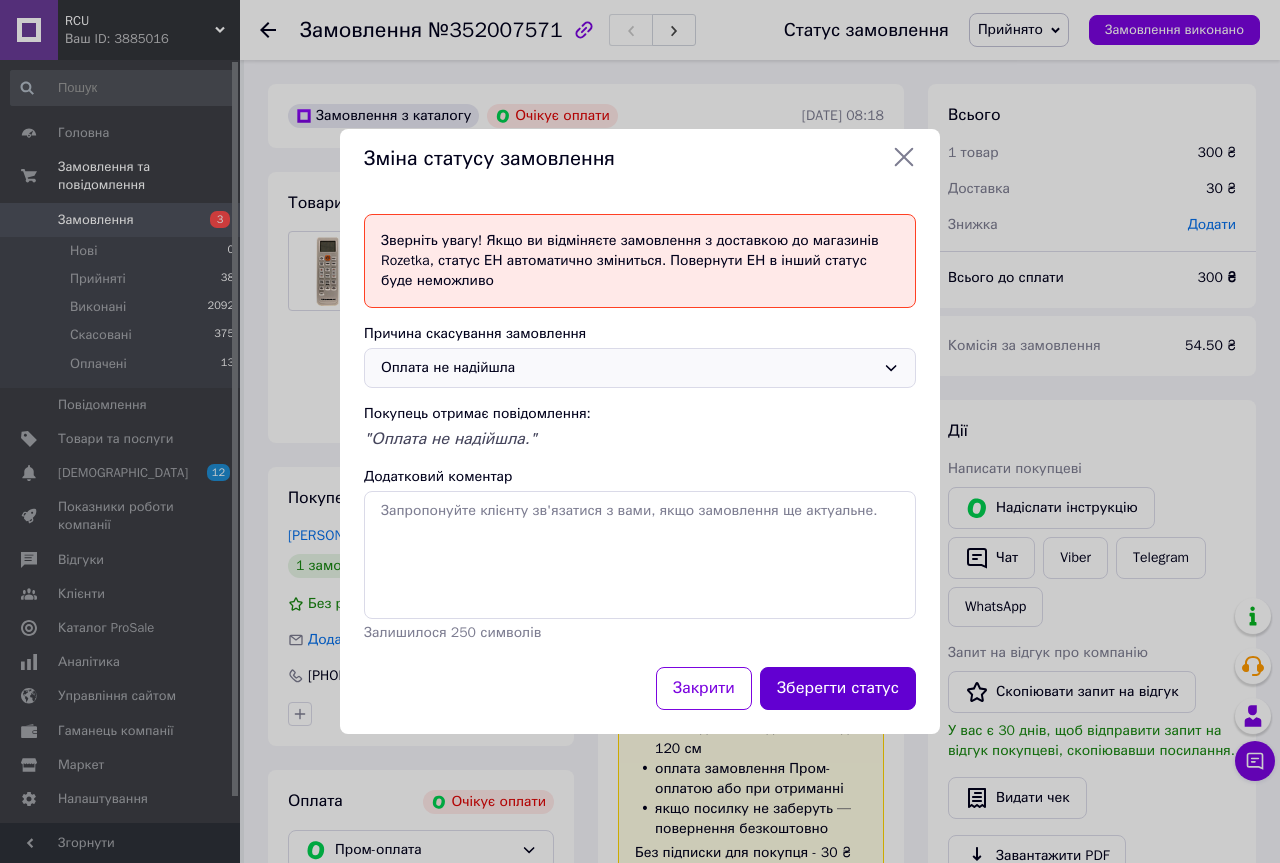 click on "Зберегти статус" at bounding box center [838, 688] 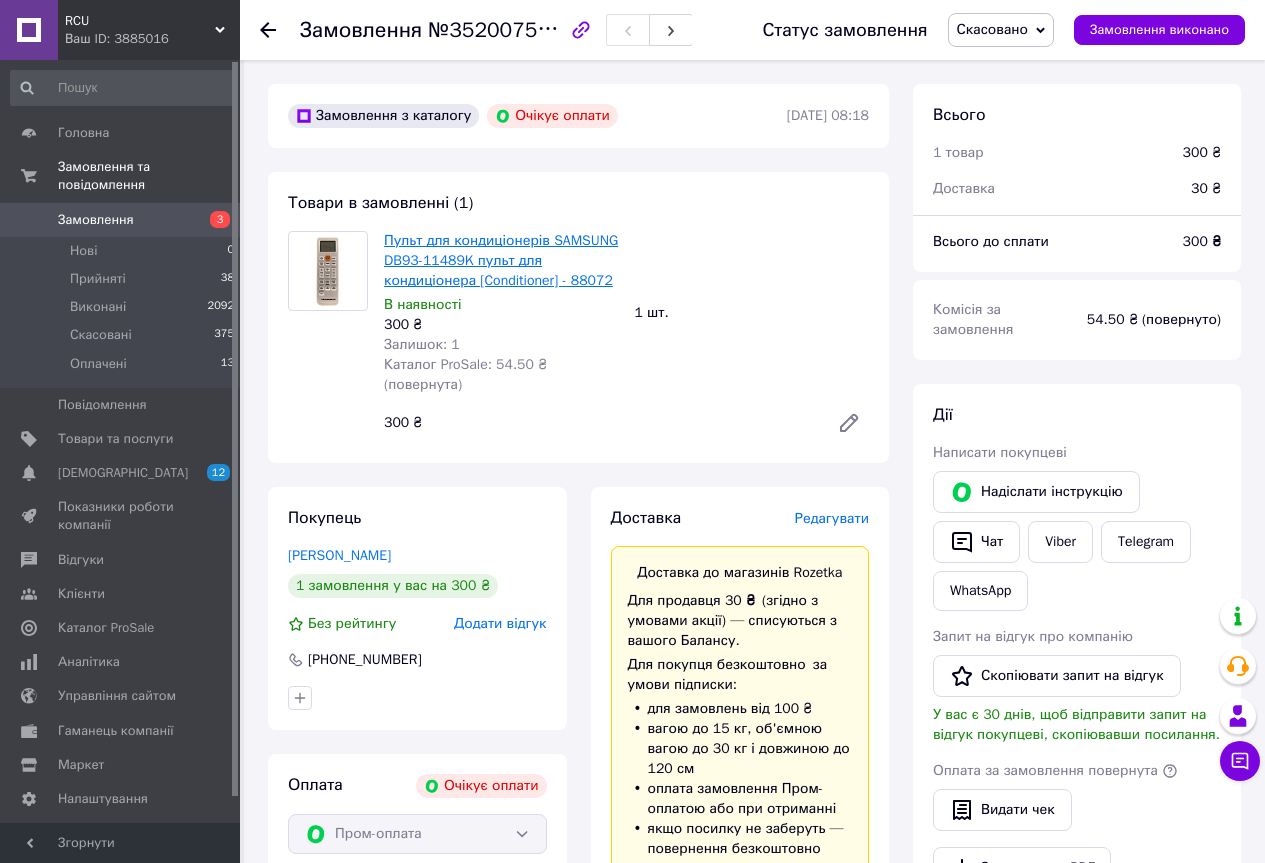 click on "Пульт для кондиціонерів SAMSUNG DB93-11489K пульт для кондиціонера [Conditioner] - 88072" at bounding box center (501, 260) 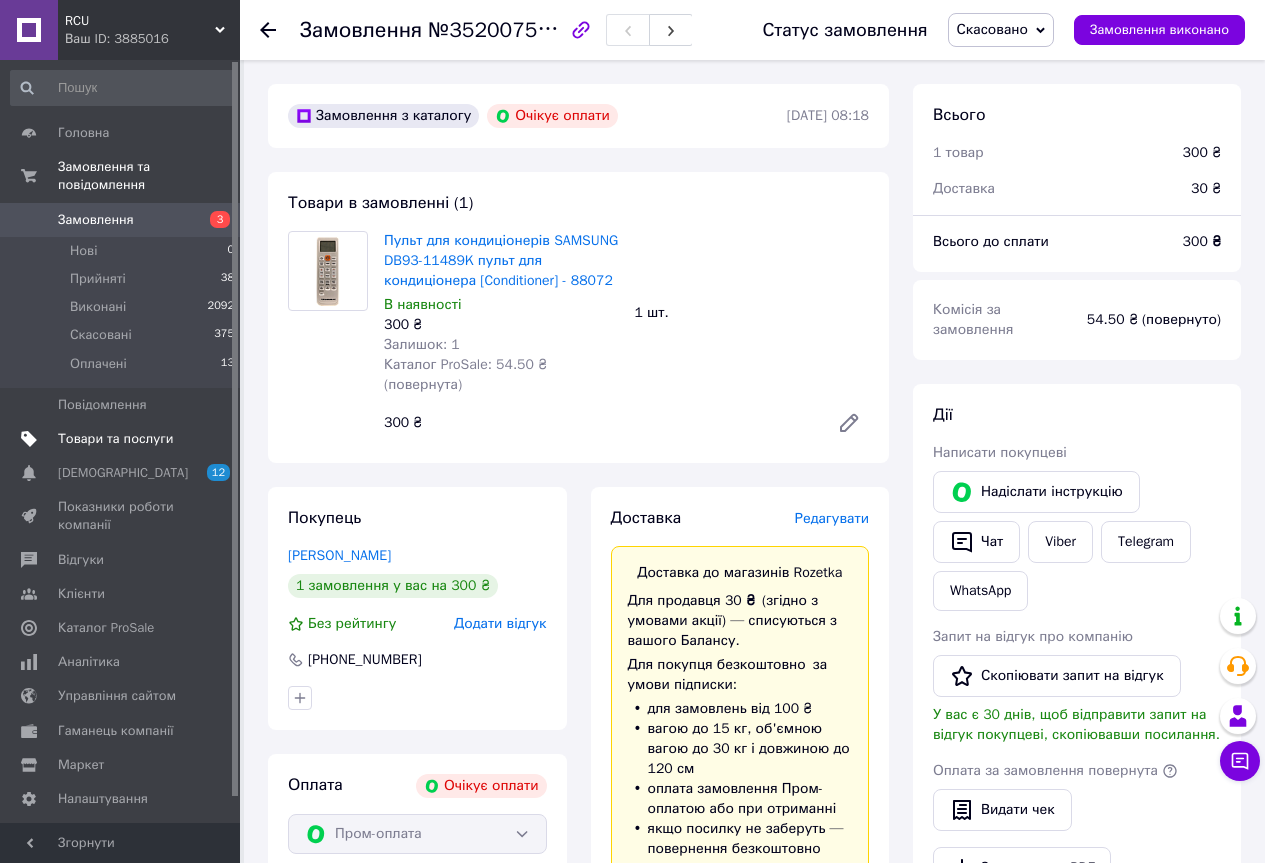 click on "Товари та послуги" at bounding box center (115, 439) 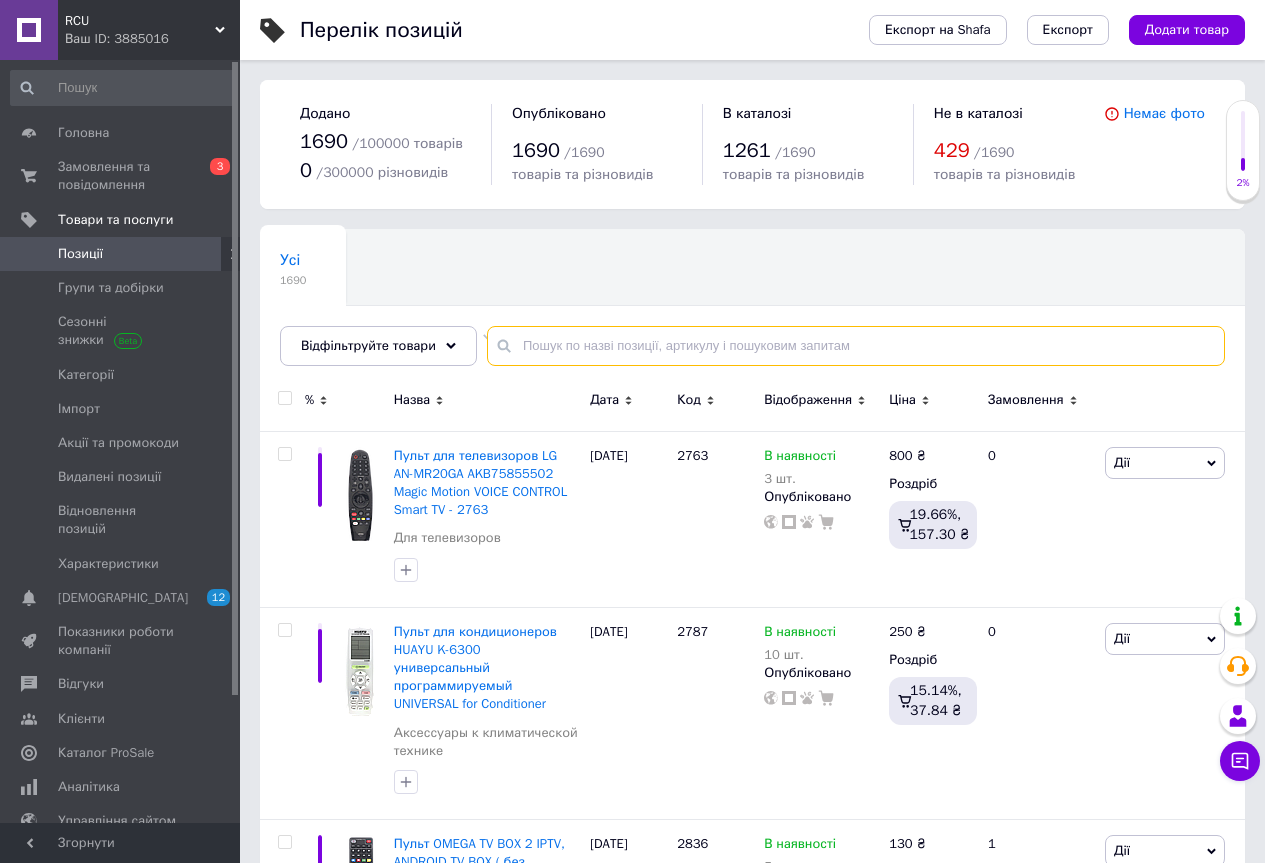 click at bounding box center (856, 346) 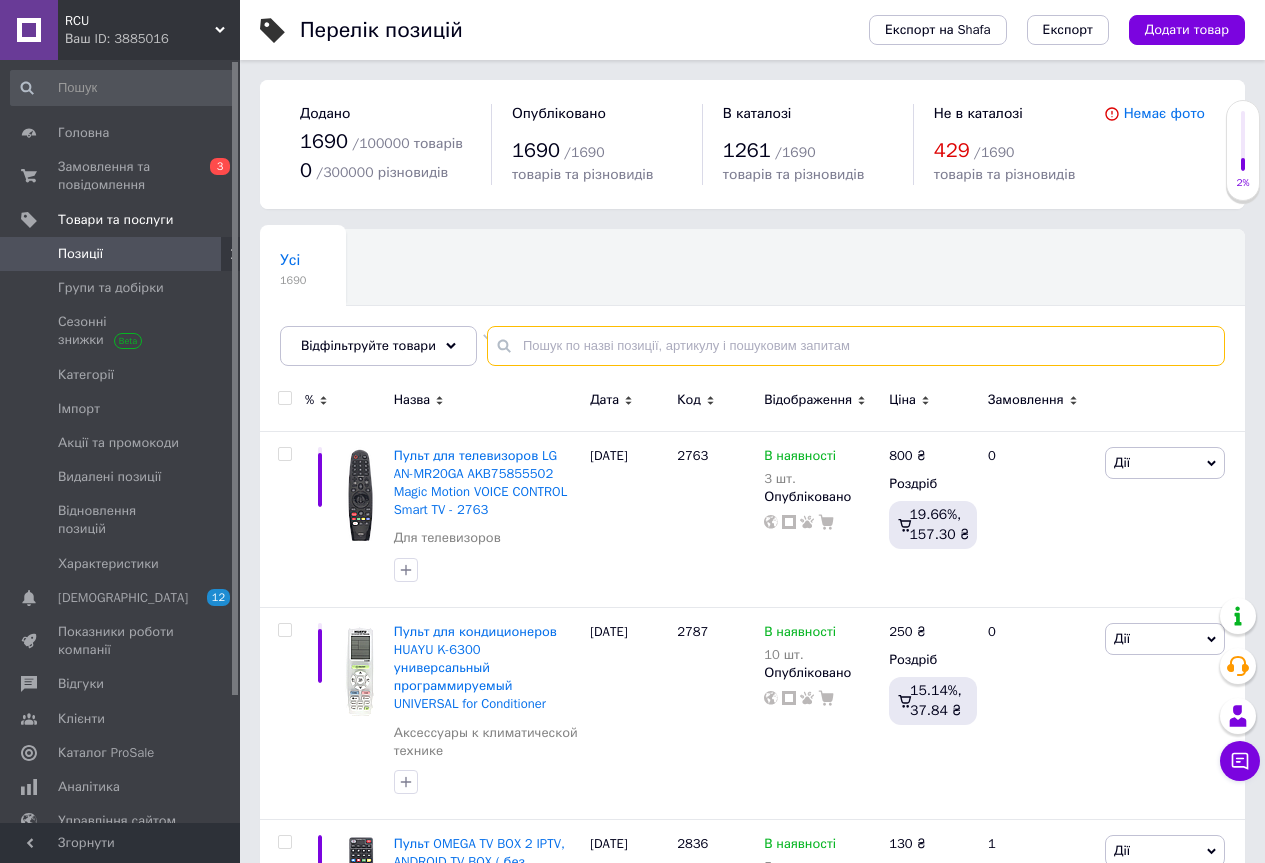 paste on "88072" 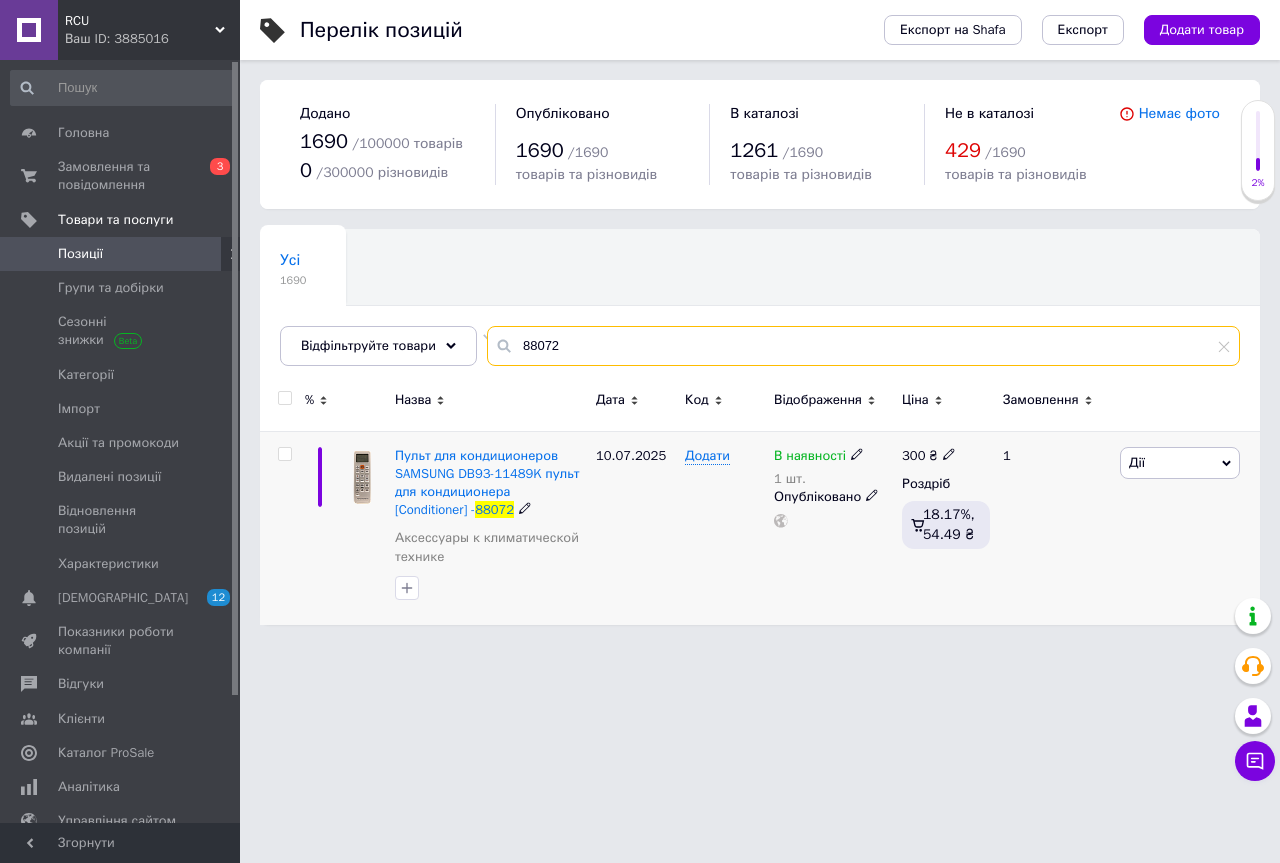 type on "88072" 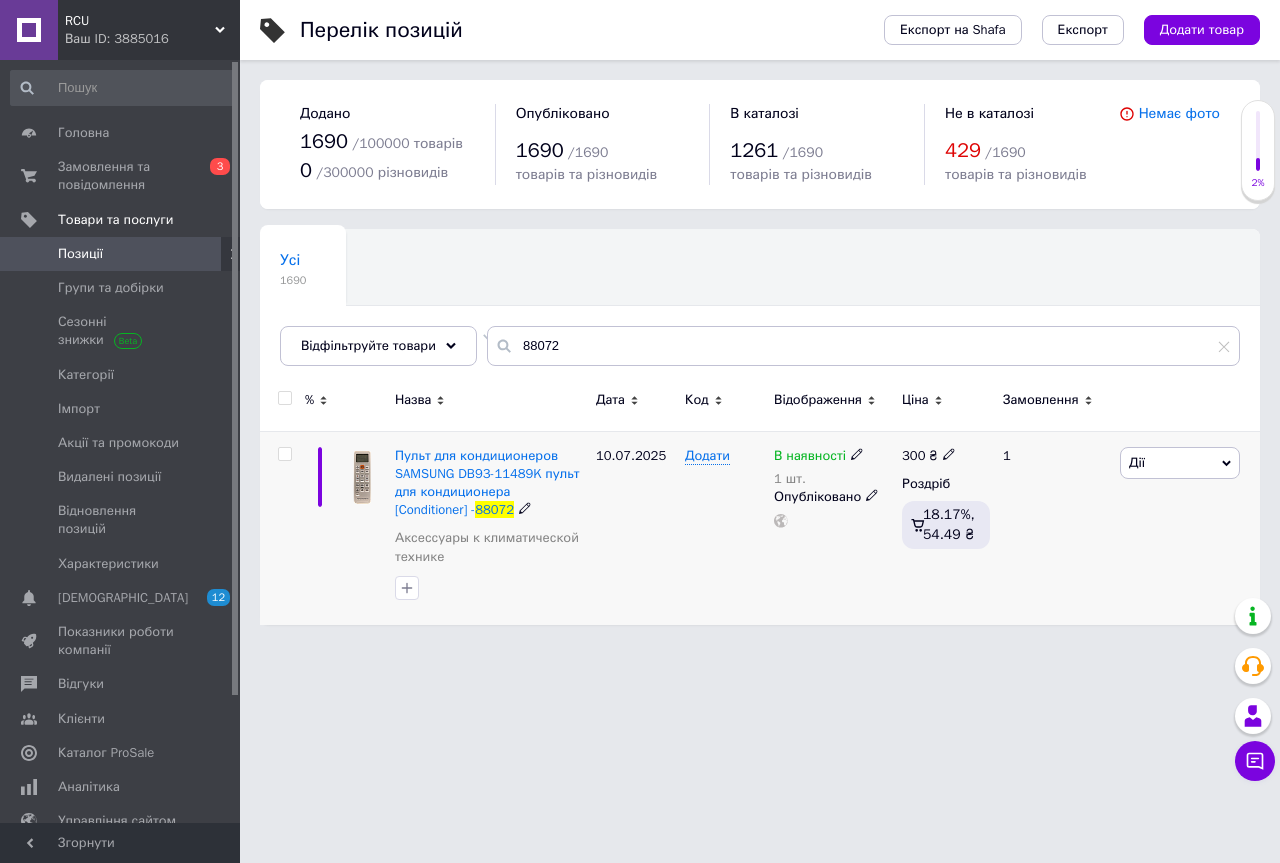 click on "В наявності" at bounding box center (810, 458) 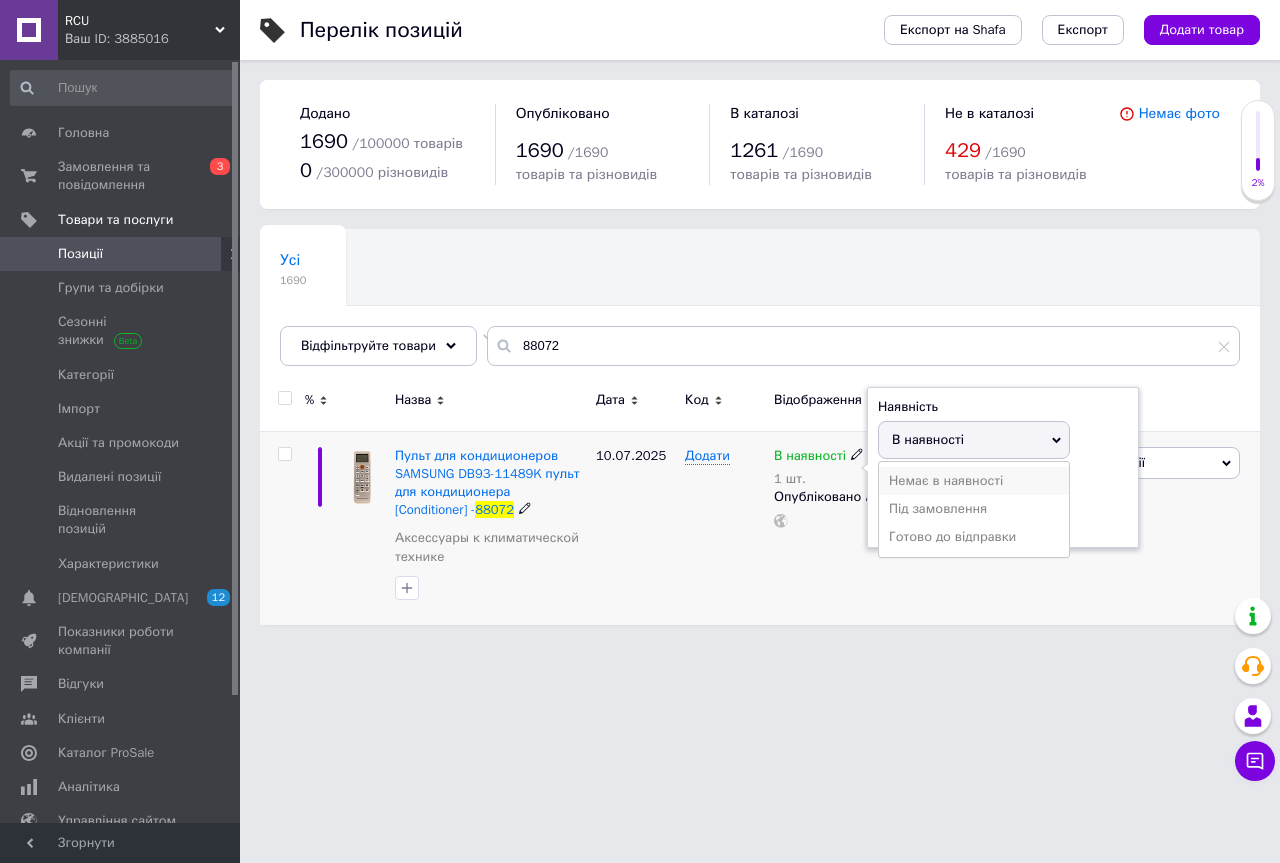 click on "Немає в наявності" at bounding box center (974, 481) 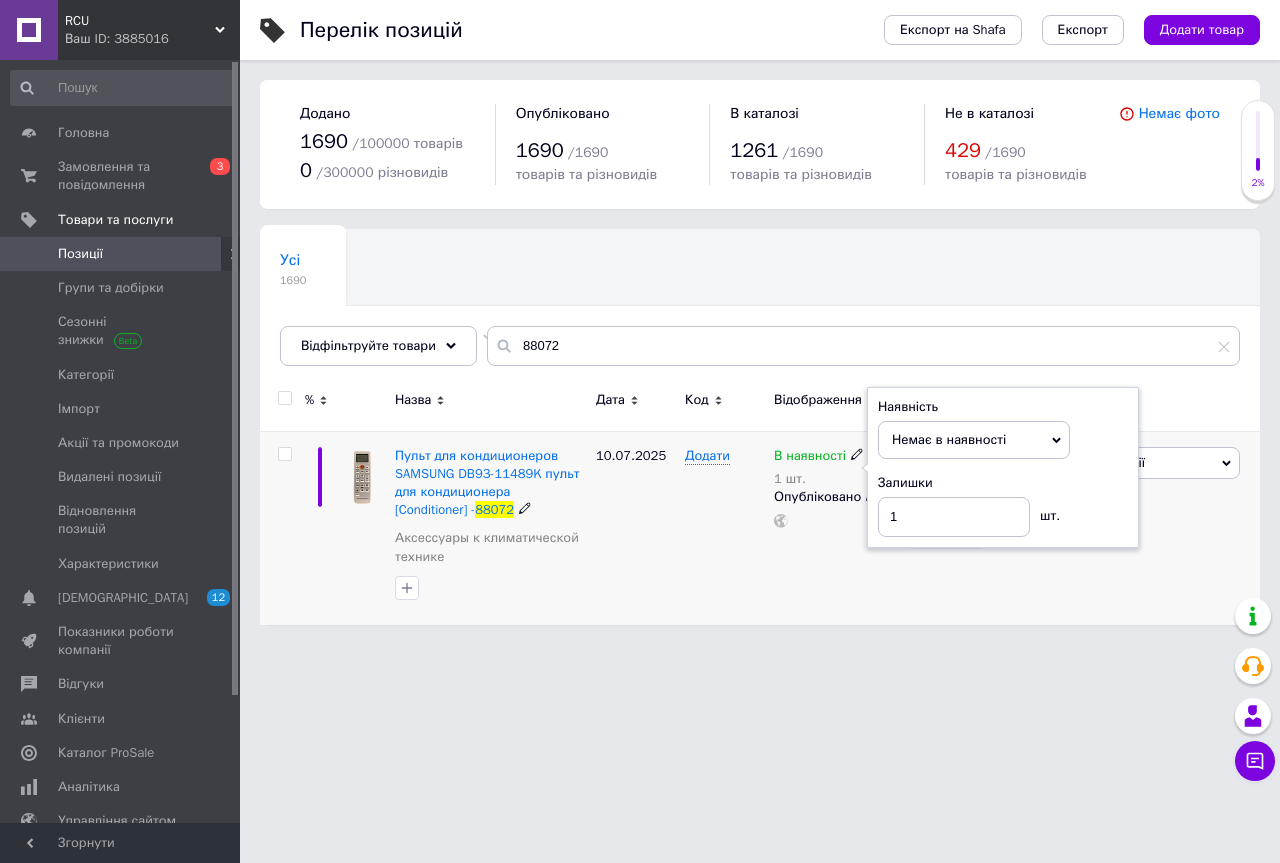 click on "Додати" at bounding box center (724, 528) 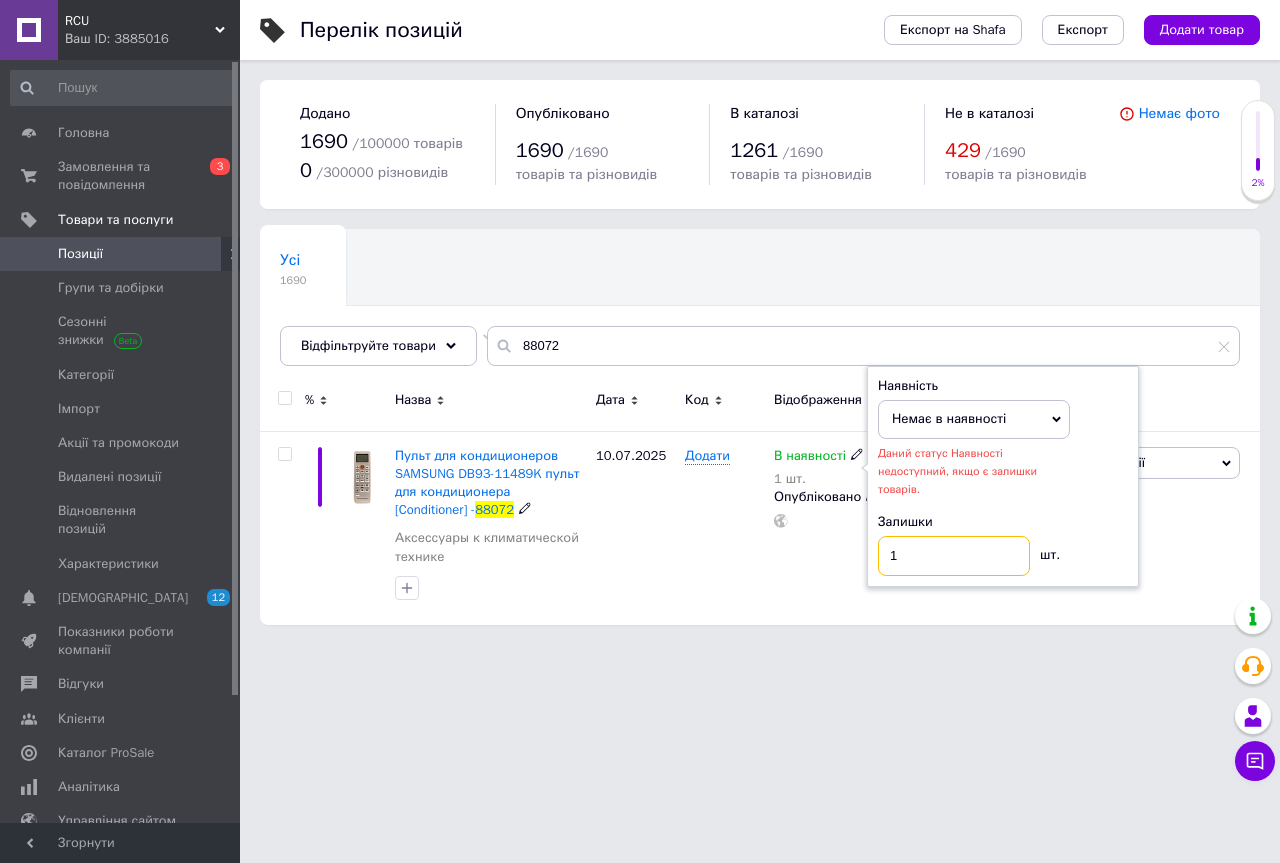 drag, startPoint x: 901, startPoint y: 533, endPoint x: 881, endPoint y: 534, distance: 20.024984 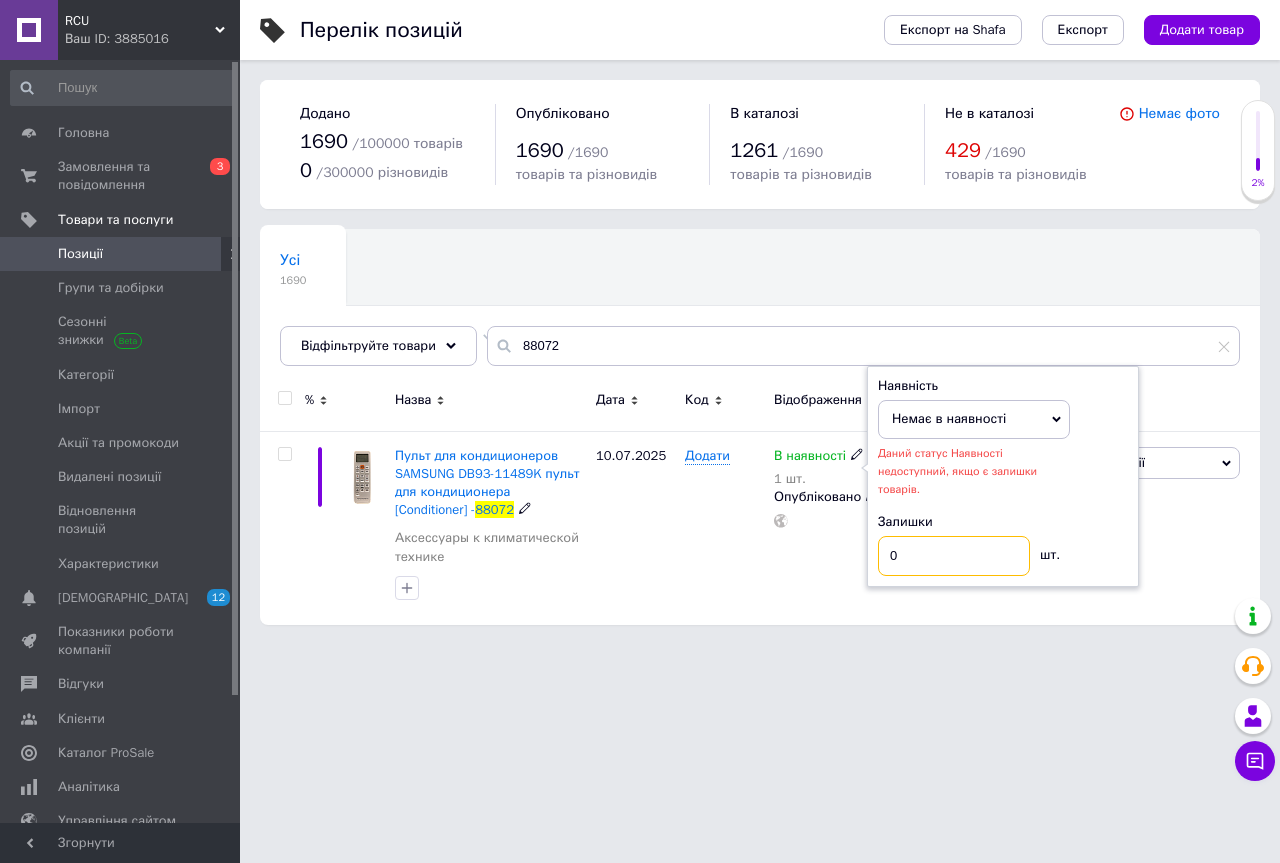 type on "0" 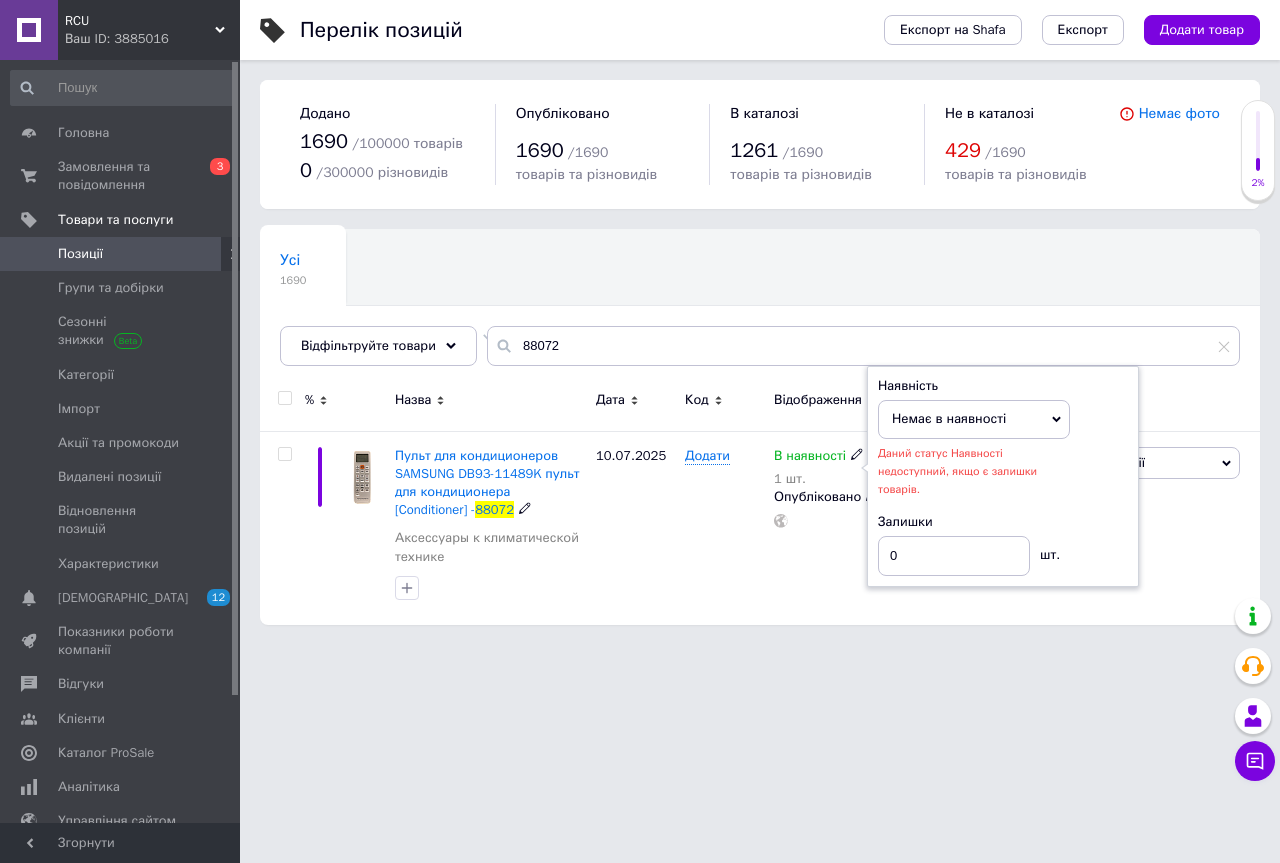 click on "10.07.2025" at bounding box center [635, 528] 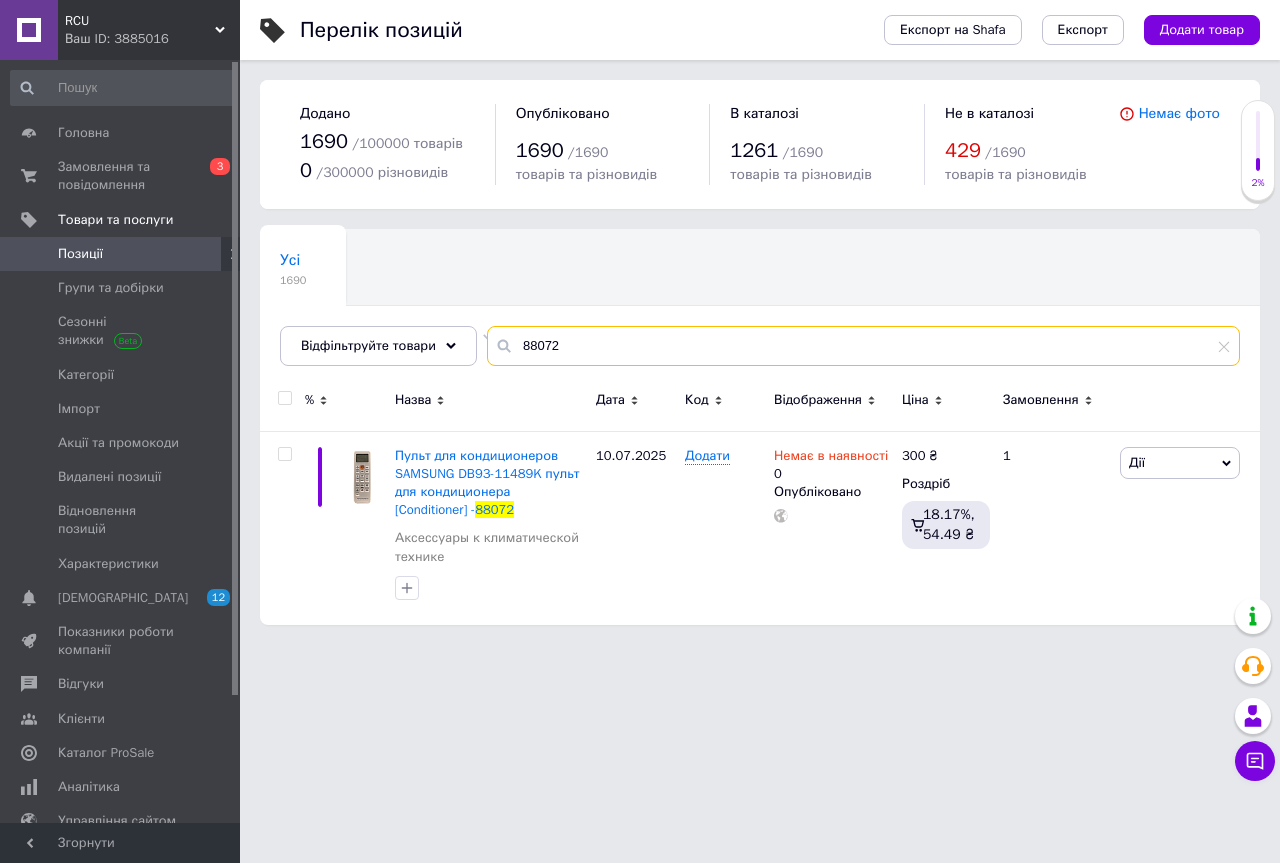 drag, startPoint x: 539, startPoint y: 346, endPoint x: 573, endPoint y: 345, distance: 34.0147 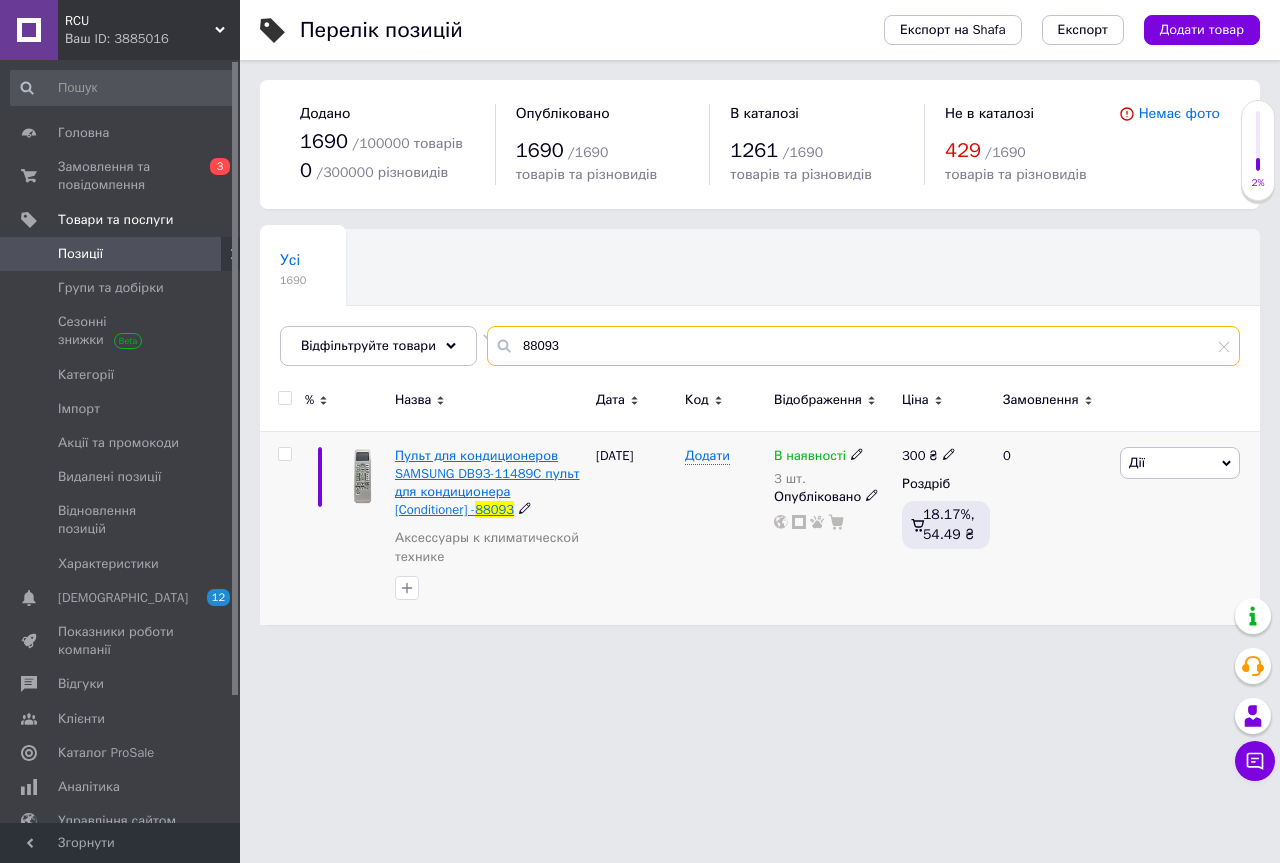 type on "88093" 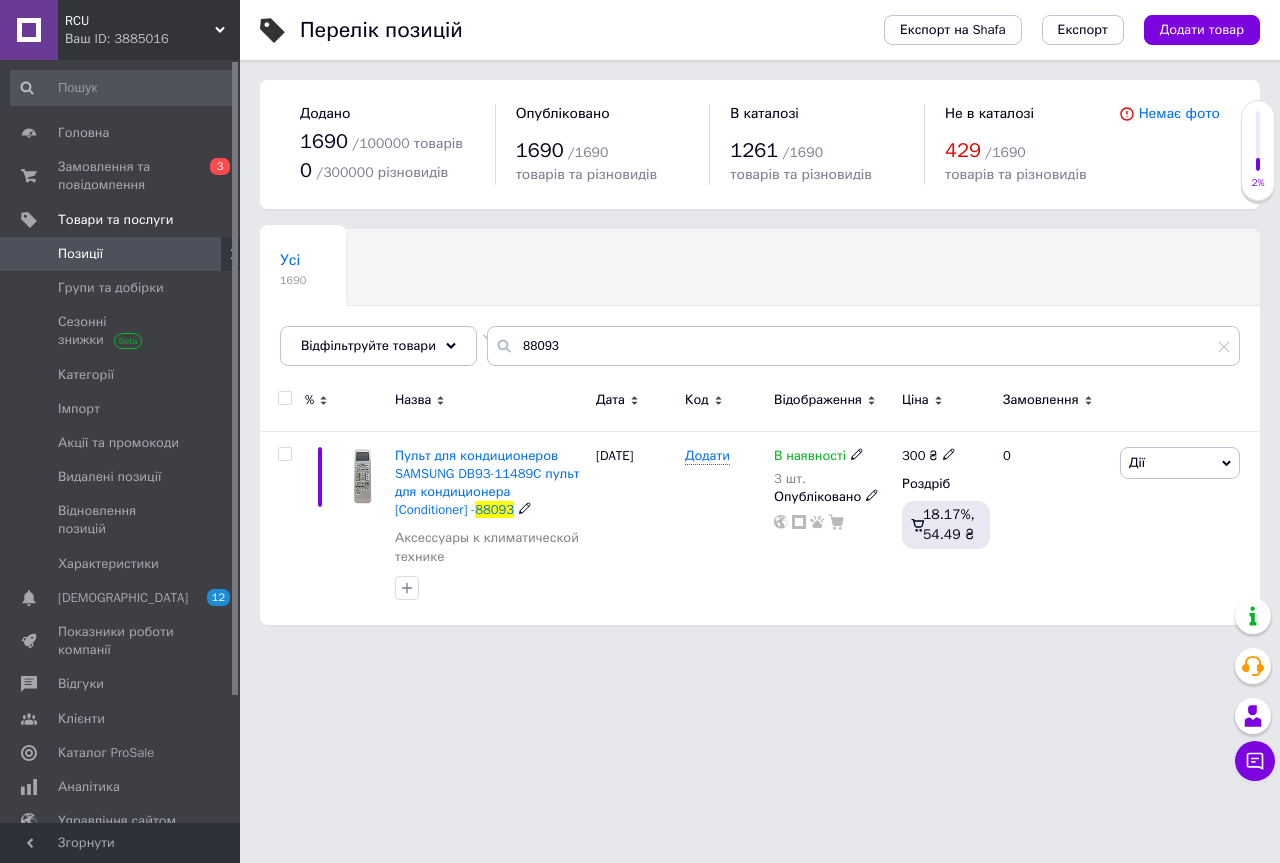 click on "Пульт для кондиционеров SAMSUNG DB93-11489C пульт для кондиционера [Conditioner] -" at bounding box center (487, 483) 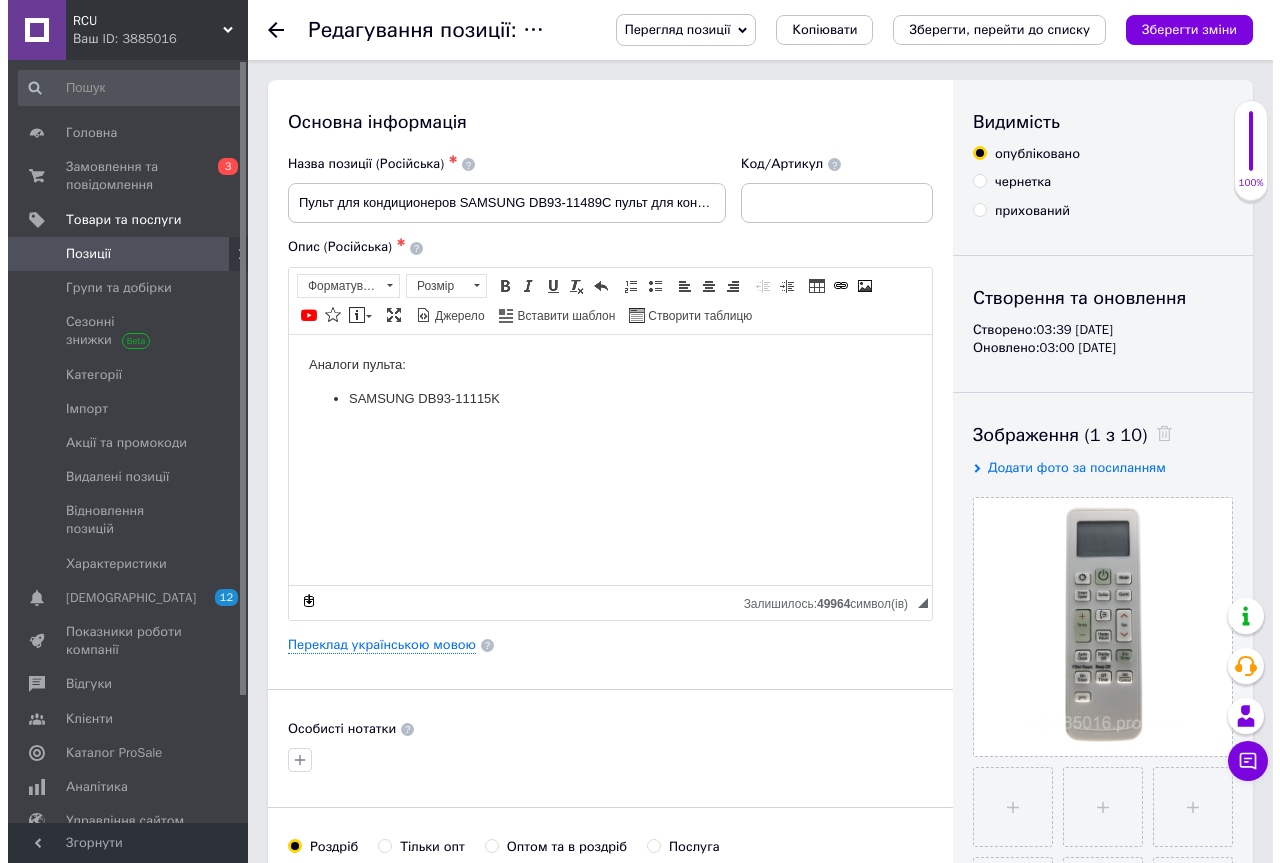 scroll, scrollTop: 0, scrollLeft: 0, axis: both 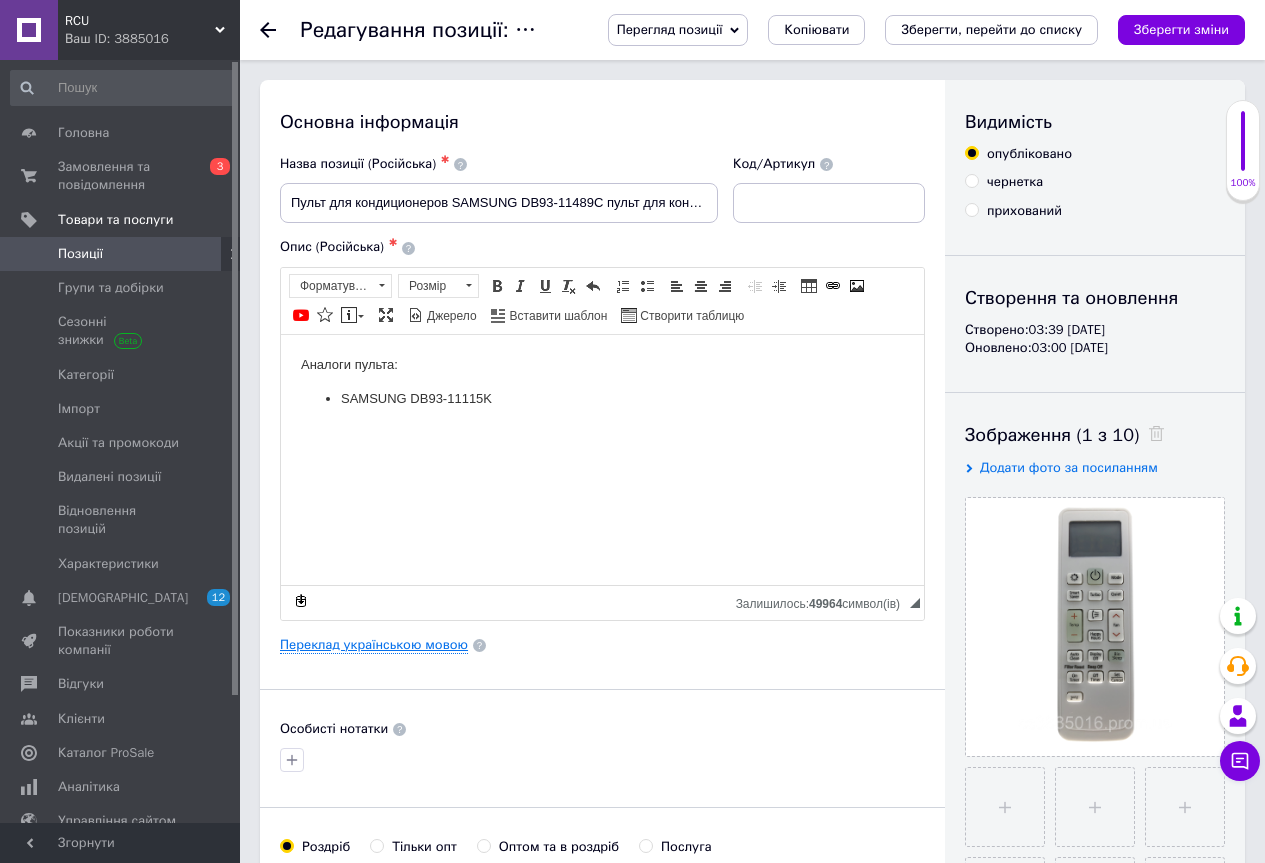 click on "Переклад українською мовою" at bounding box center [374, 645] 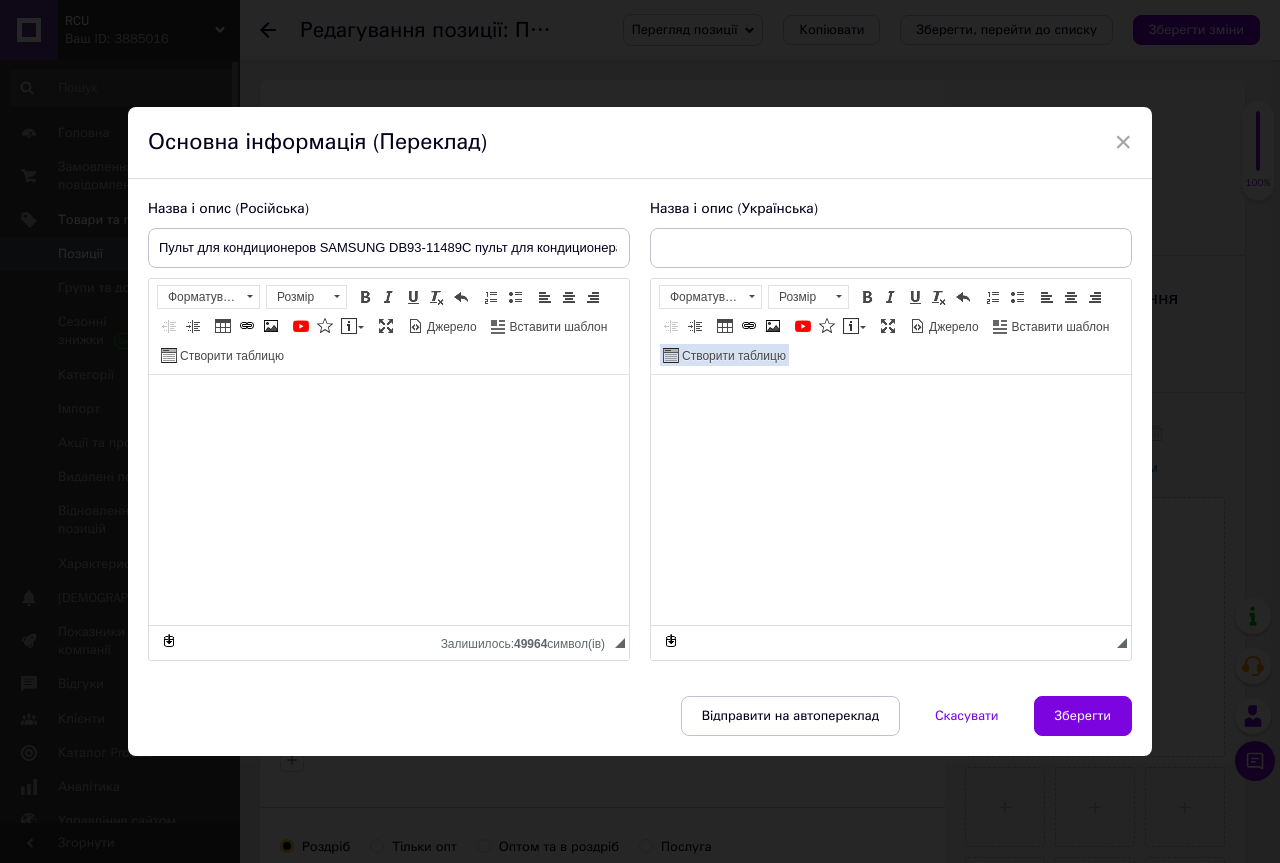 type on "Пульт для кондиціонерів SAMSUNG DB93-11489C пульт для кондиціонера [Conditioner] - 88093" 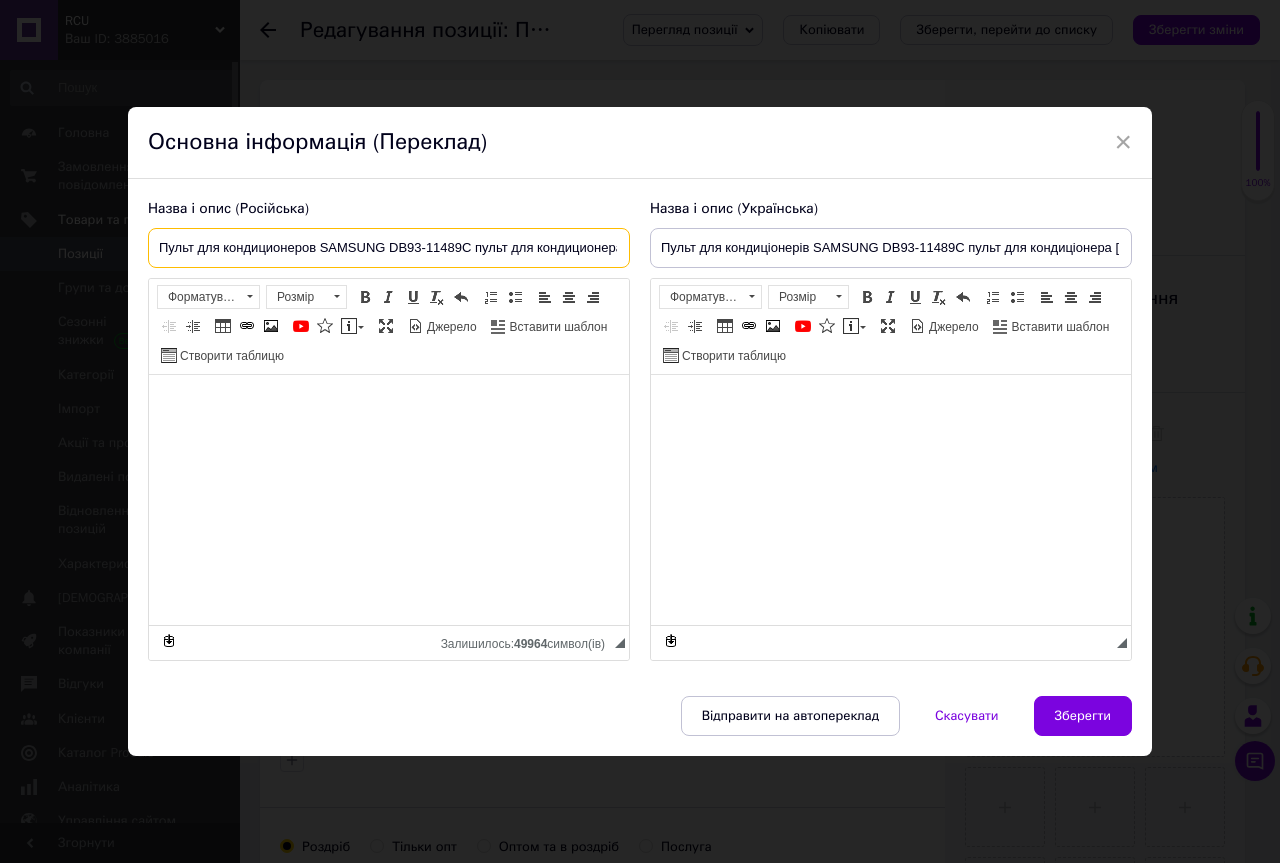 scroll, scrollTop: 0, scrollLeft: 132, axis: horizontal 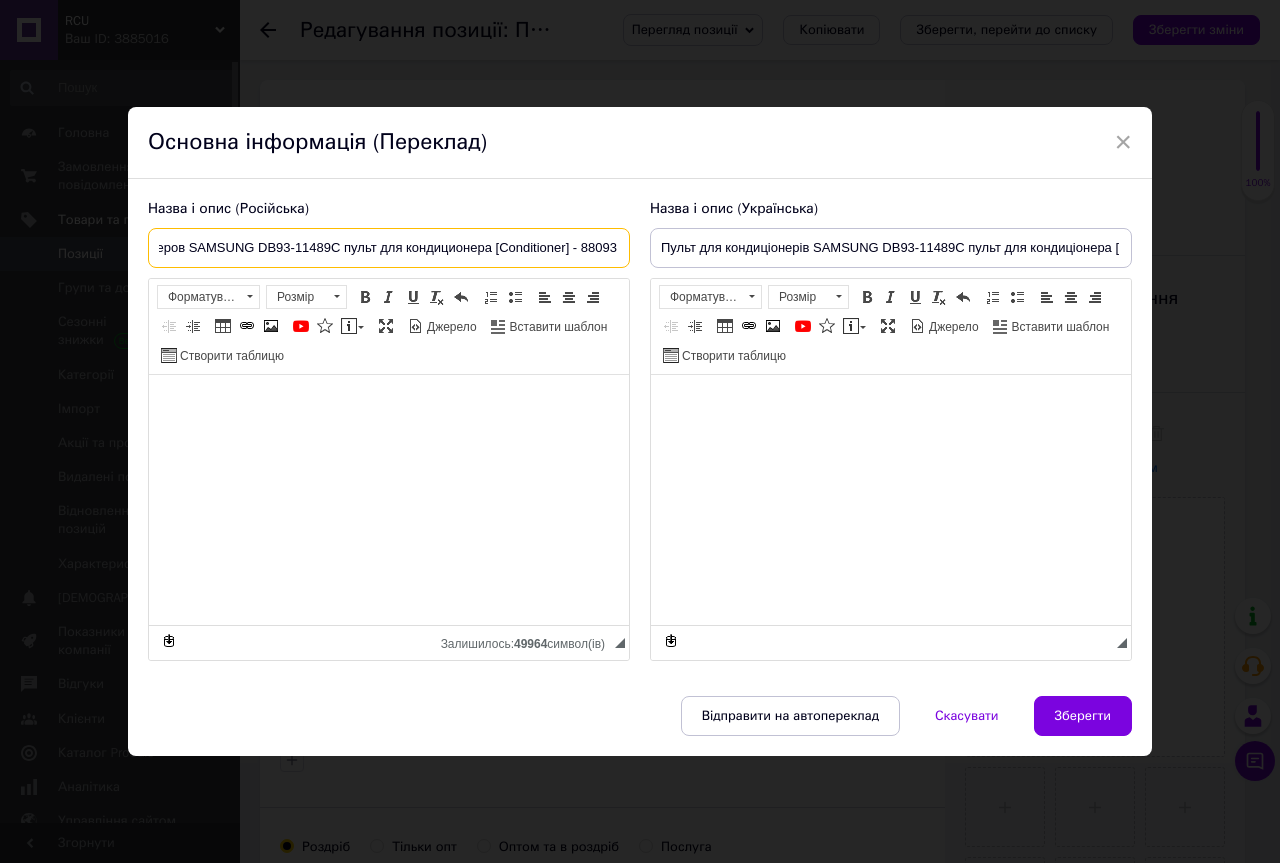 drag, startPoint x: 562, startPoint y: 245, endPoint x: 638, endPoint y: 242, distance: 76.05919 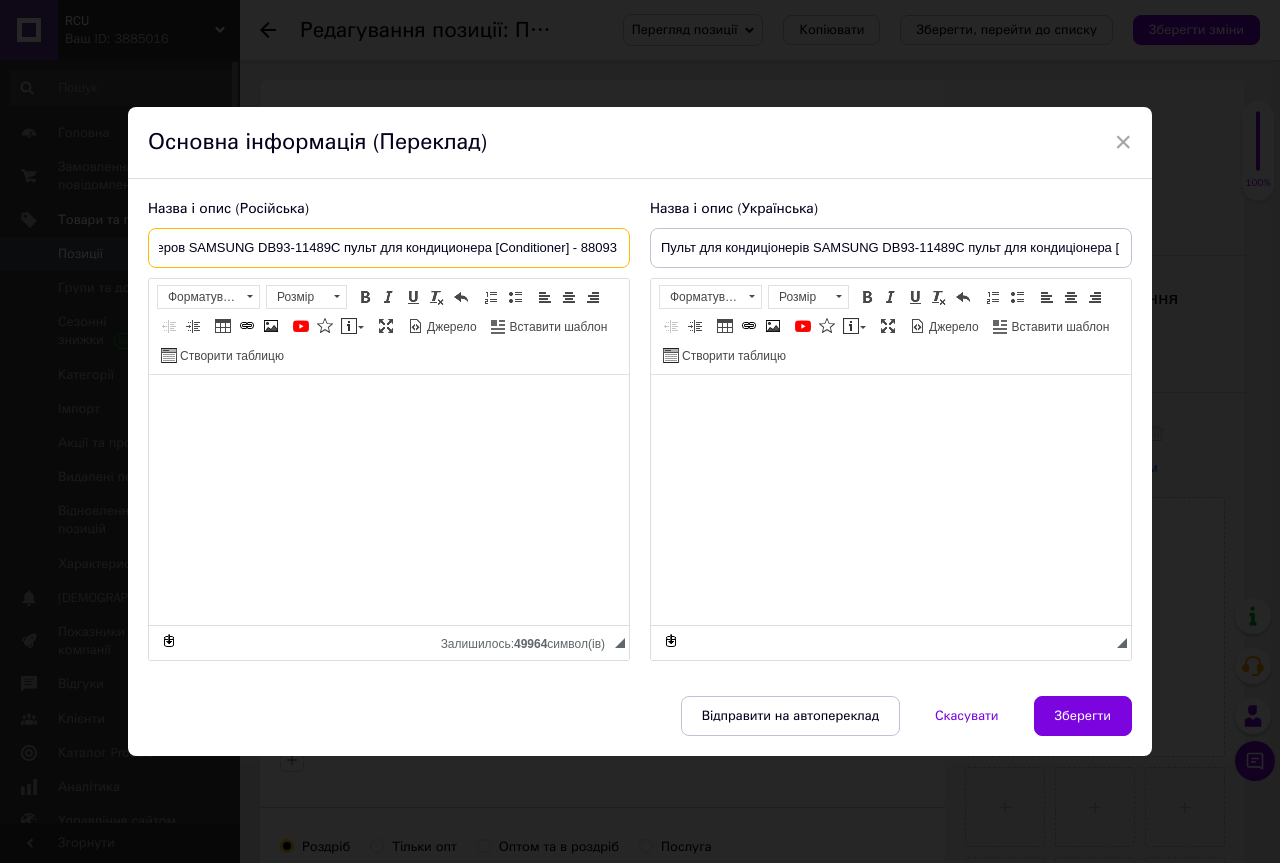 click on "Пульт для кондиционеров SAMSUNG DB93-11489C пульт для кондиционера [Conditioner] - 88093" at bounding box center [389, 248] 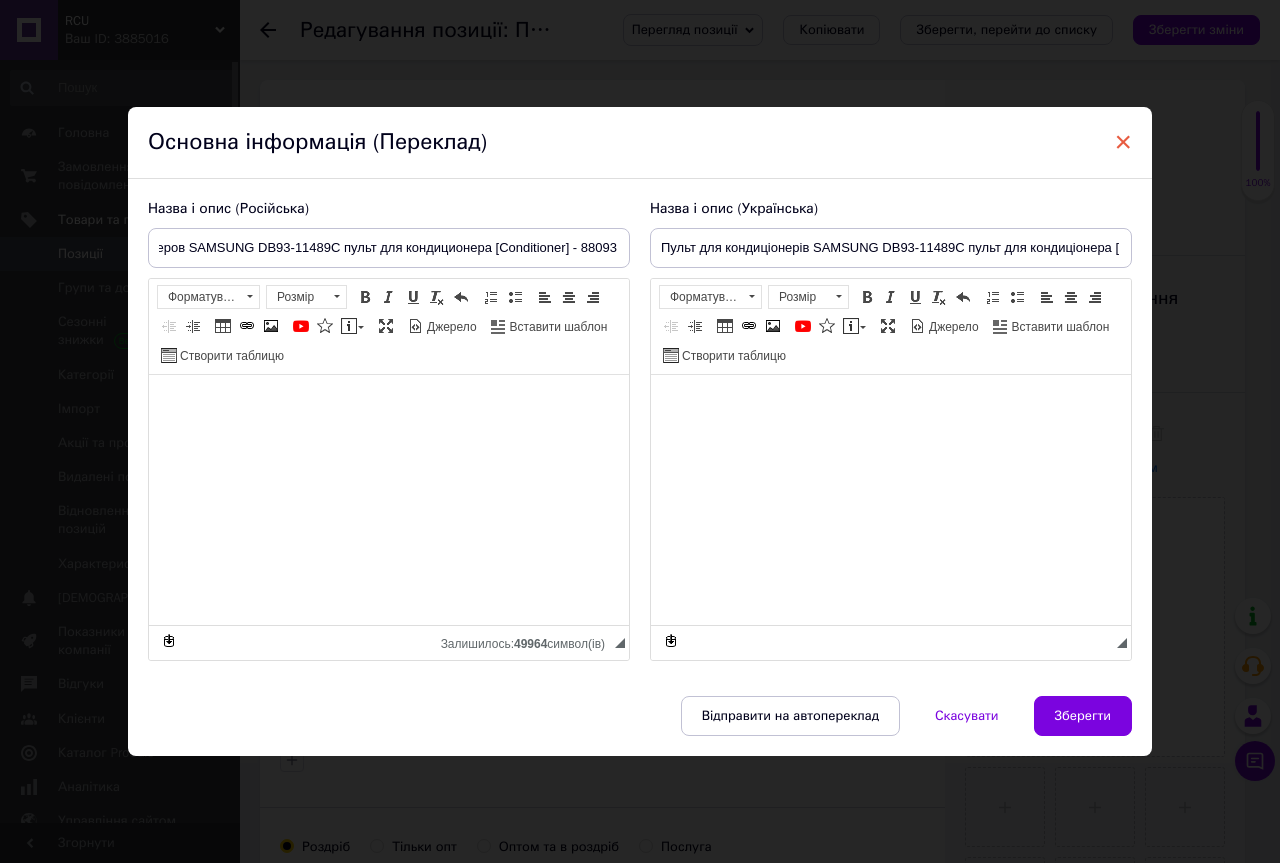 scroll, scrollTop: 0, scrollLeft: 0, axis: both 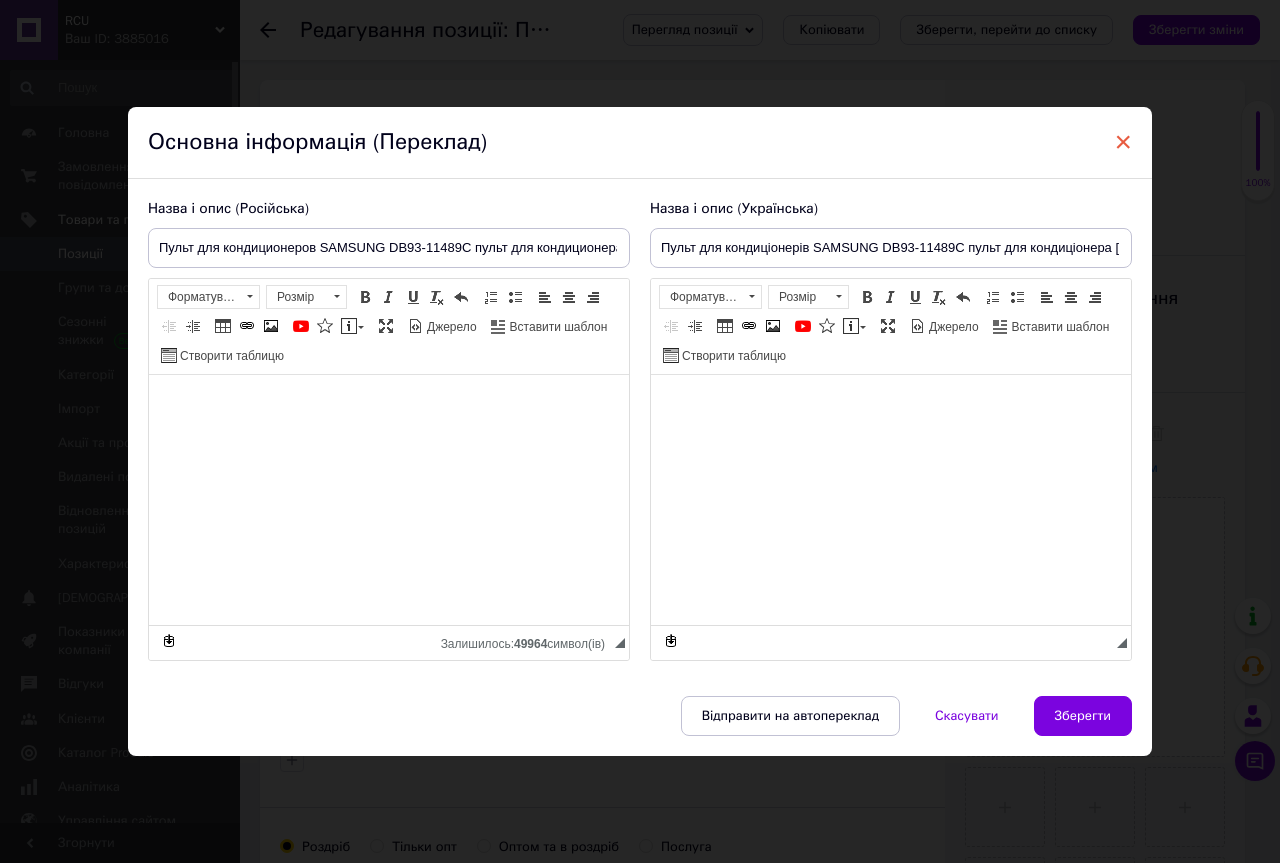 click on "×" at bounding box center (1123, 142) 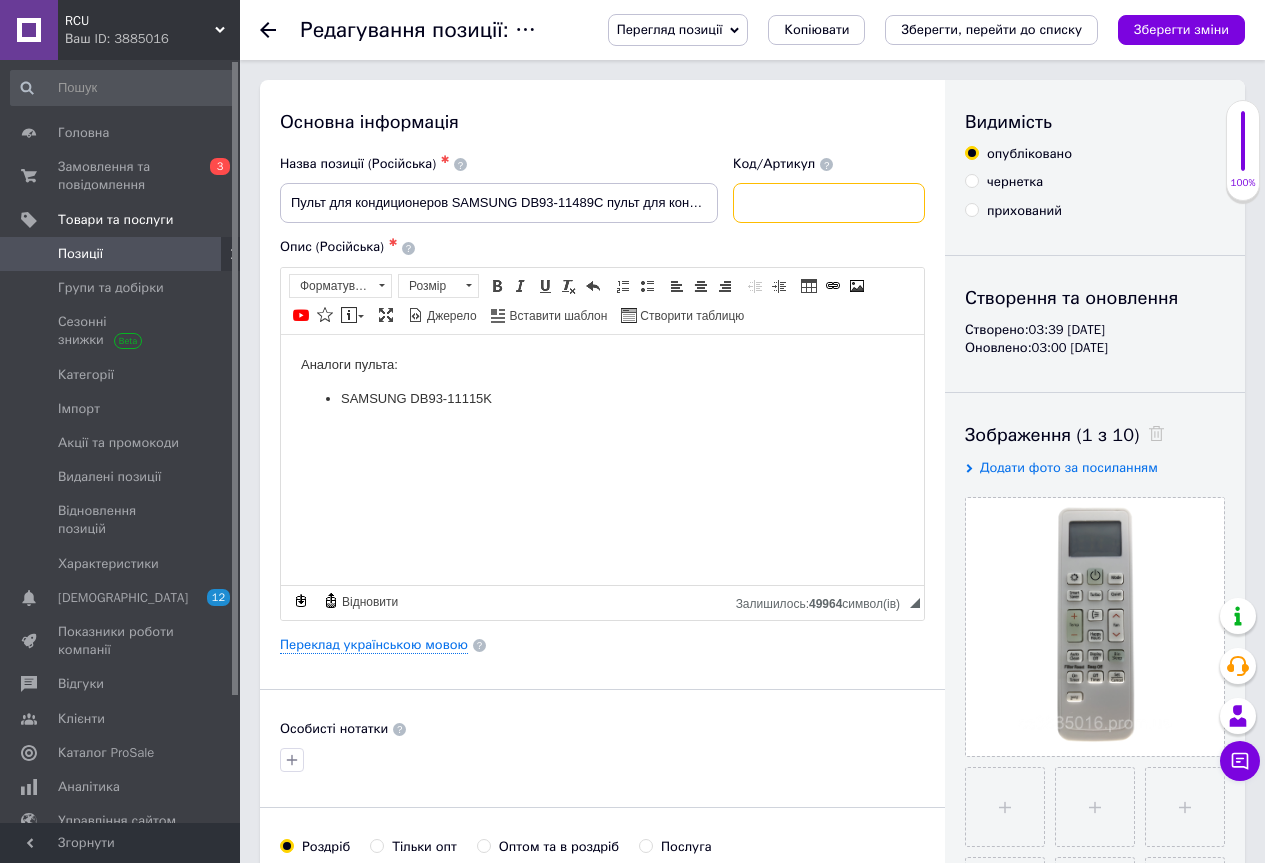 click at bounding box center (829, 203) 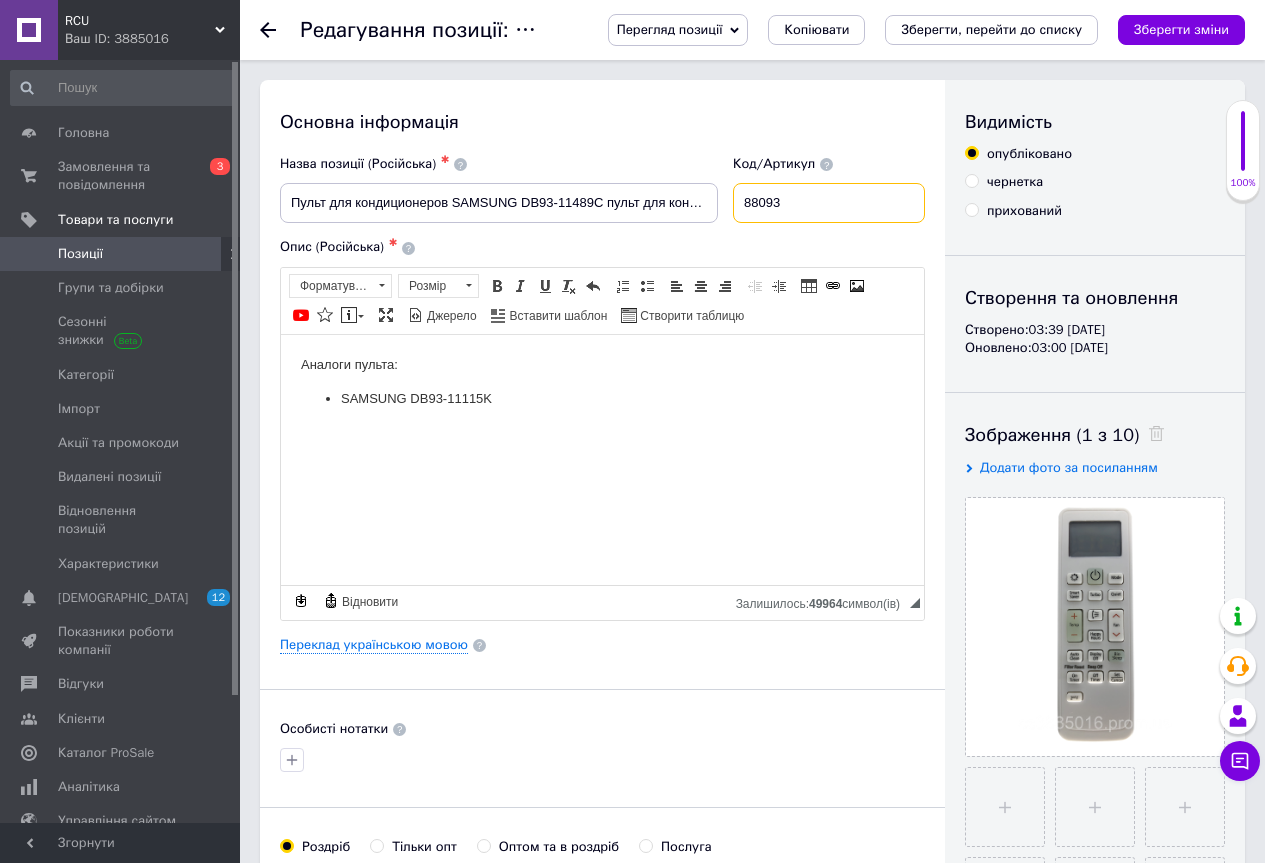 type on "88093" 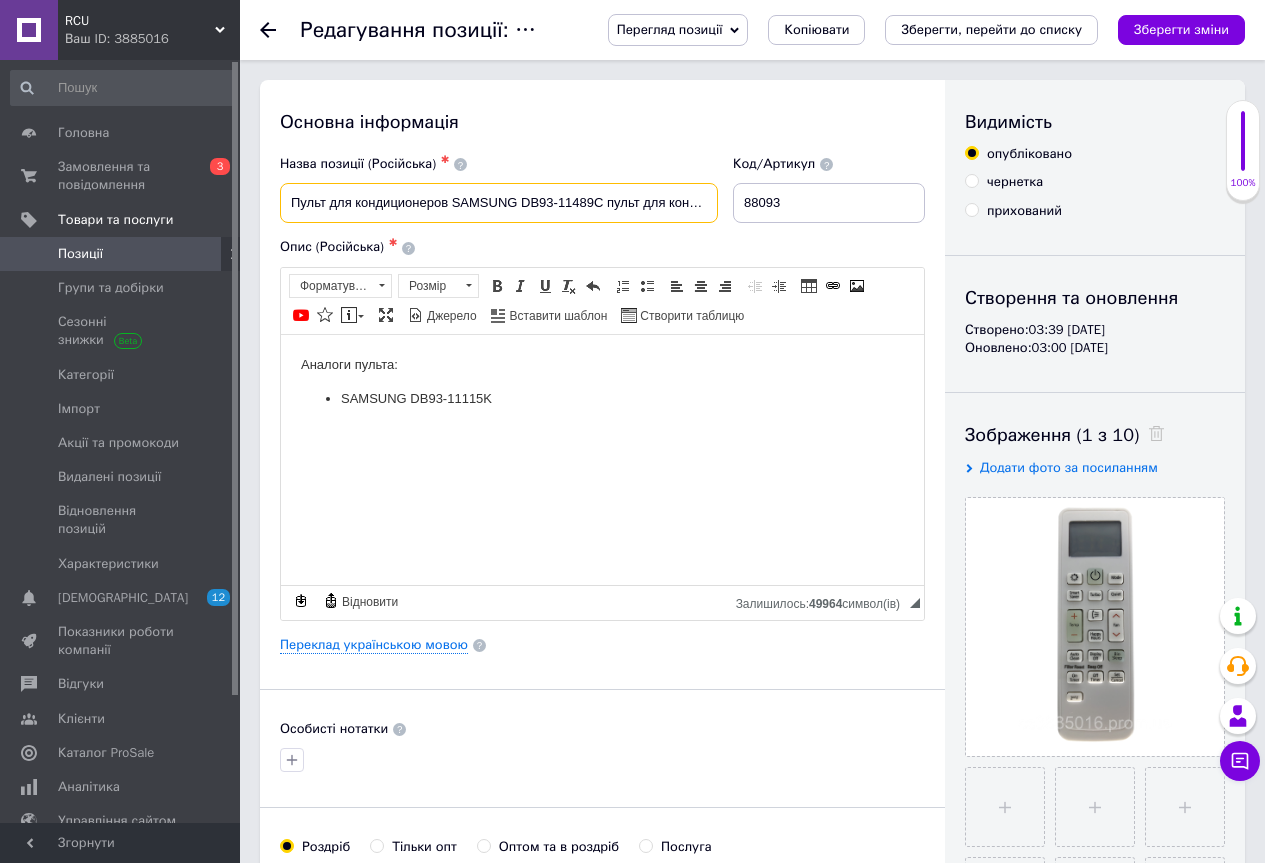 click on "Пульт для кондиционеров SAMSUNG DB93-11489C пульт для кондиционера [Conditioner] - 88093" at bounding box center (499, 203) 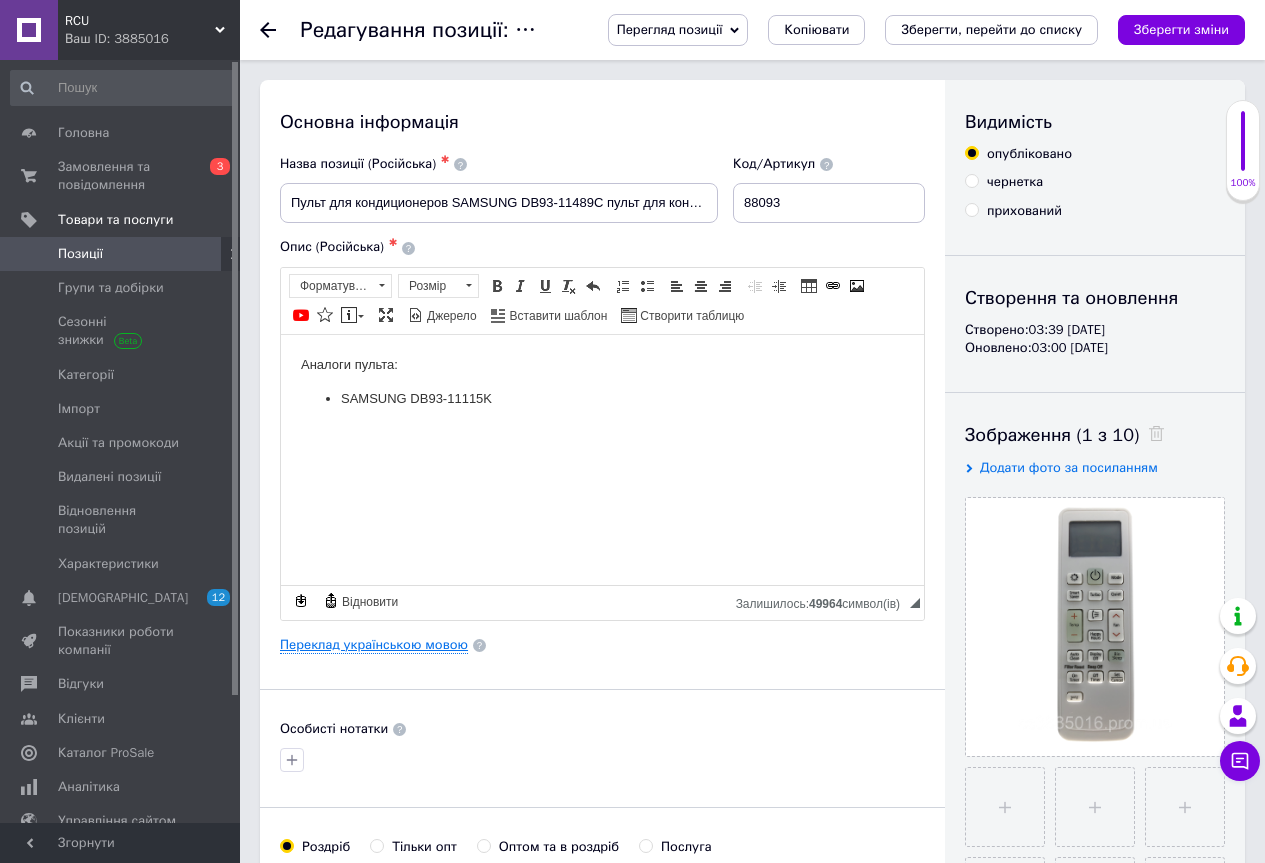click on "Переклад українською мовою" at bounding box center (374, 645) 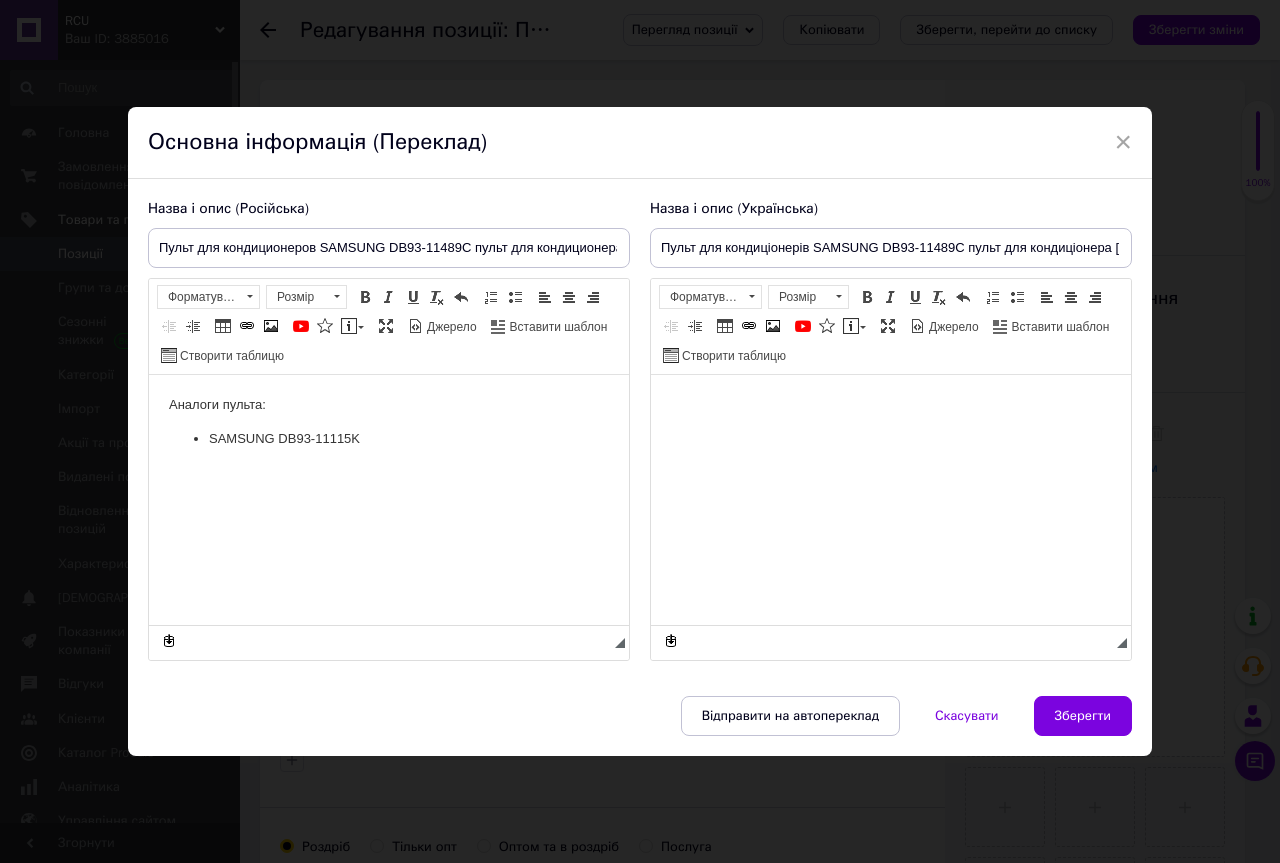 scroll, scrollTop: 0, scrollLeft: 0, axis: both 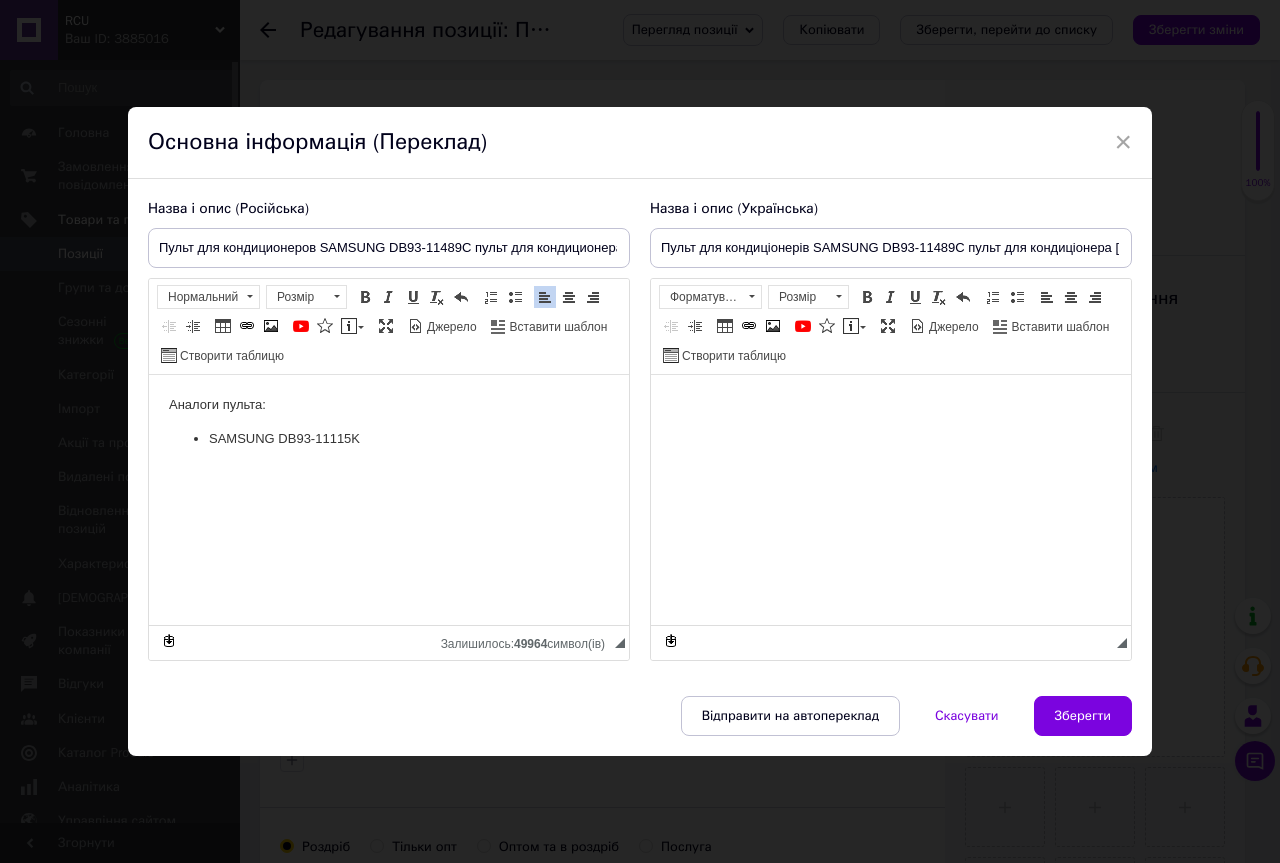 click on "SAMSUNG DB93-11115K" at bounding box center [389, 439] 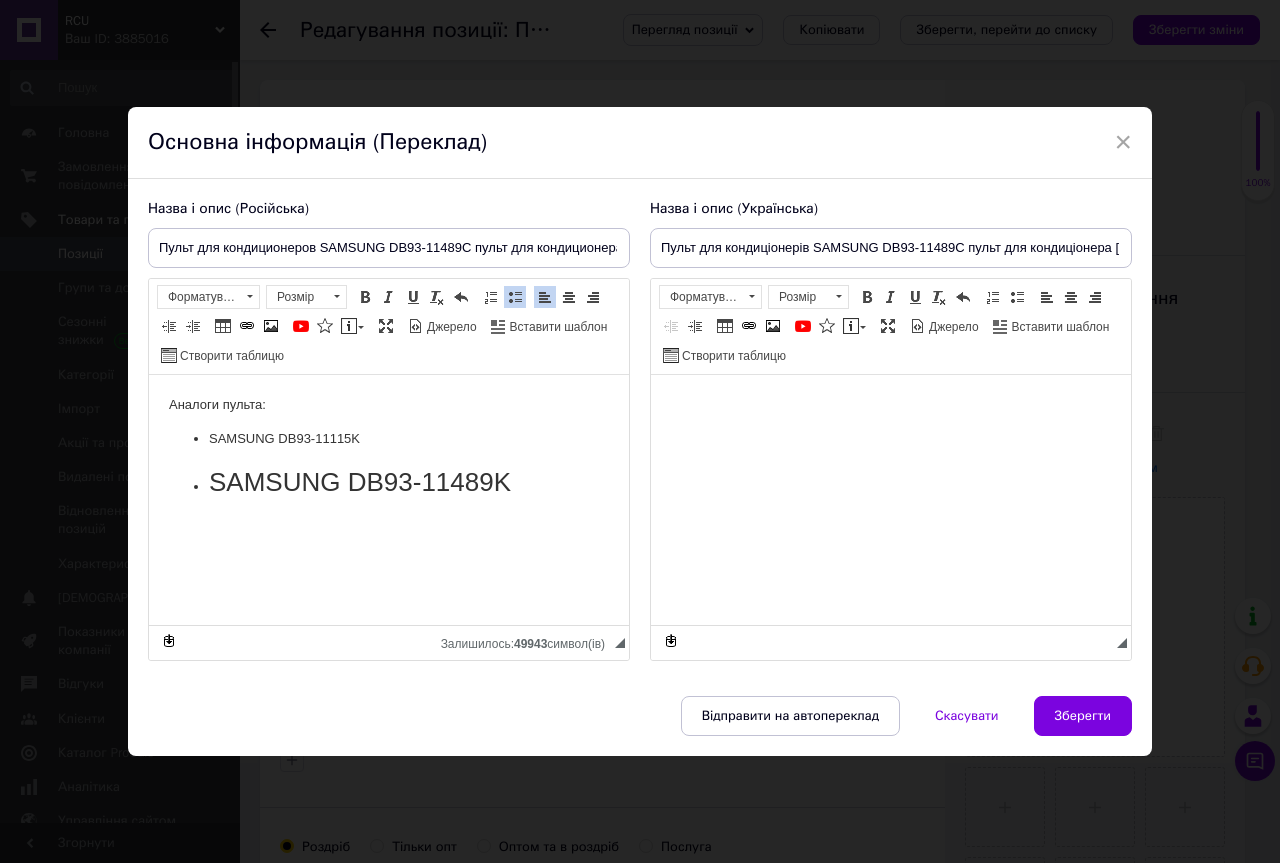 drag, startPoint x: 204, startPoint y: 488, endPoint x: 618, endPoint y: 481, distance: 414.05917 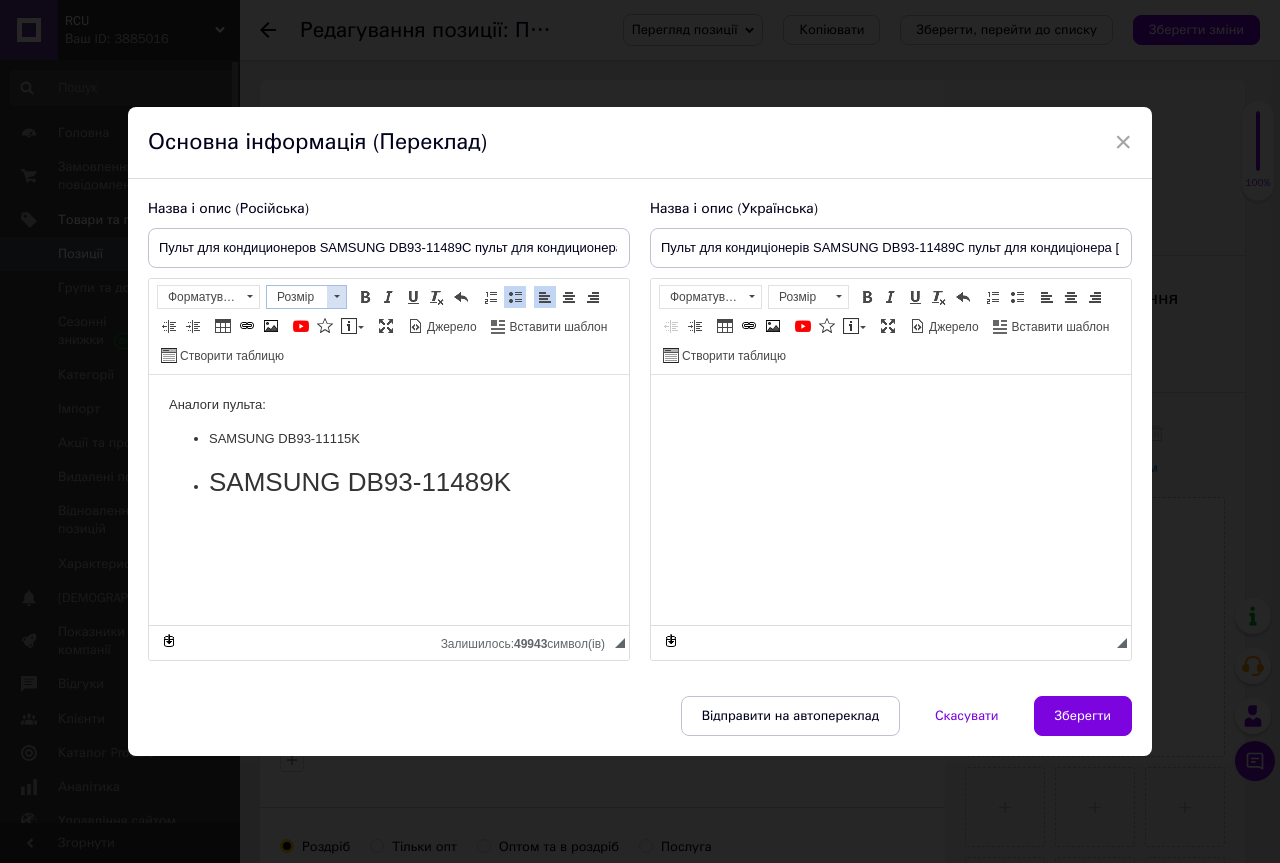 click at bounding box center (336, 297) 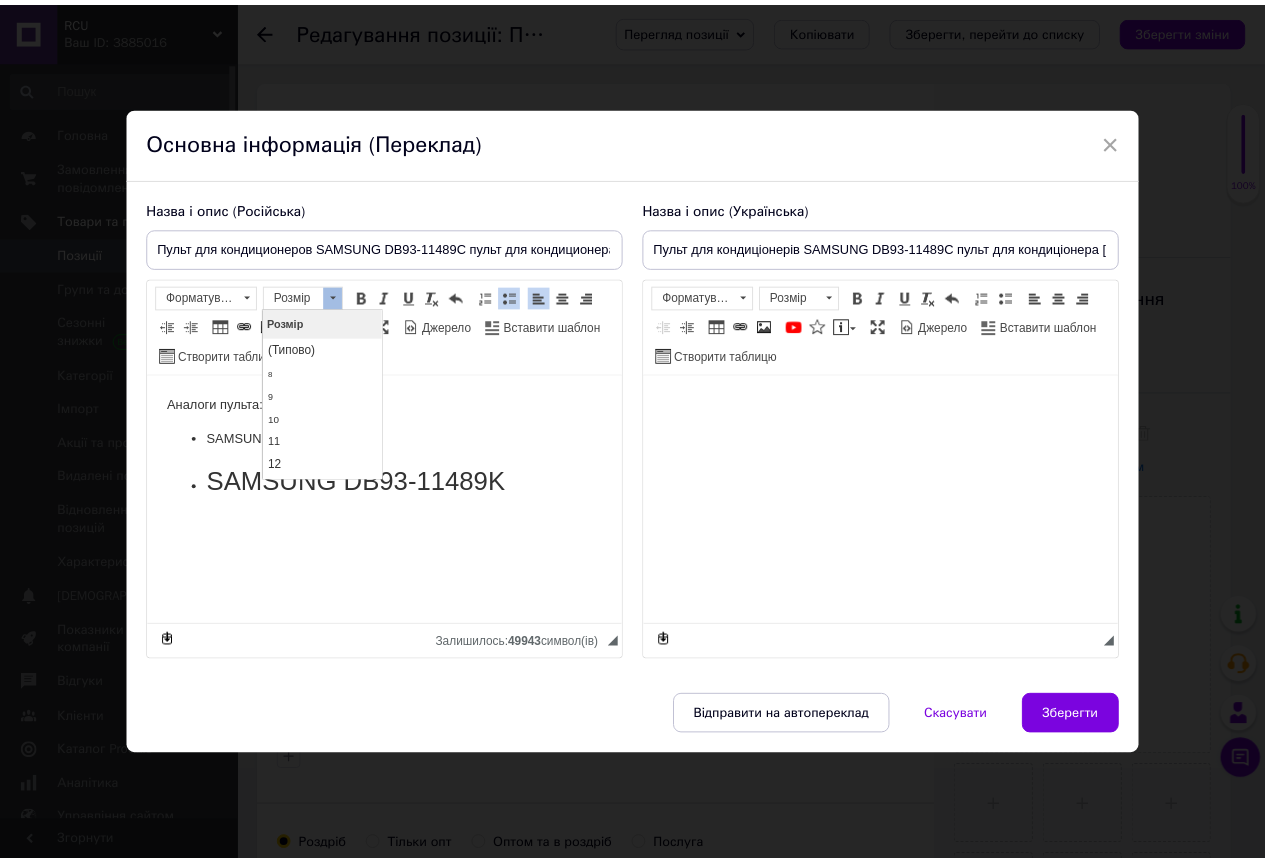 scroll, scrollTop: 0, scrollLeft: 0, axis: both 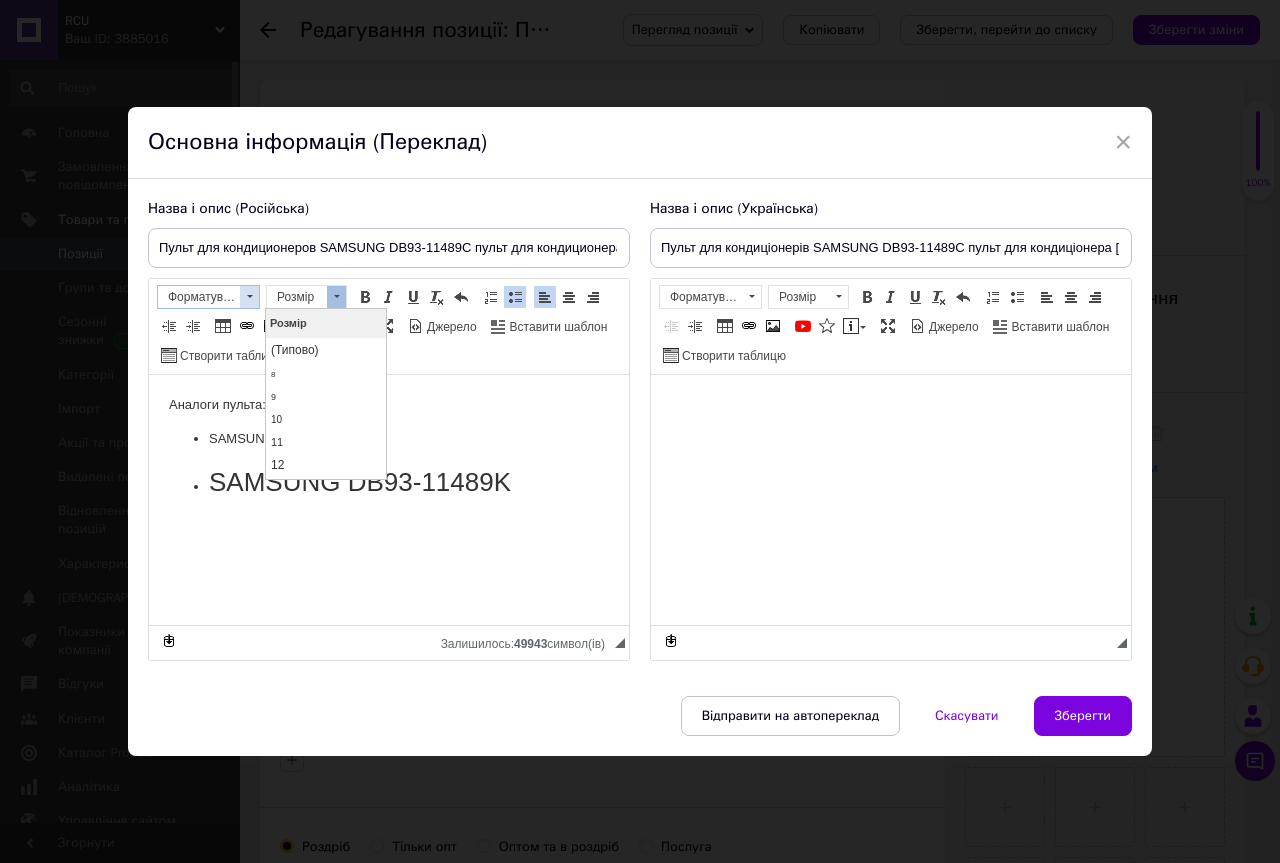 click on "Форматування" at bounding box center (199, 297) 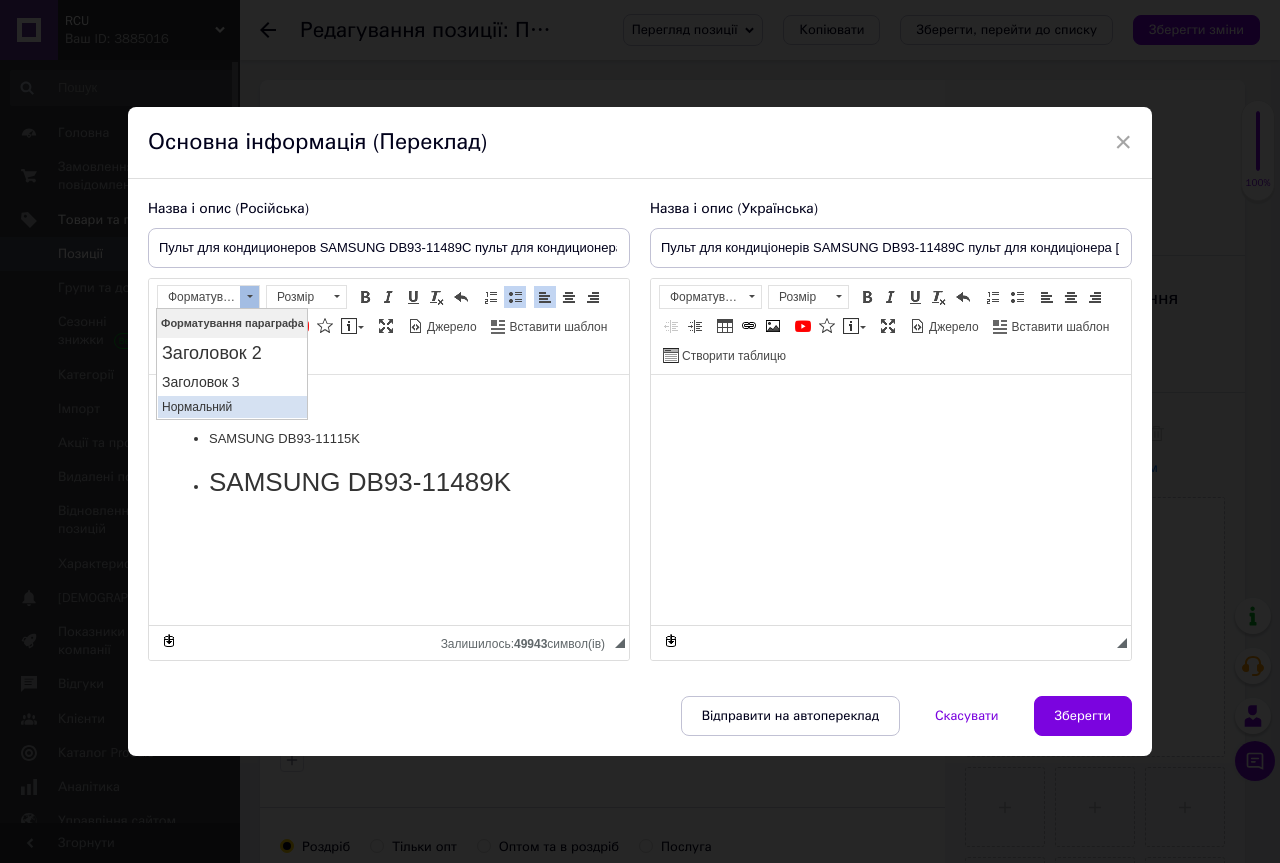 click on "Нормальний" at bounding box center (232, 407) 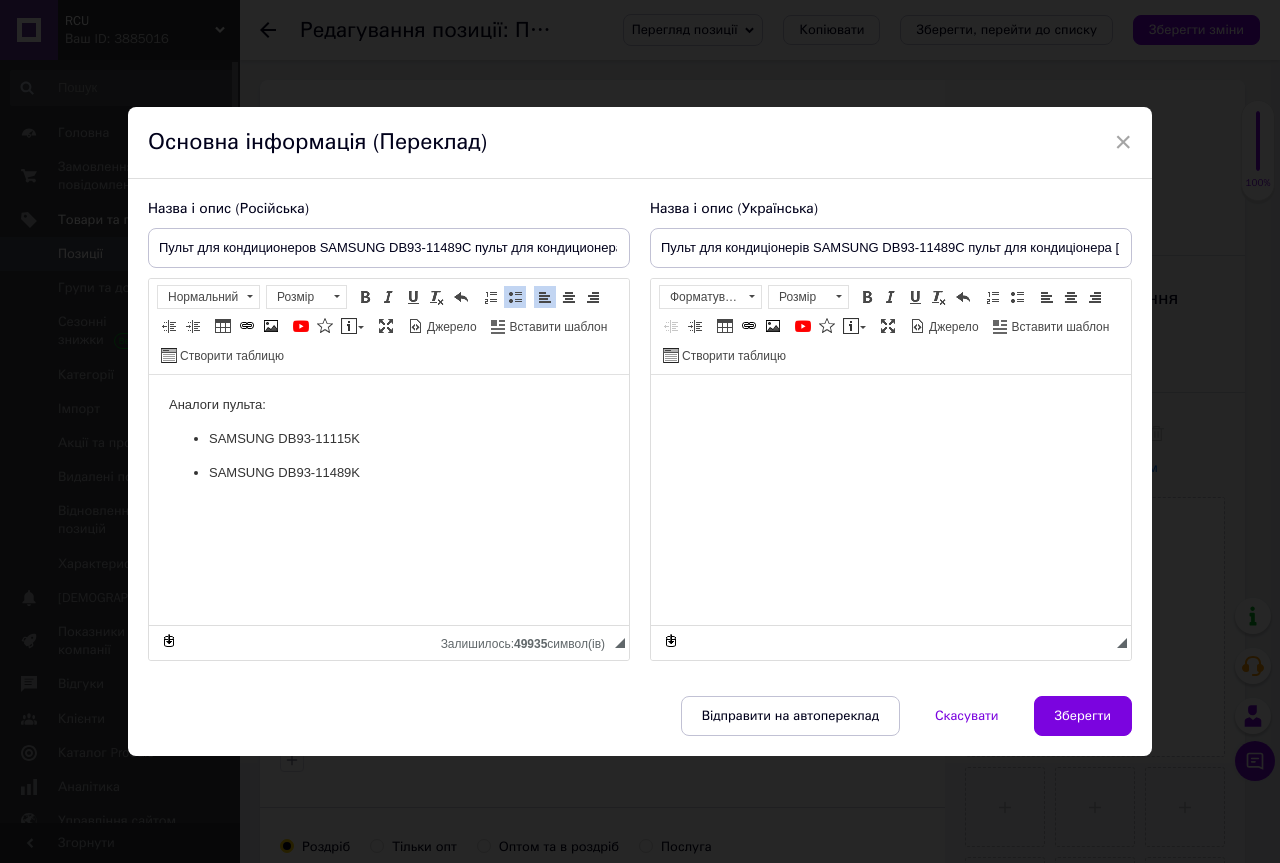 click on "Аналоги пульта: SAMSUNG DB93-11115K SAMSUNG DB93-11489K" at bounding box center [389, 439] 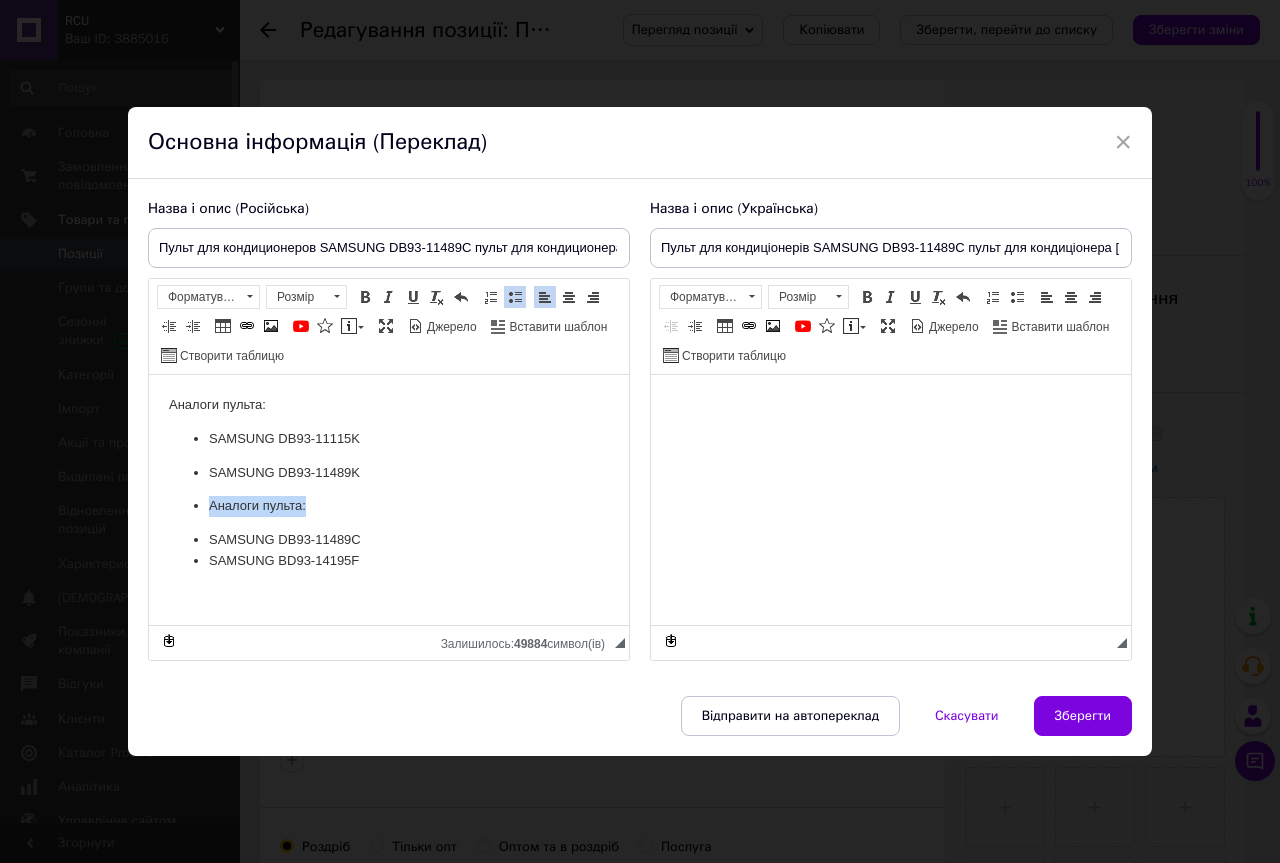 drag, startPoint x: 313, startPoint y: 508, endPoint x: 170, endPoint y: 509, distance: 143.0035 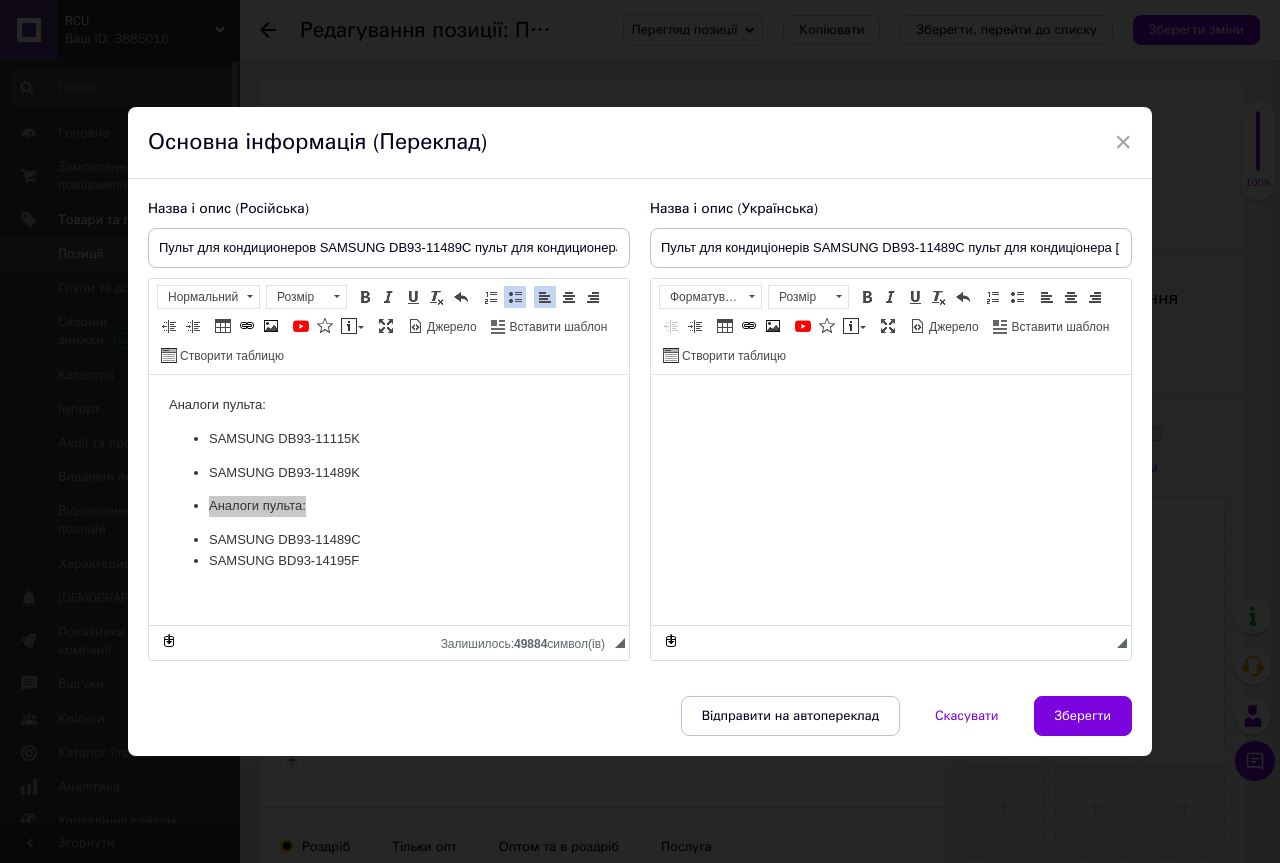 click at bounding box center [891, 405] 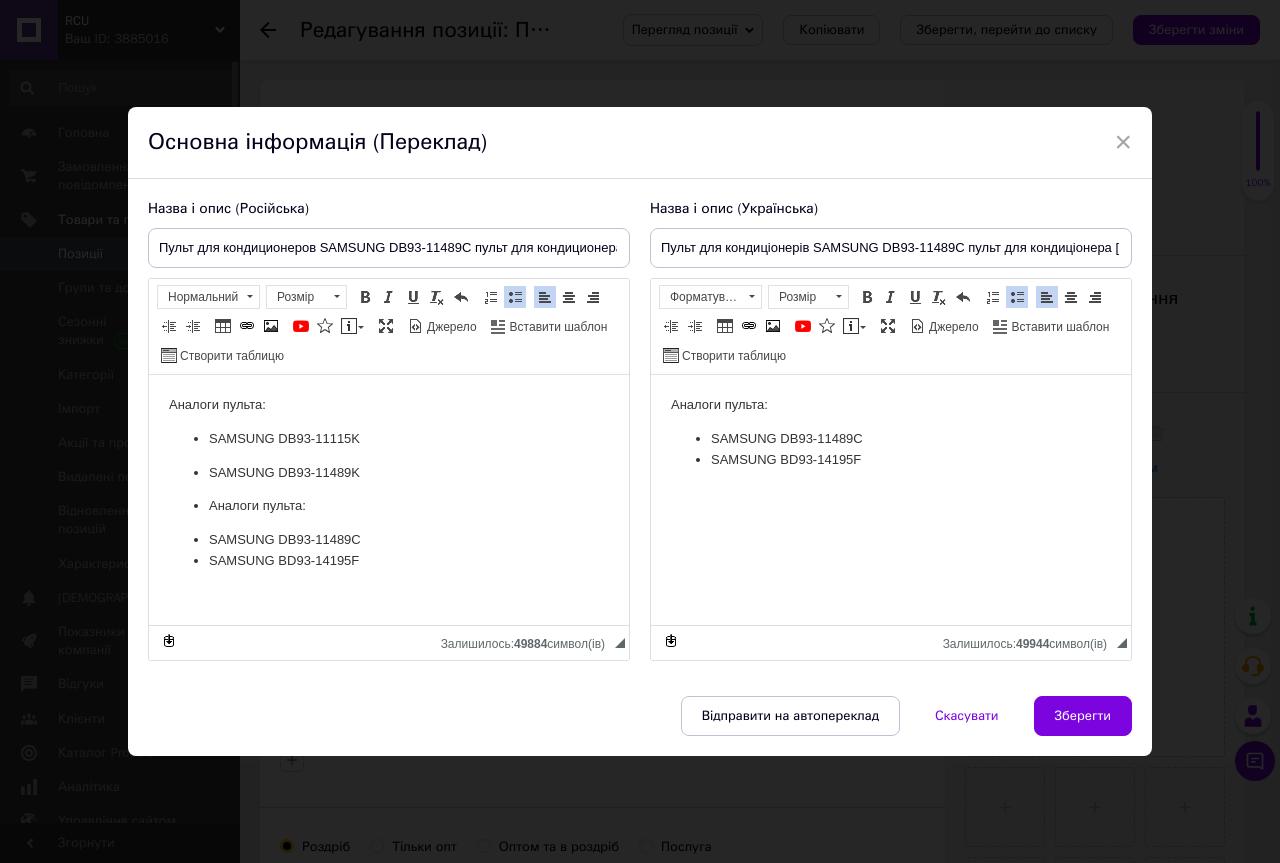drag, startPoint x: 360, startPoint y: 472, endPoint x: 296, endPoint y: 792, distance: 326.33725 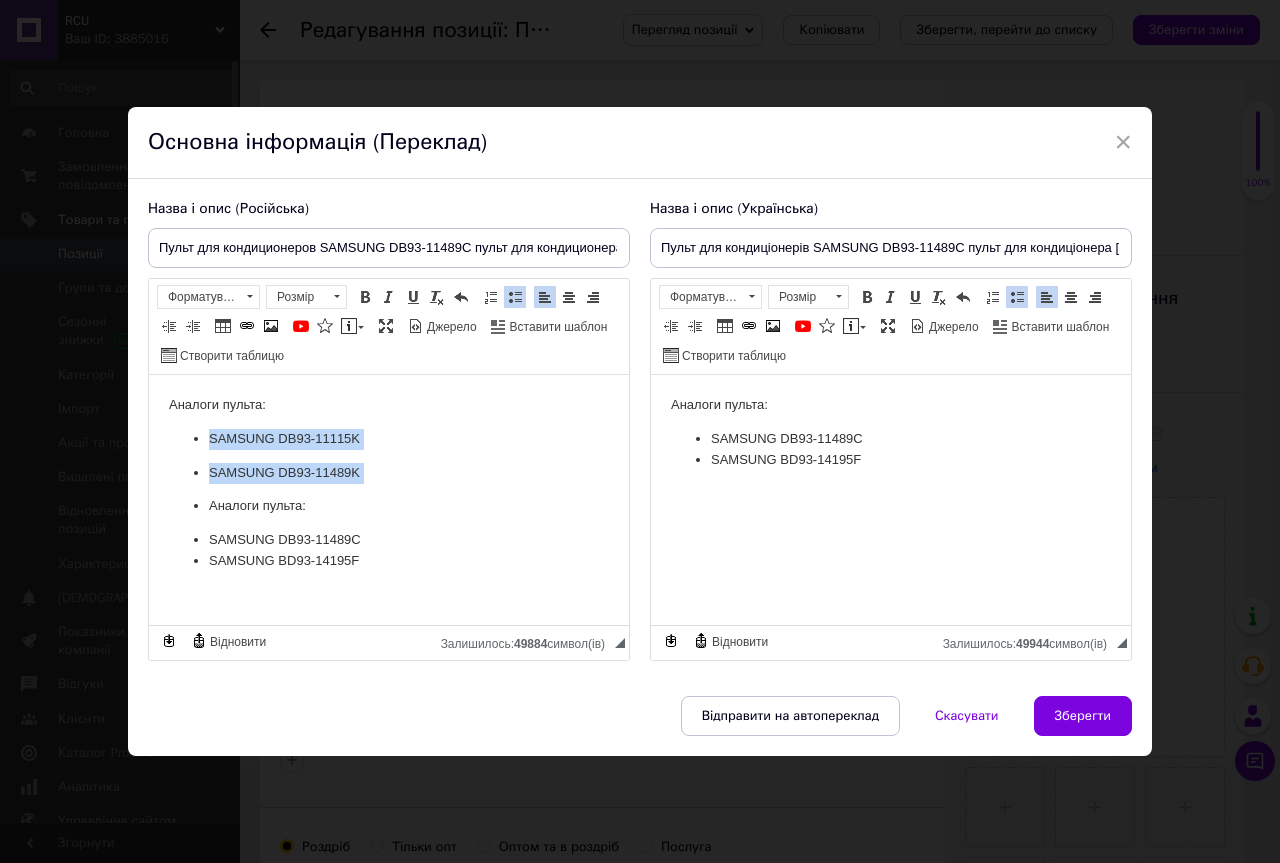 drag, startPoint x: 208, startPoint y: 433, endPoint x: 391, endPoint y: 488, distance: 191.08636 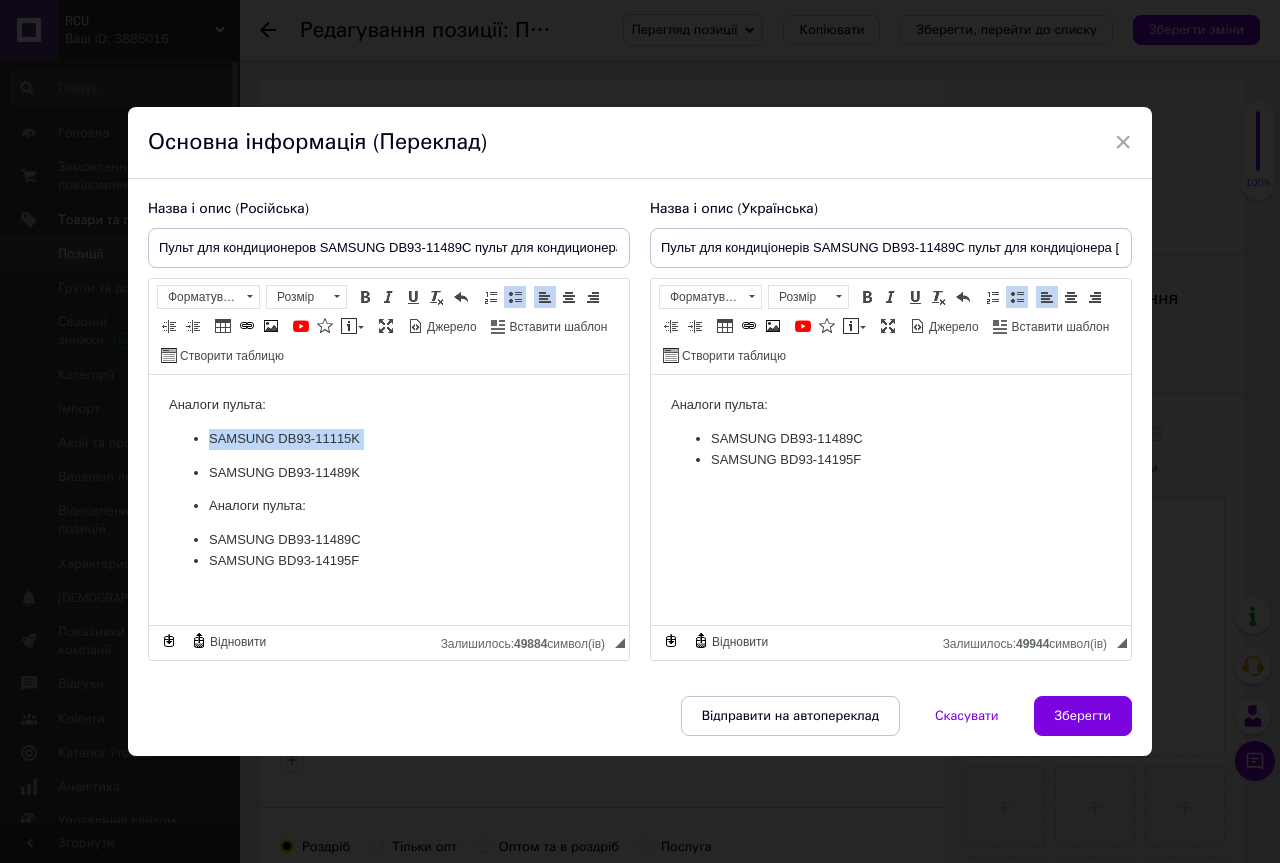 copy on "SAMSUNG DB93-11115K" 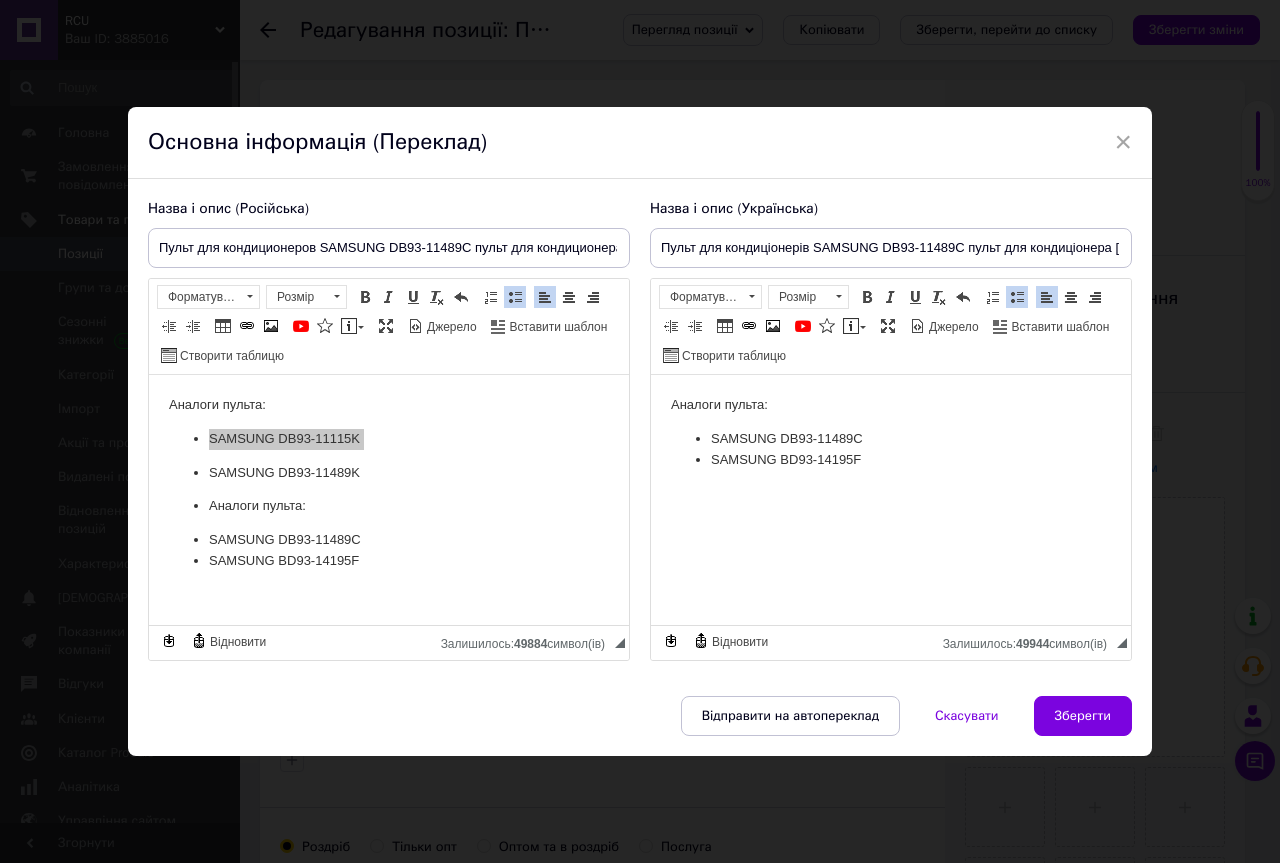 click on "SAMSUNG BD93-14195F" at bounding box center (891, 460) 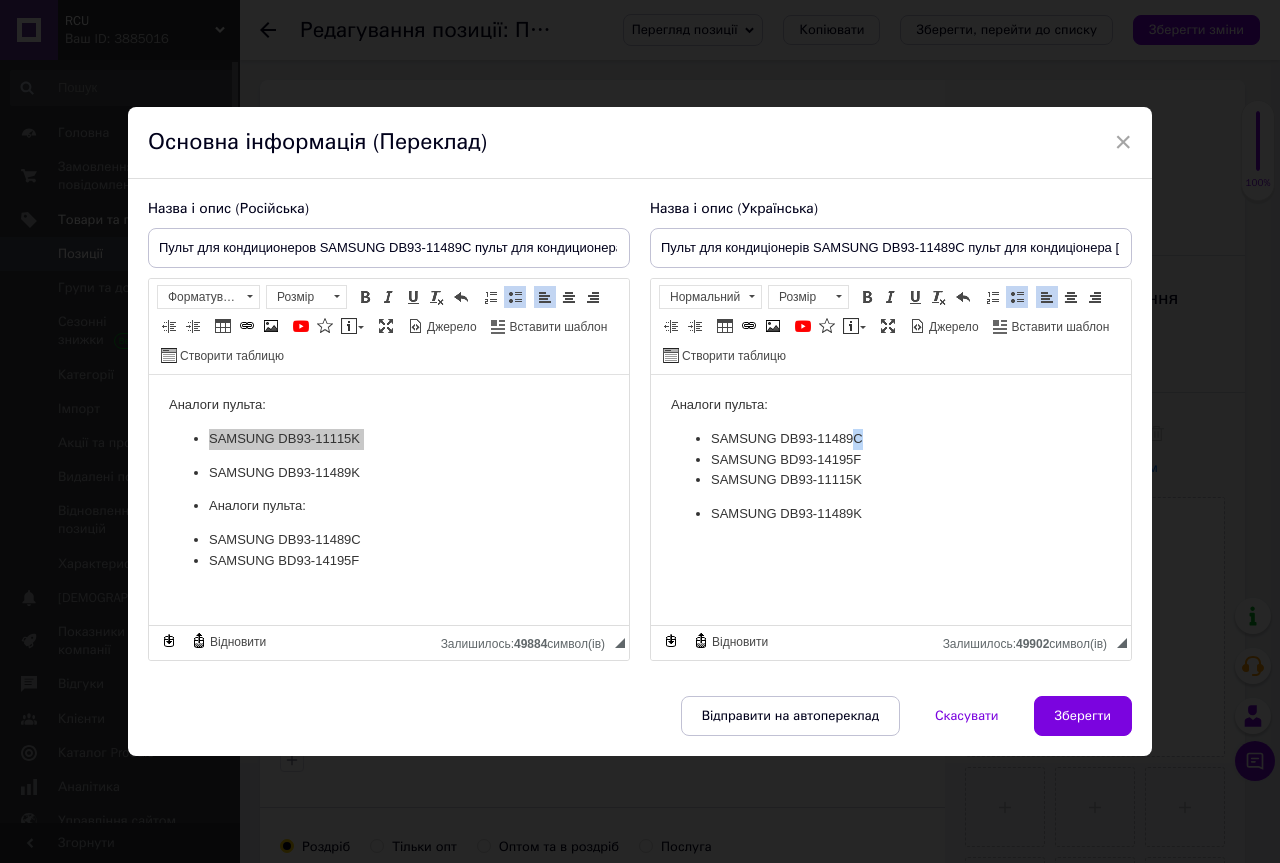 drag, startPoint x: 853, startPoint y: 439, endPoint x: 889, endPoint y: 439, distance: 36 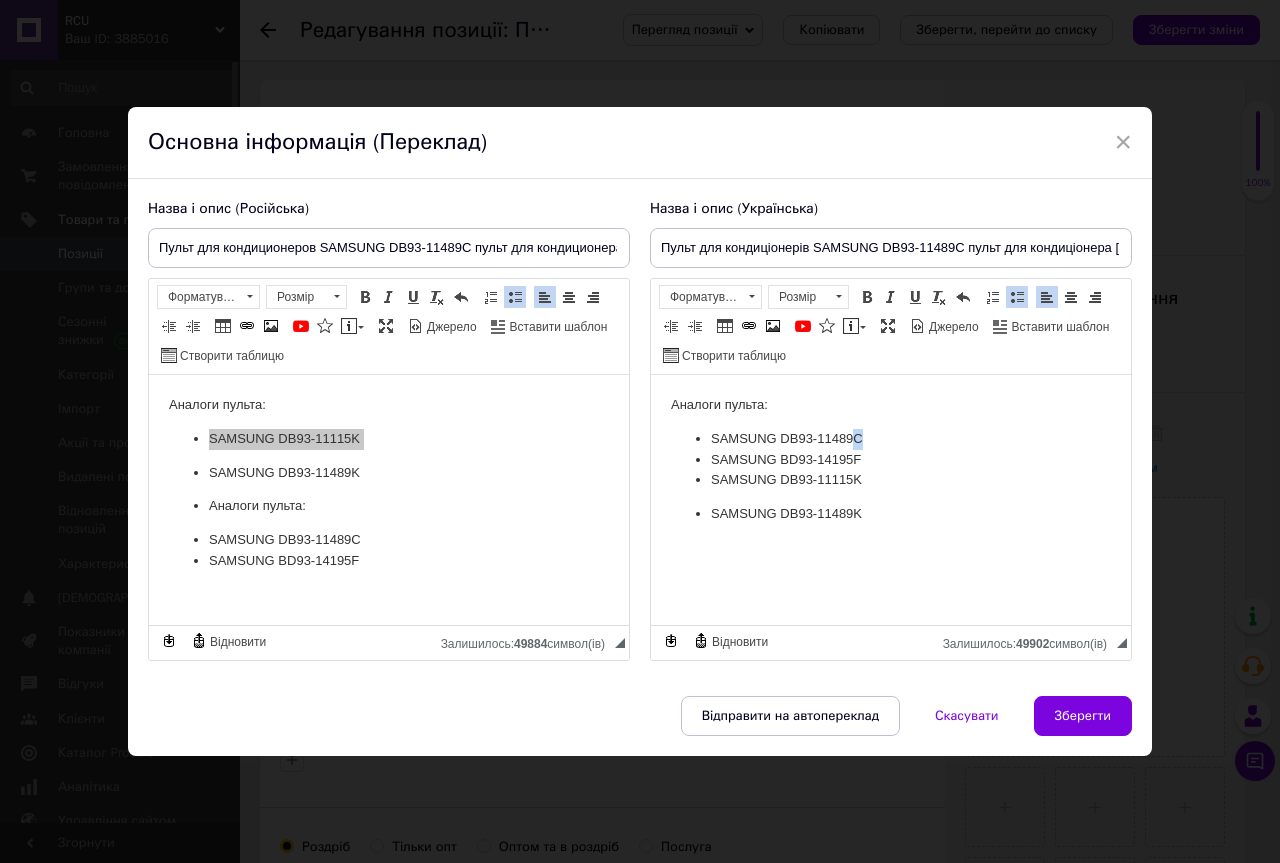 type 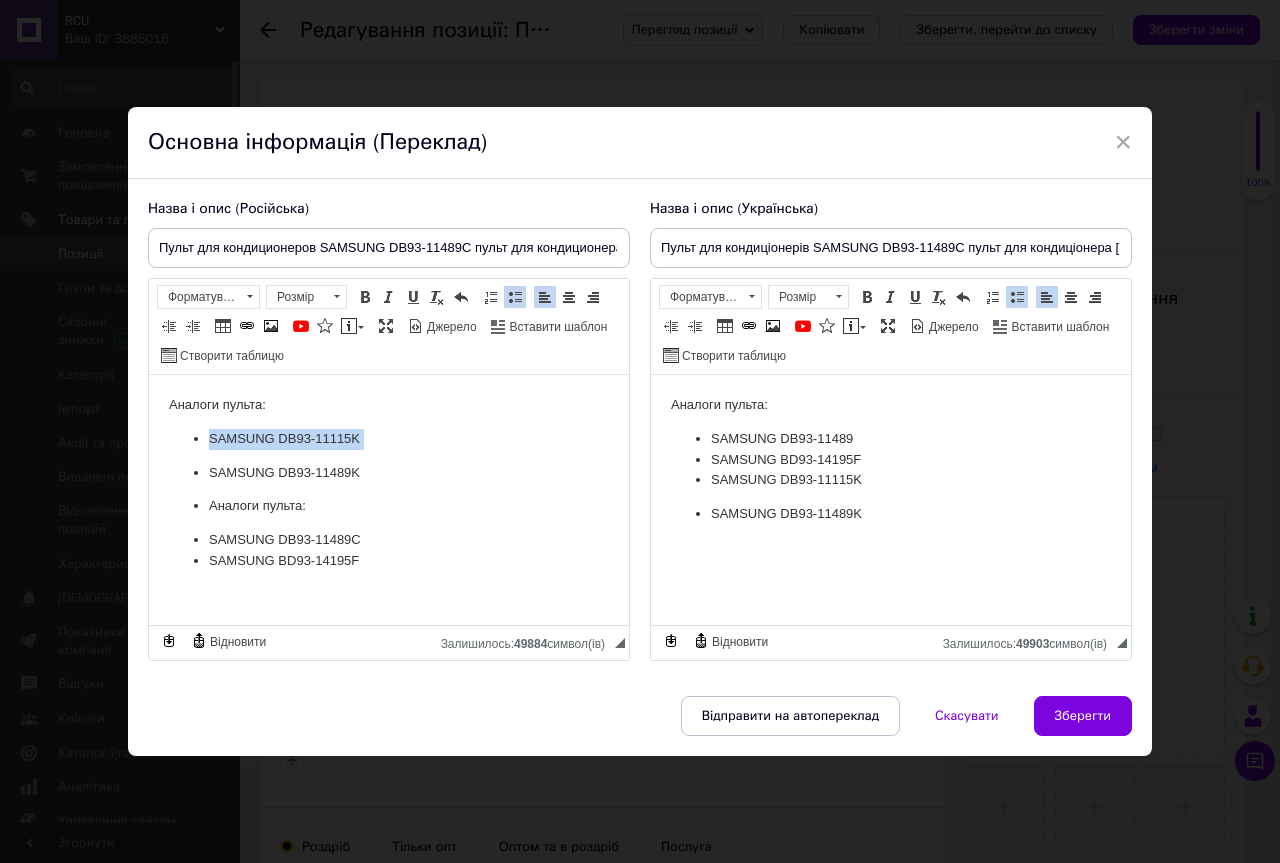 click on "SAMSUNG DB93-11115K" at bounding box center (389, 439) 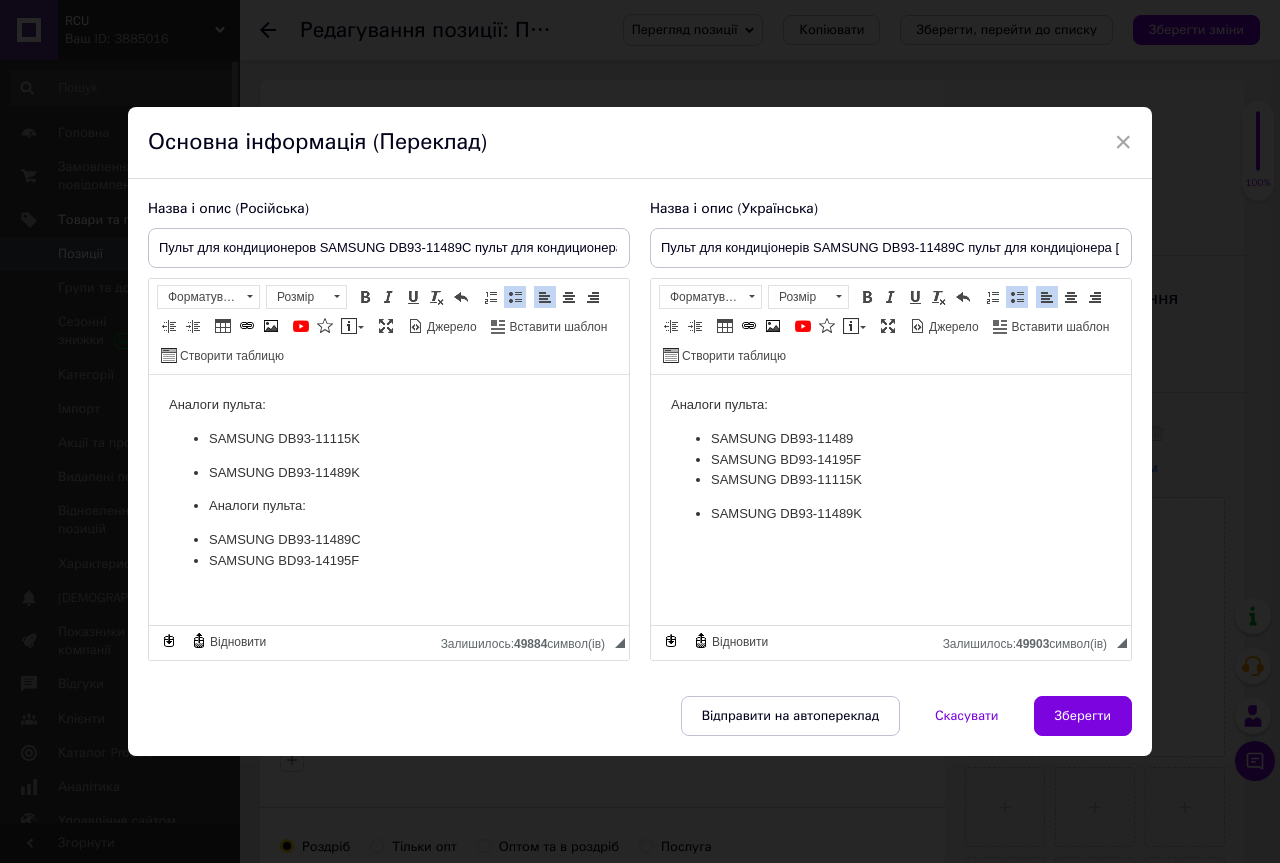 click on "SAMSUNG DB93-11489" at bounding box center (891, 439) 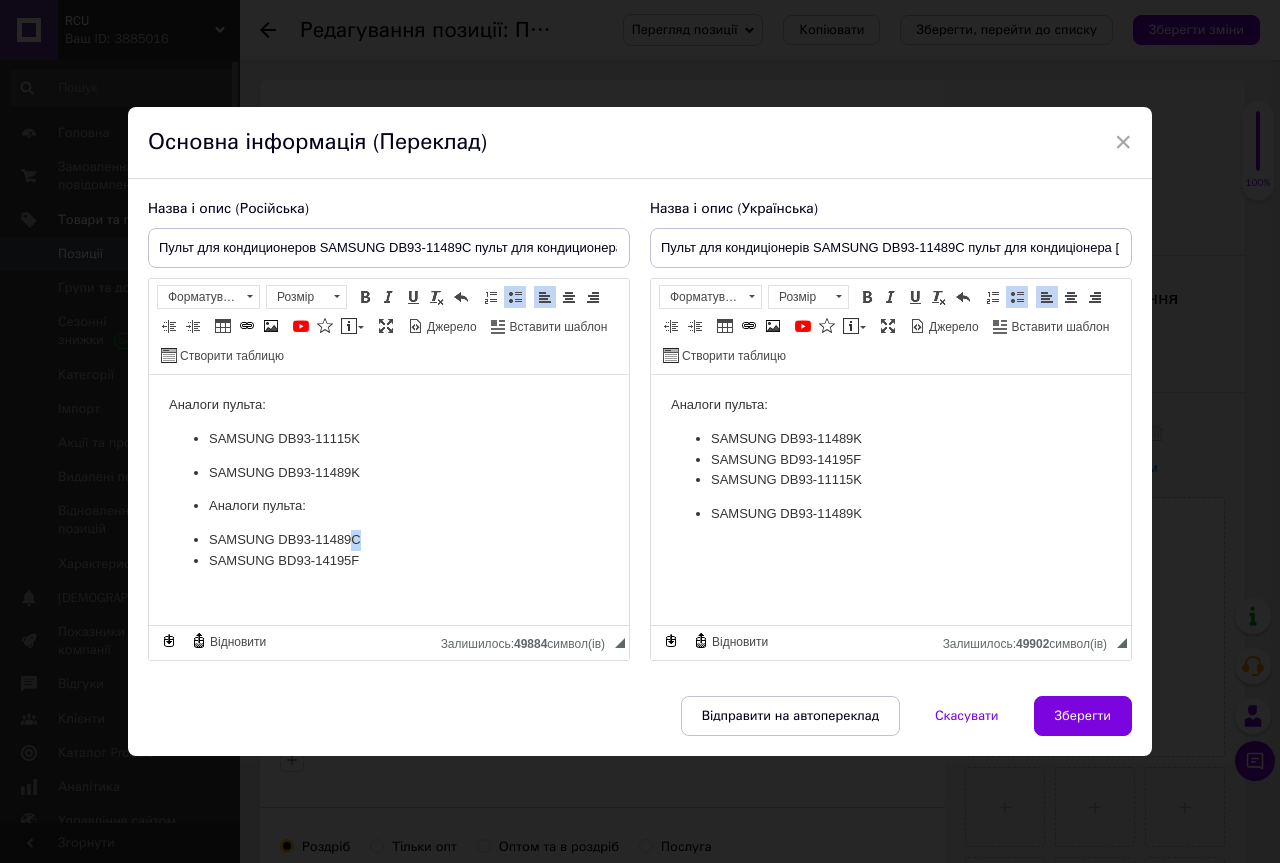 drag, startPoint x: 353, startPoint y: 540, endPoint x: 383, endPoint y: 540, distance: 30 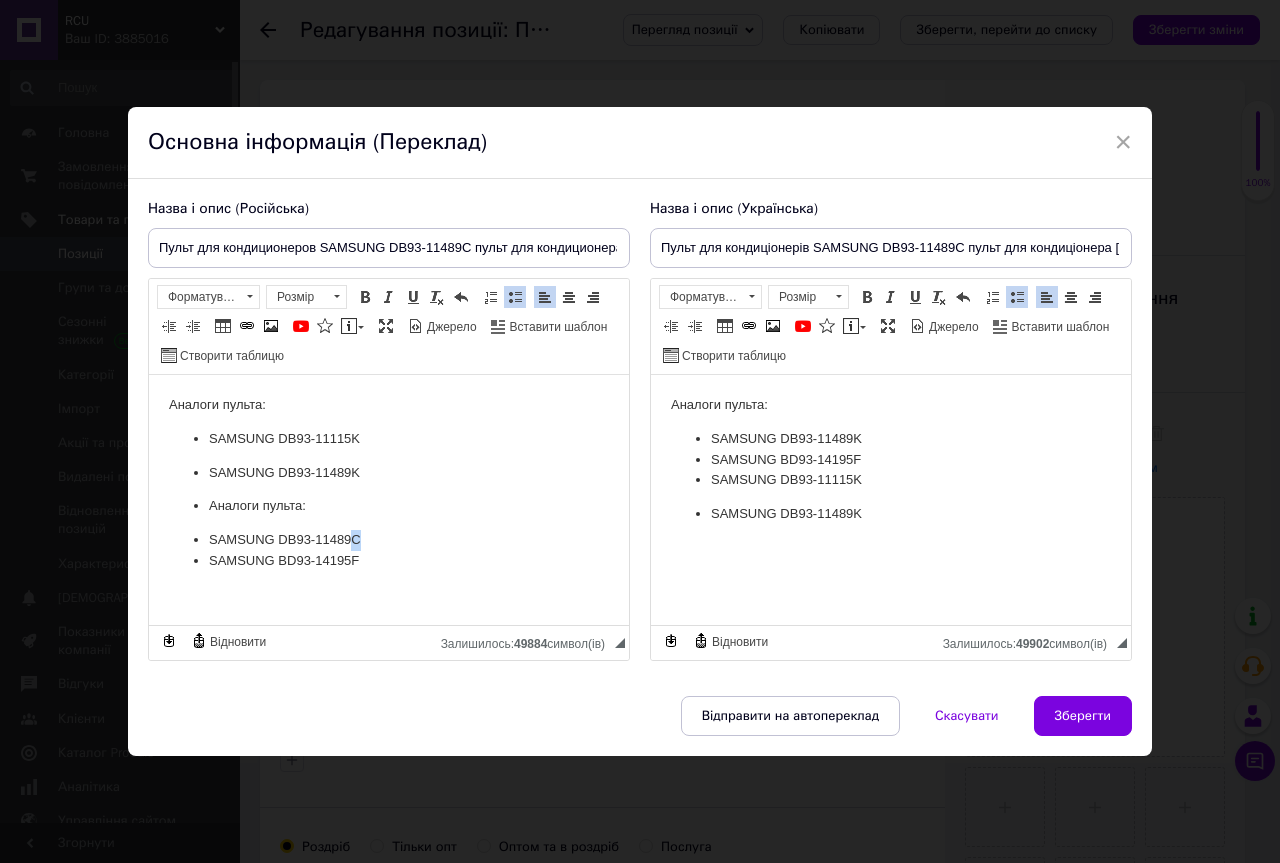 type 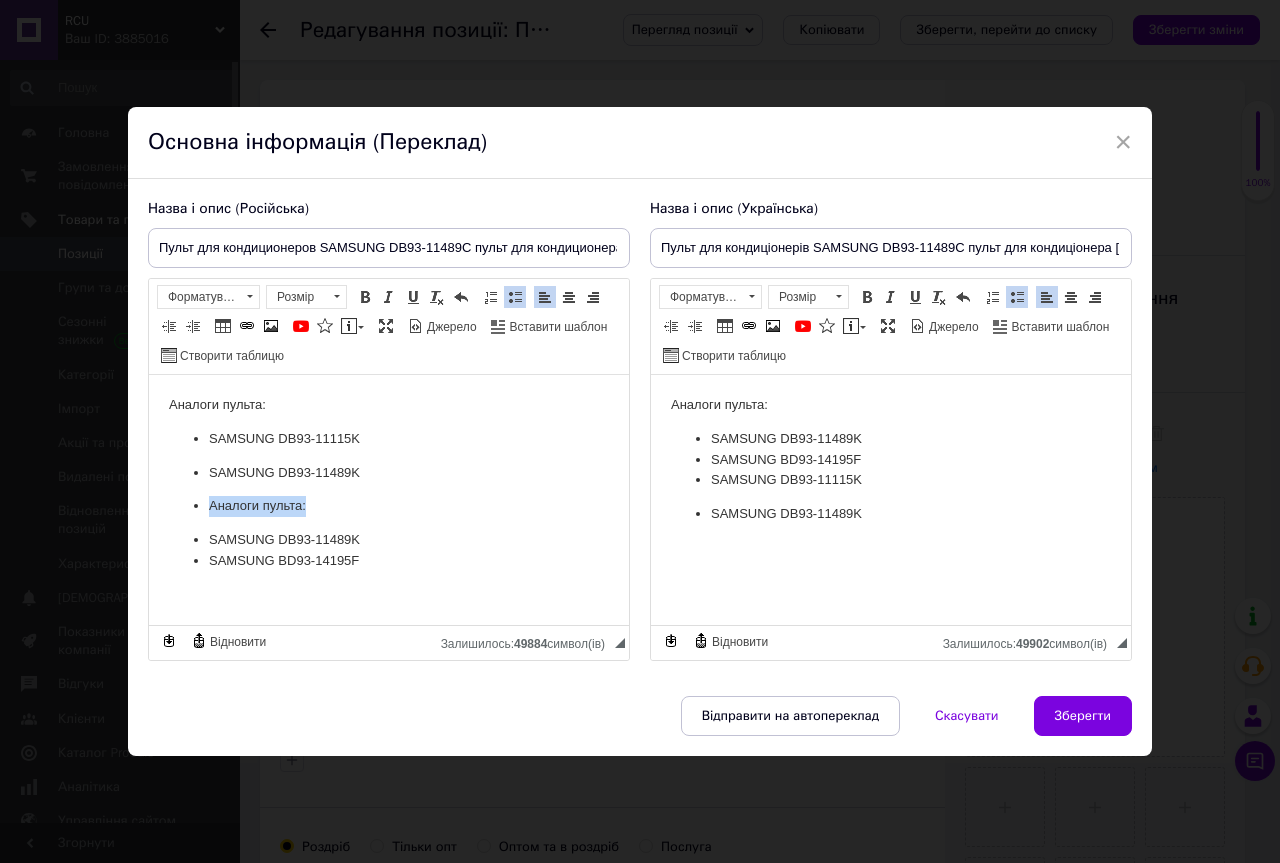 drag, startPoint x: 323, startPoint y: 509, endPoint x: 284, endPoint y: 884, distance: 377.02255 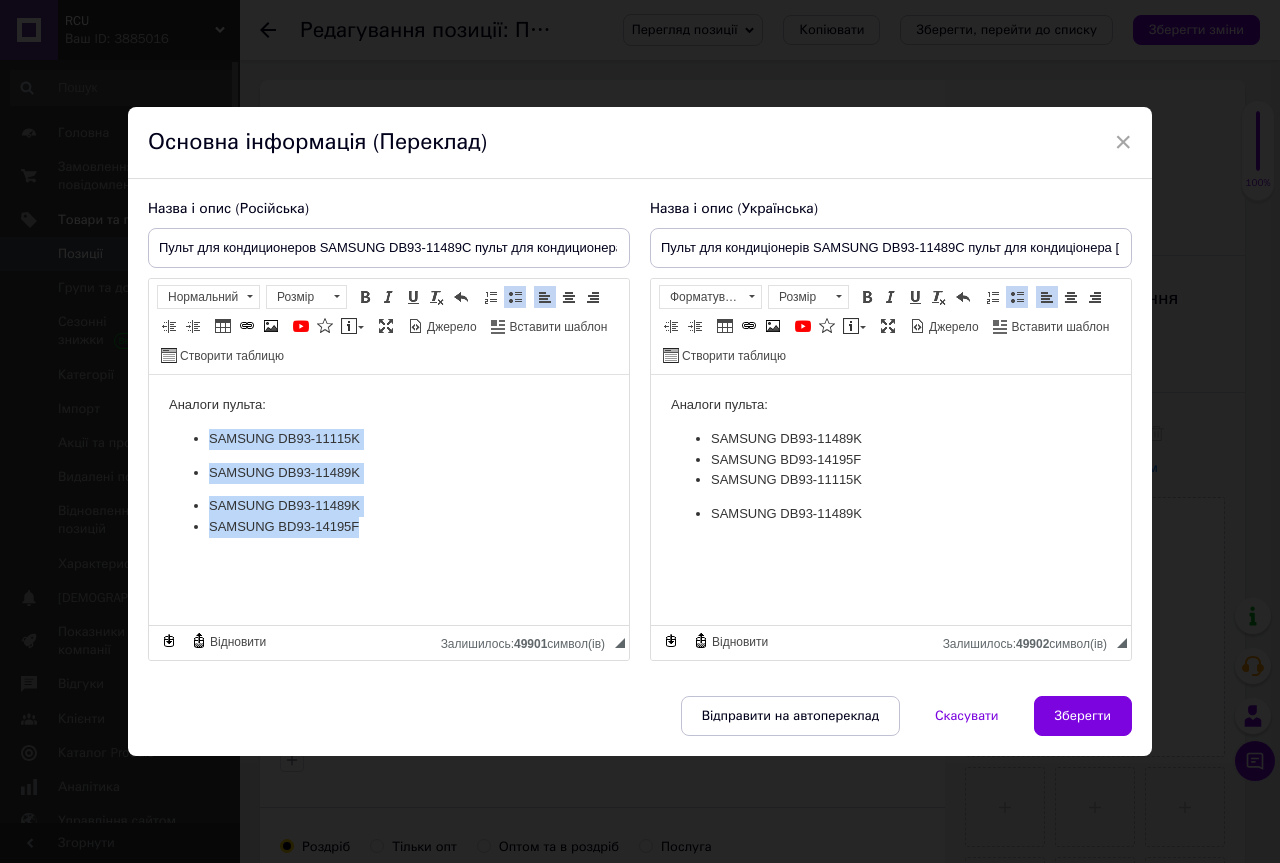 drag, startPoint x: 192, startPoint y: 436, endPoint x: 436, endPoint y: 544, distance: 266.83328 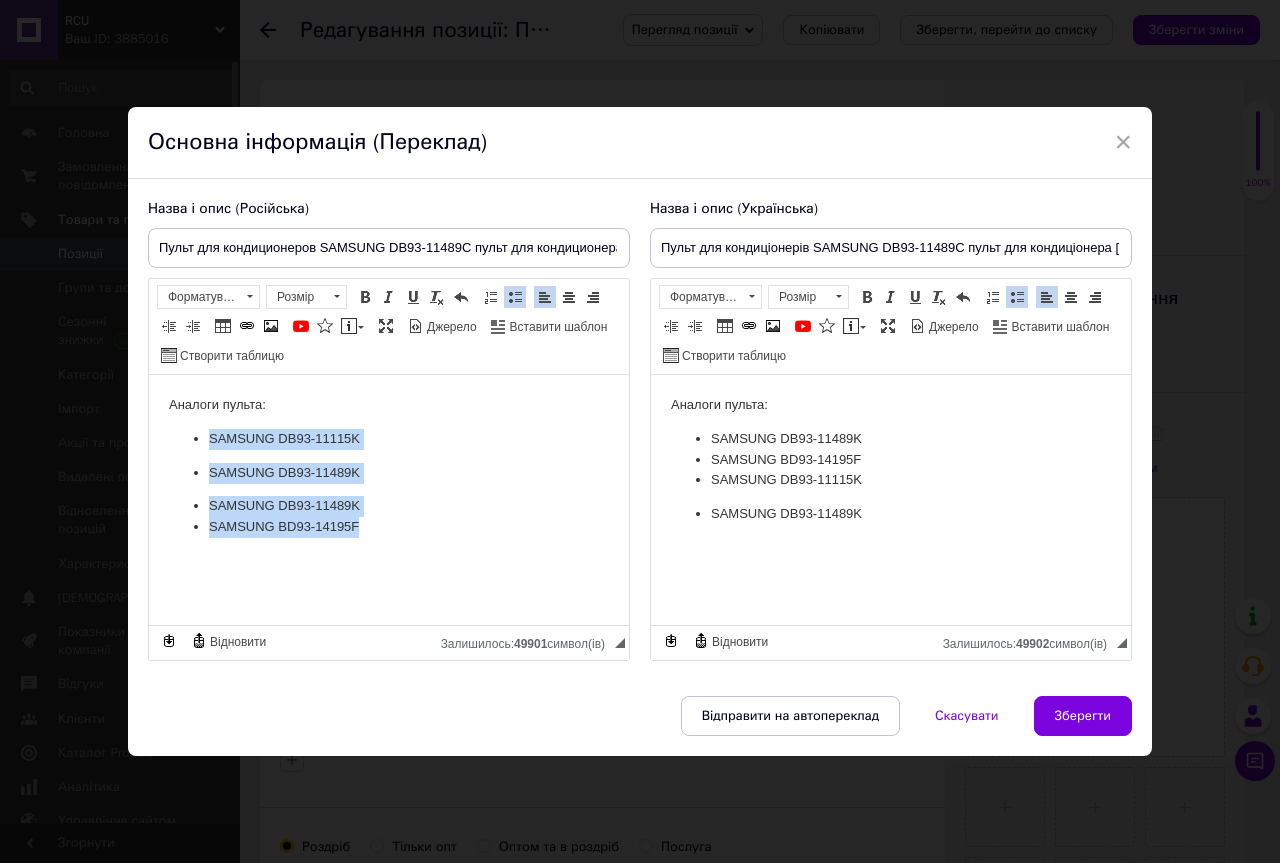 click at bounding box center (515, 297) 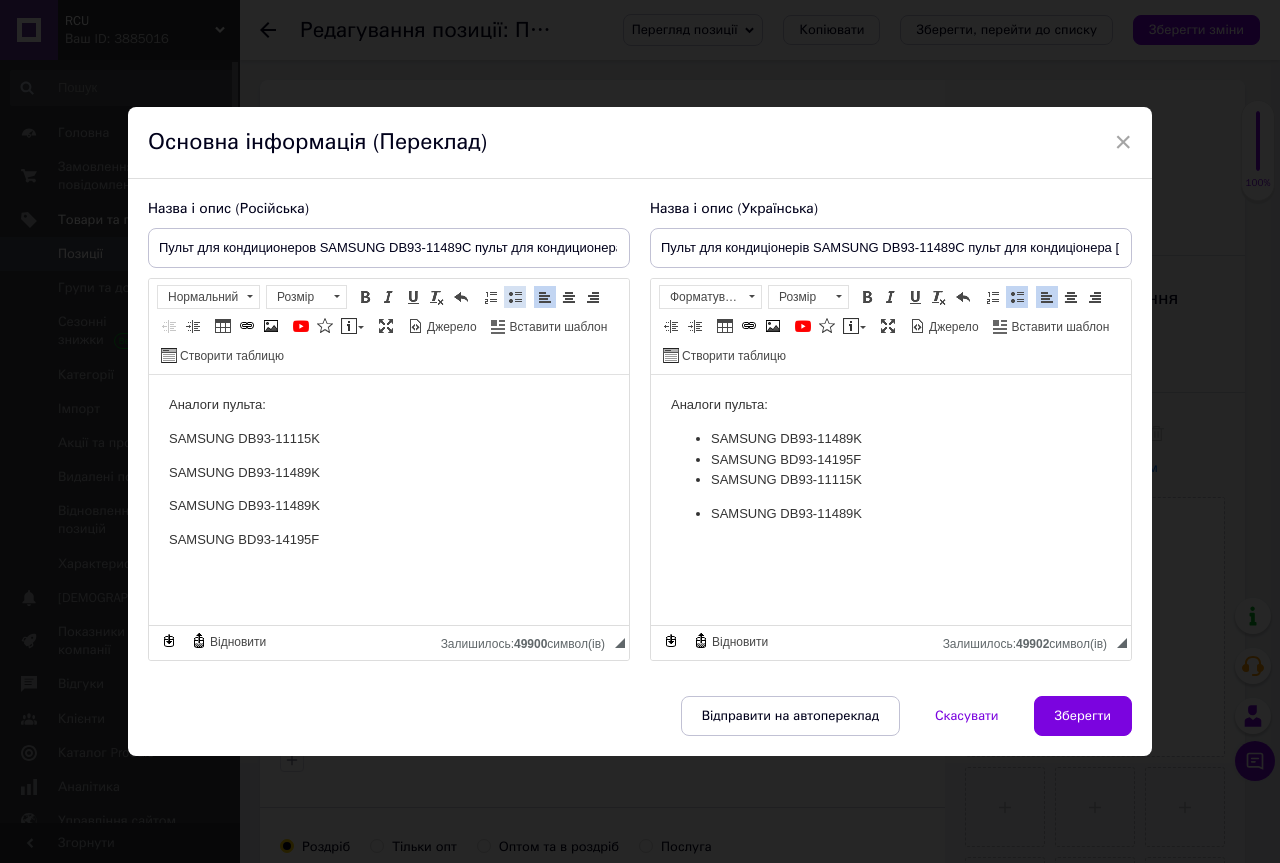 click at bounding box center (515, 297) 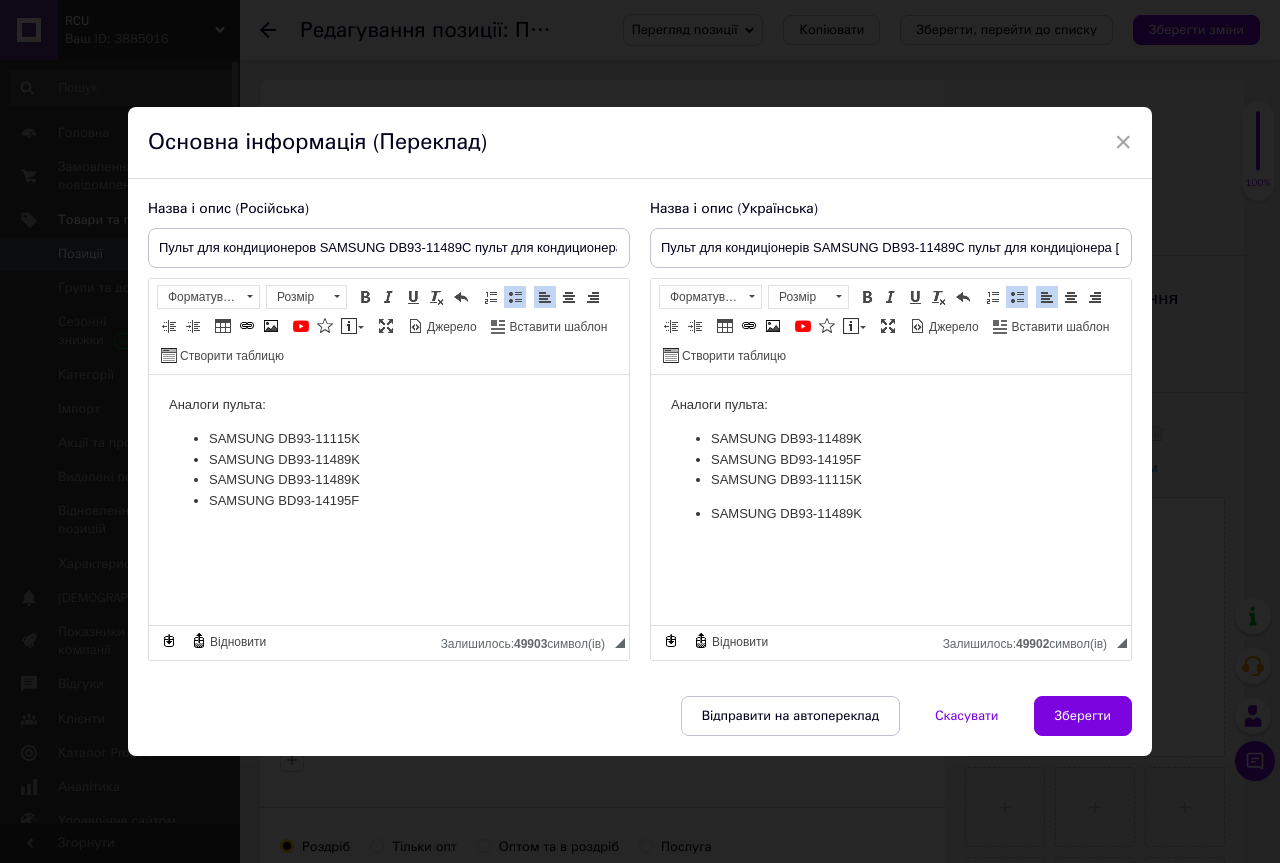 click on "SAMSUNG DB93-11489K" at bounding box center (891, 439) 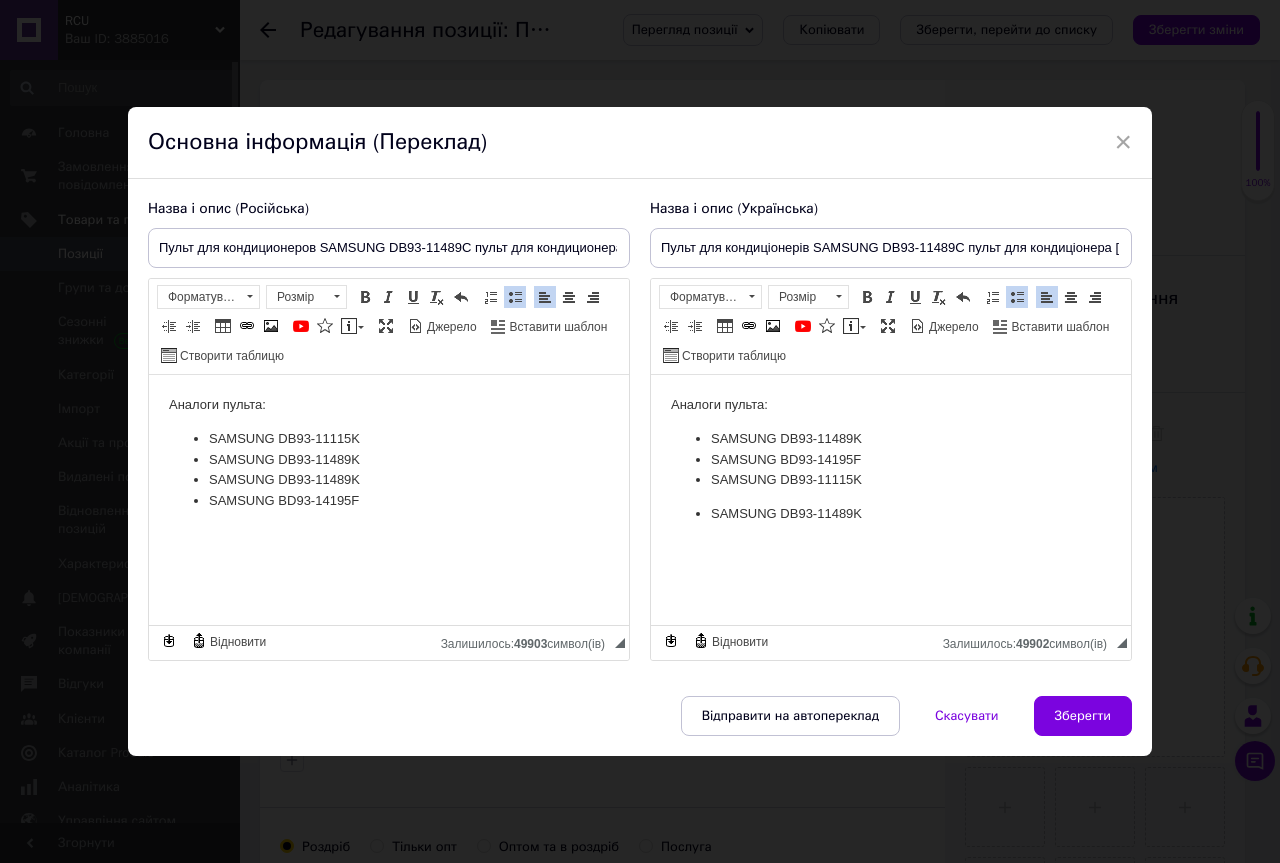 drag, startPoint x: 700, startPoint y: 436, endPoint x: 924, endPoint y: 529, distance: 242.53865 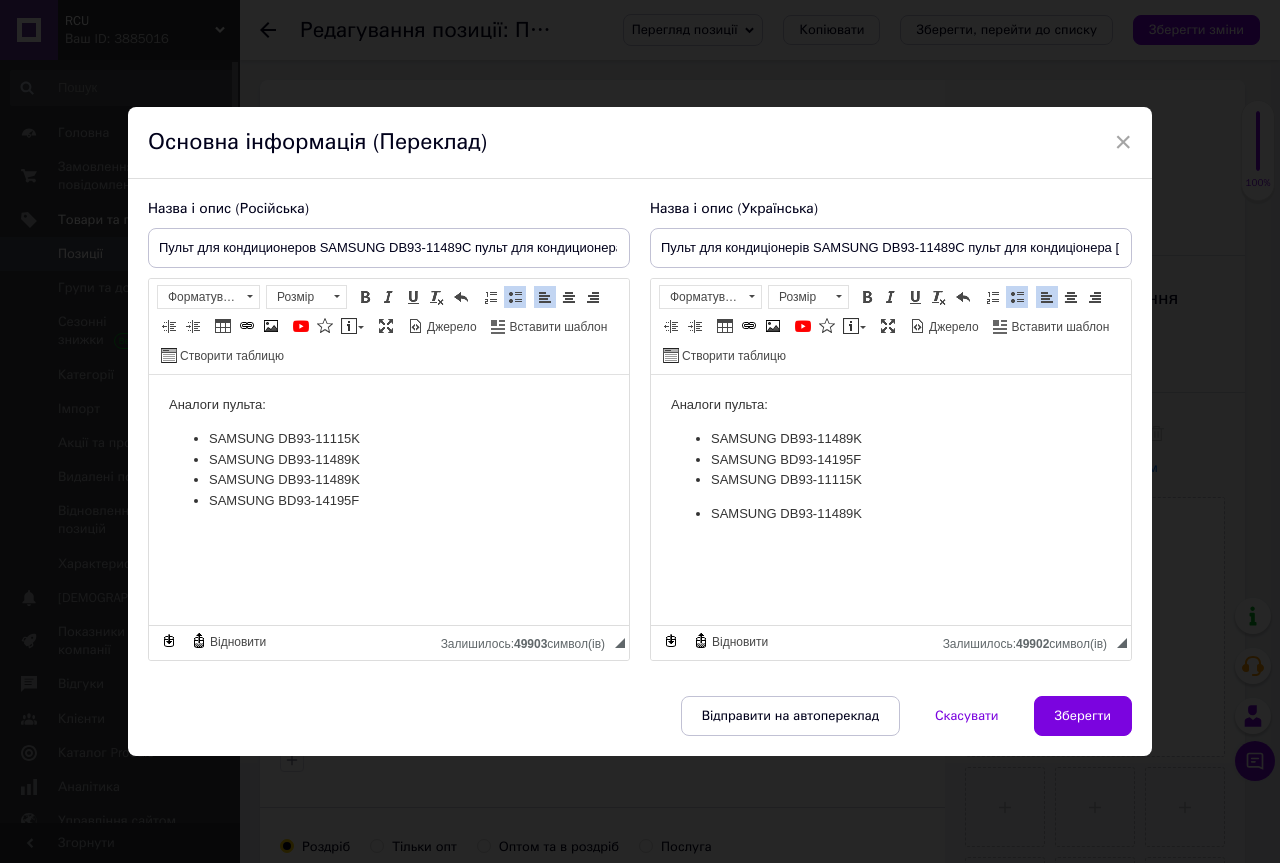 click at bounding box center (1017, 297) 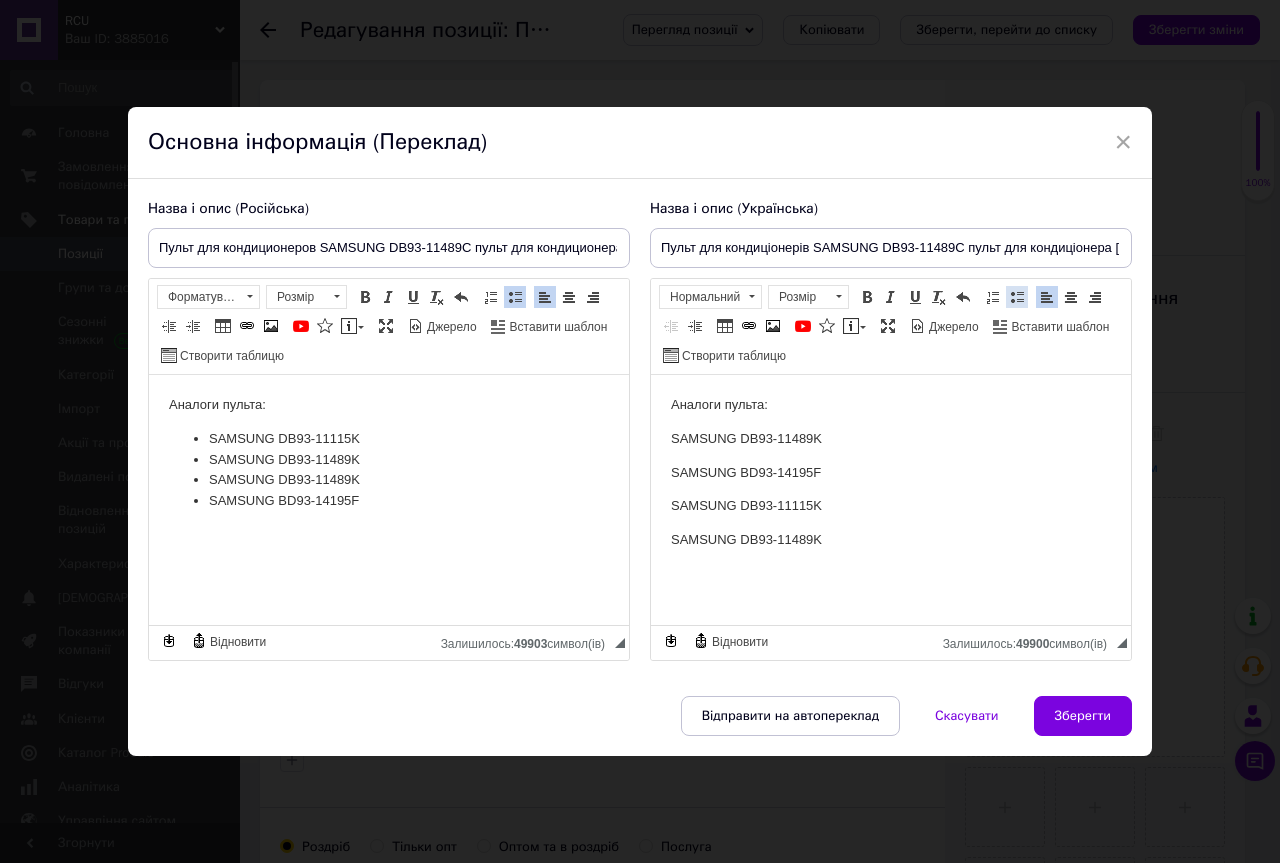 click at bounding box center [1017, 297] 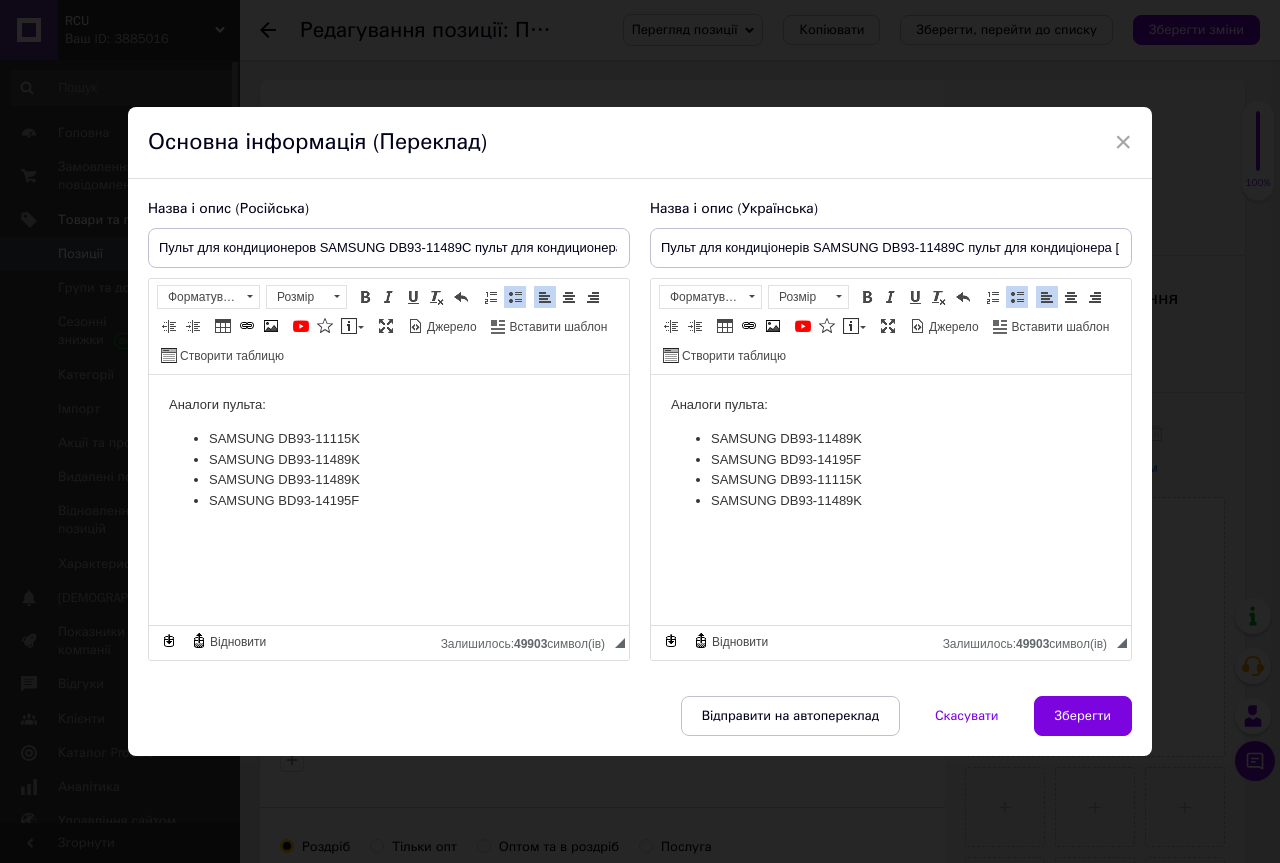 click on "SAMSUNG BD93-14195F" at bounding box center (891, 460) 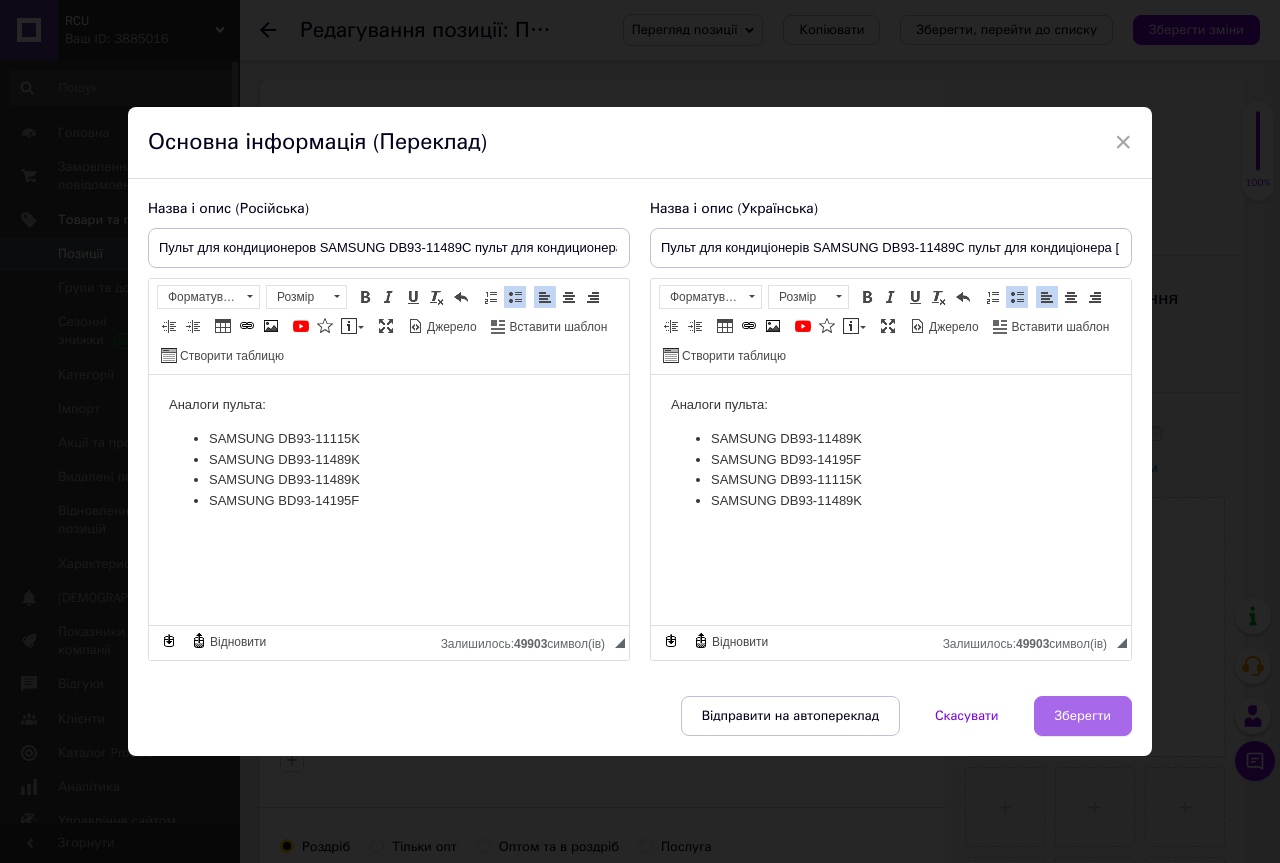 click on "Зберегти" at bounding box center (1083, 716) 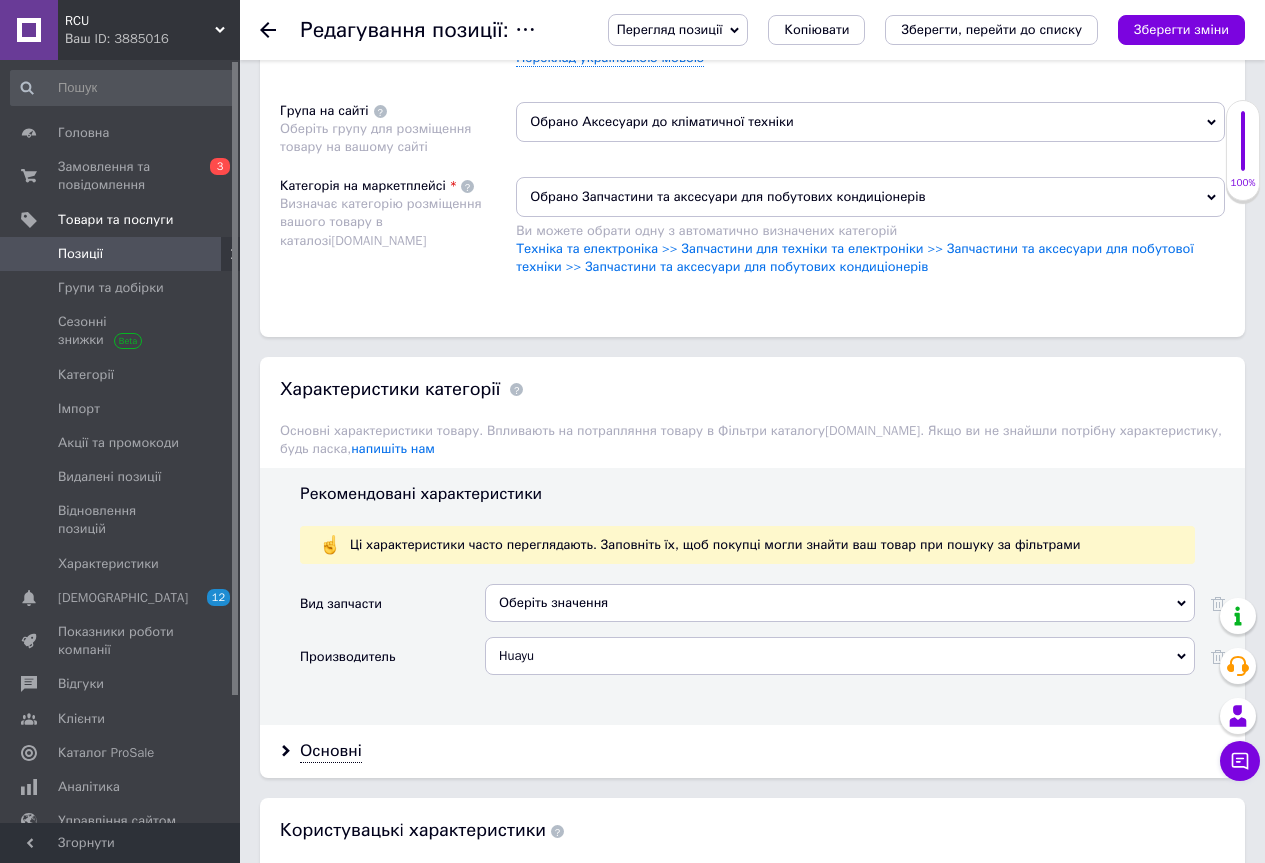 scroll, scrollTop: 1400, scrollLeft: 0, axis: vertical 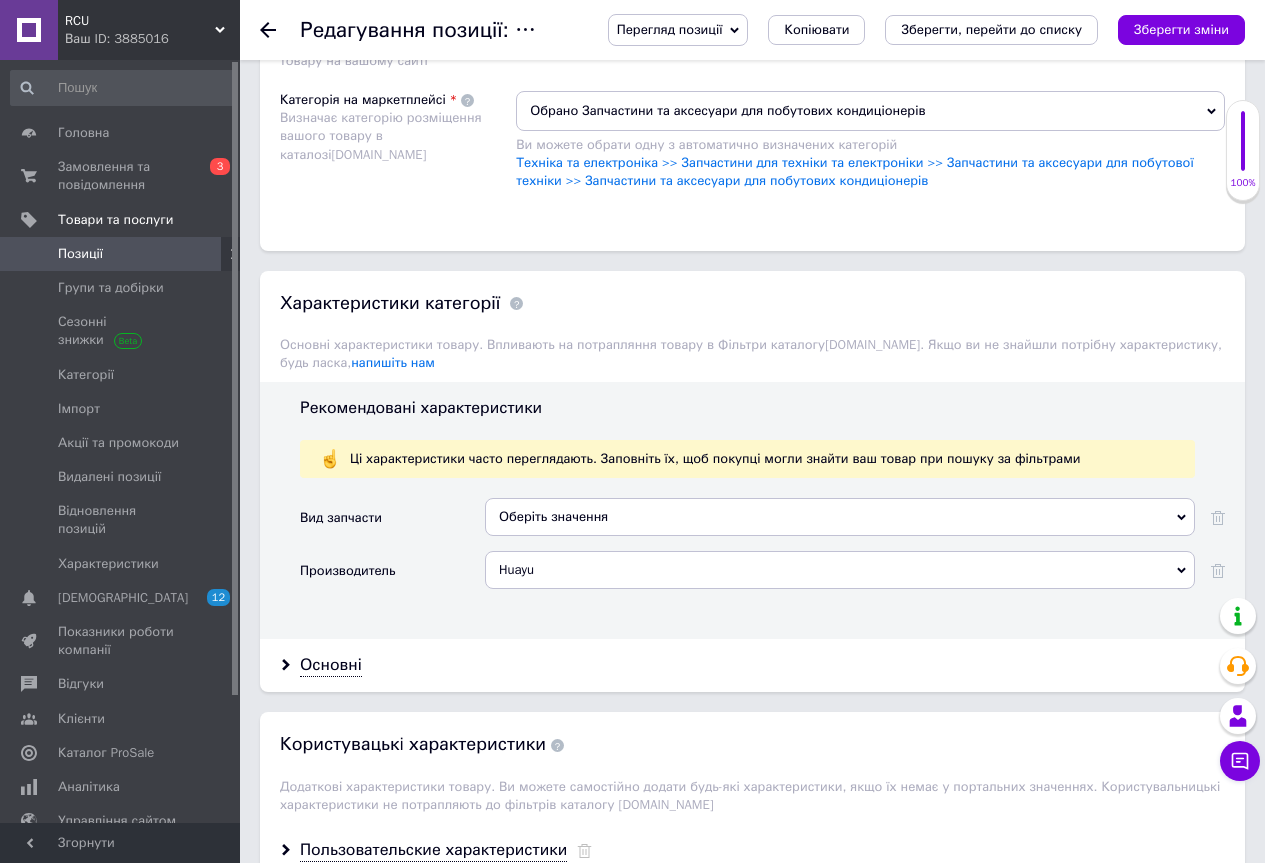 click on "Оберіть значення" at bounding box center [840, 517] 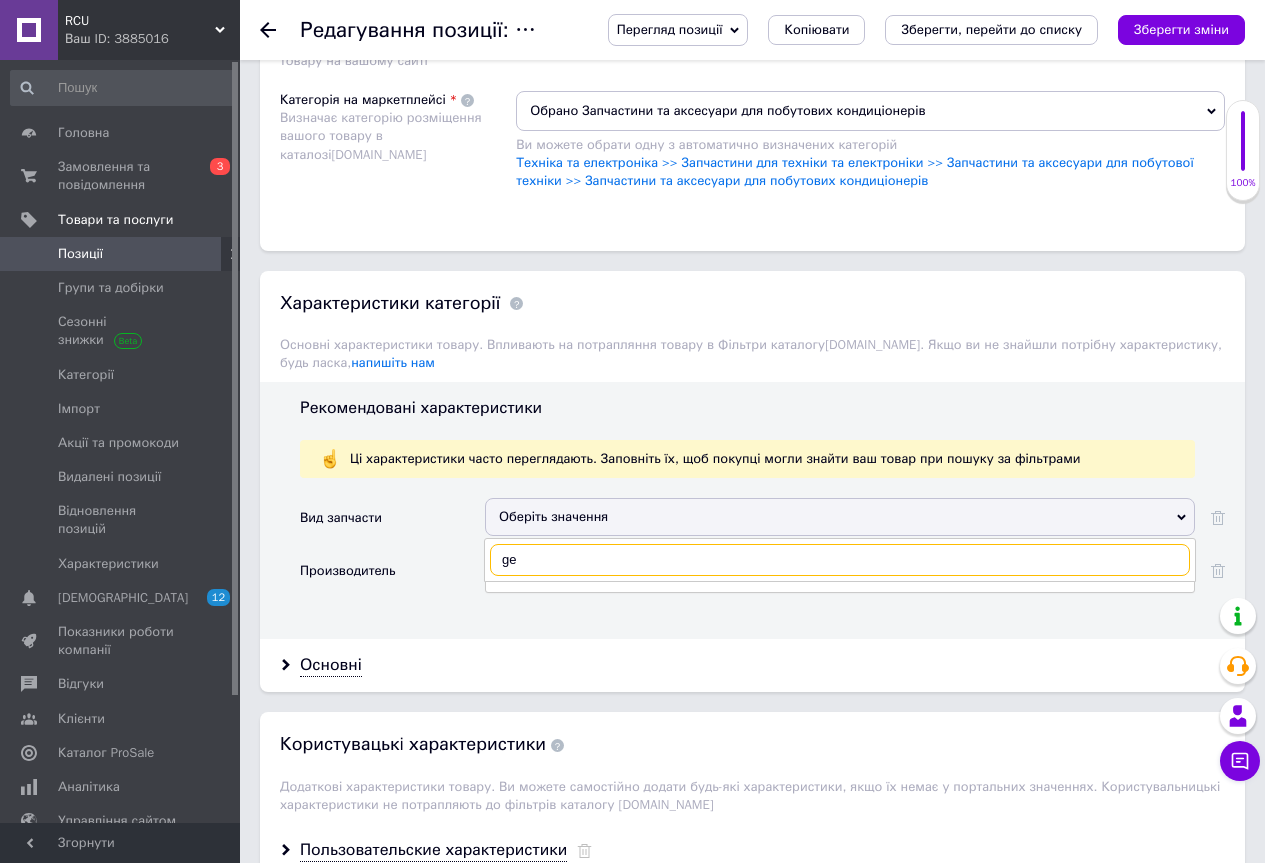 drag, startPoint x: 534, startPoint y: 558, endPoint x: 397, endPoint y: 559, distance: 137.00365 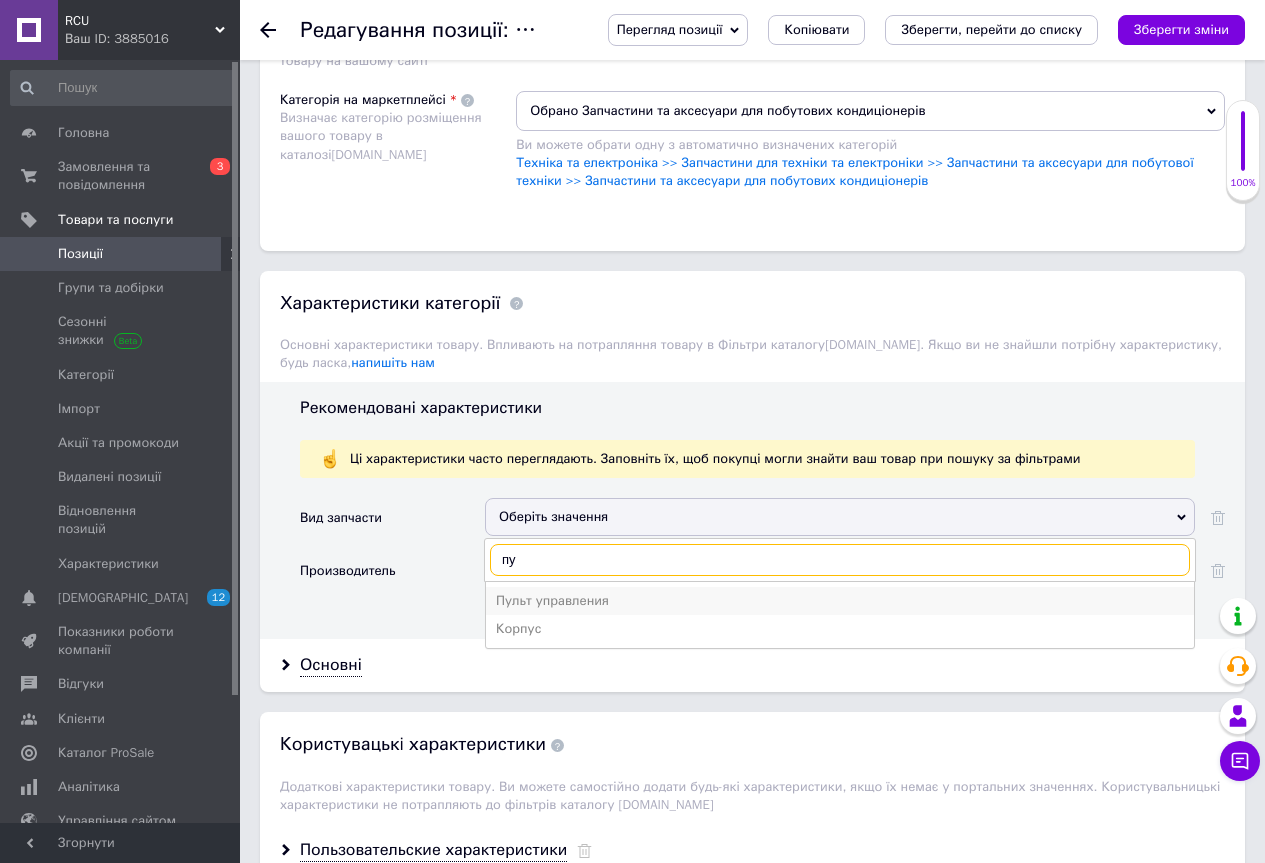 type on "пу" 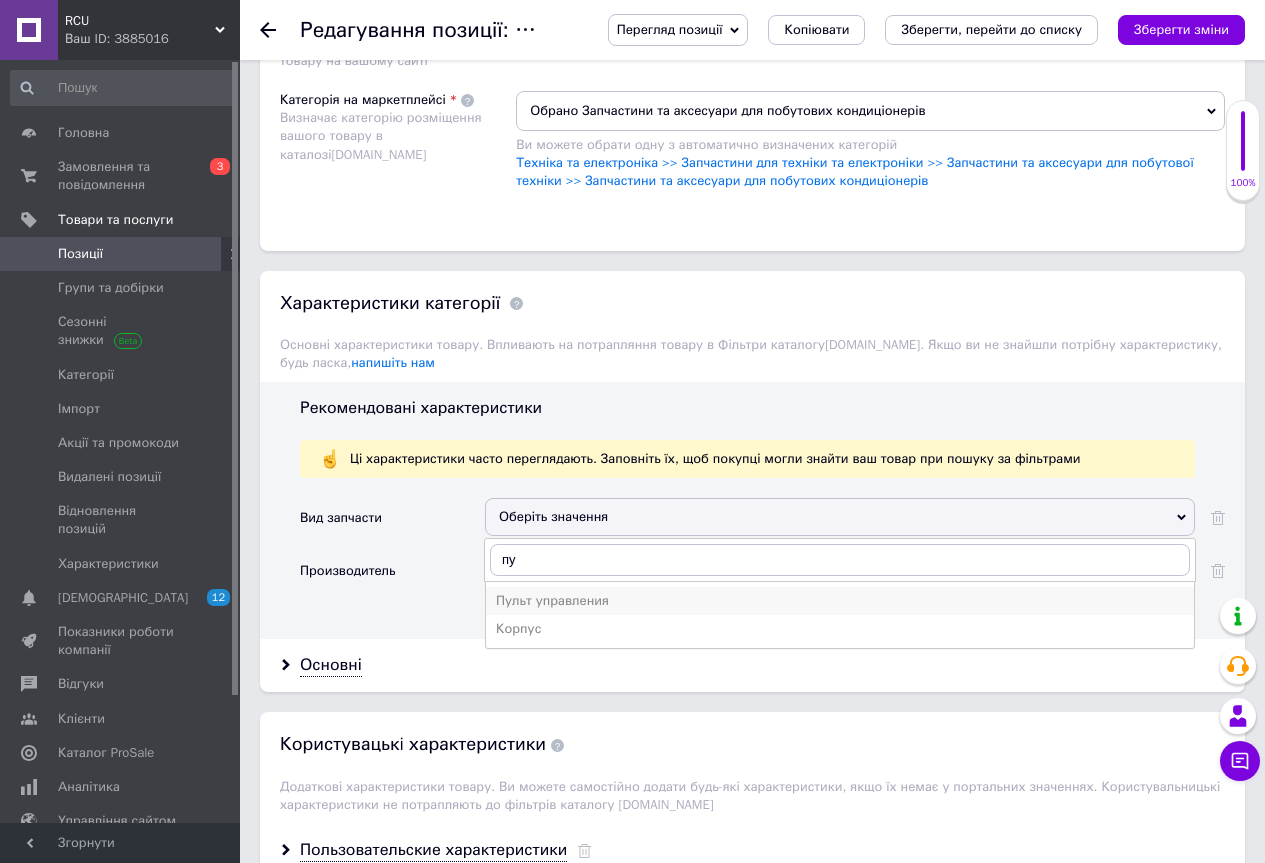 click on "Пульт управления" at bounding box center (840, 601) 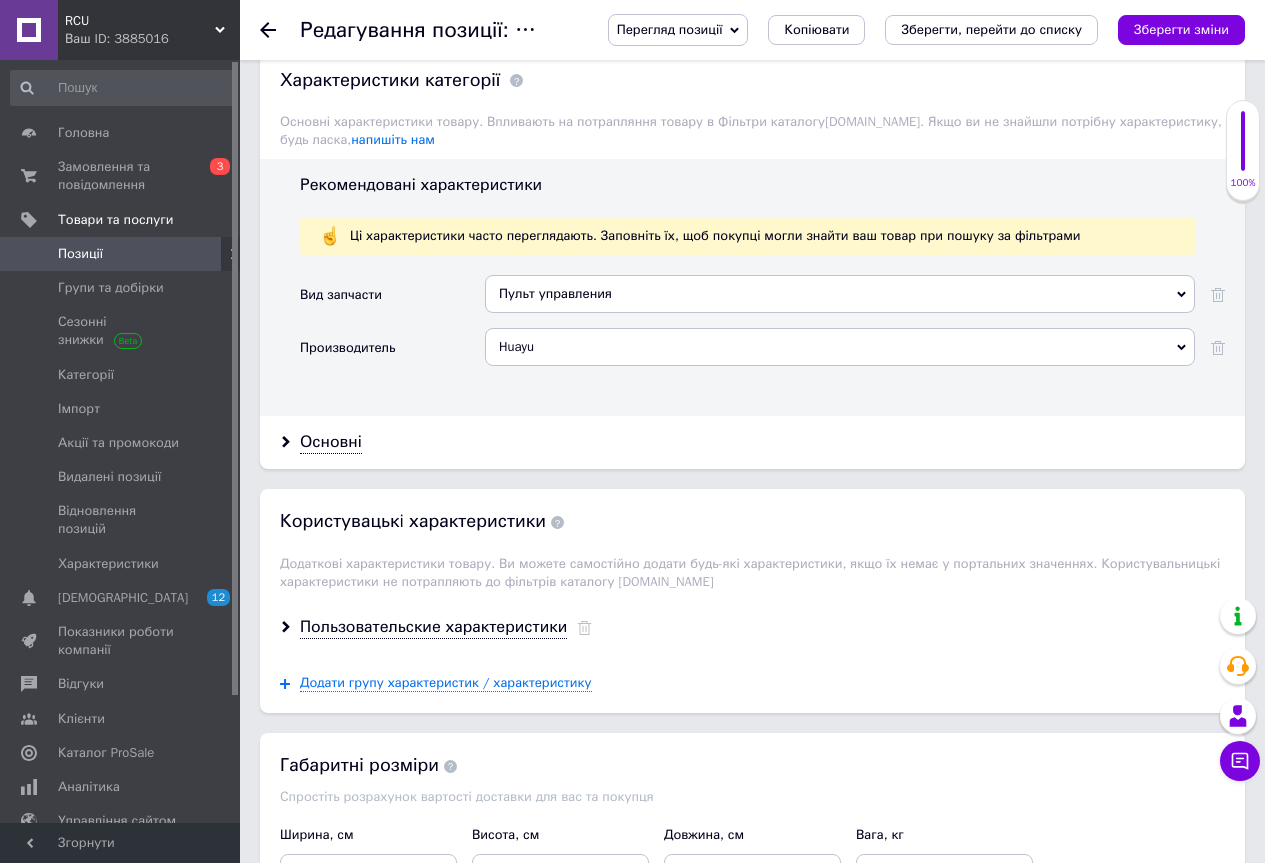 scroll, scrollTop: 1700, scrollLeft: 0, axis: vertical 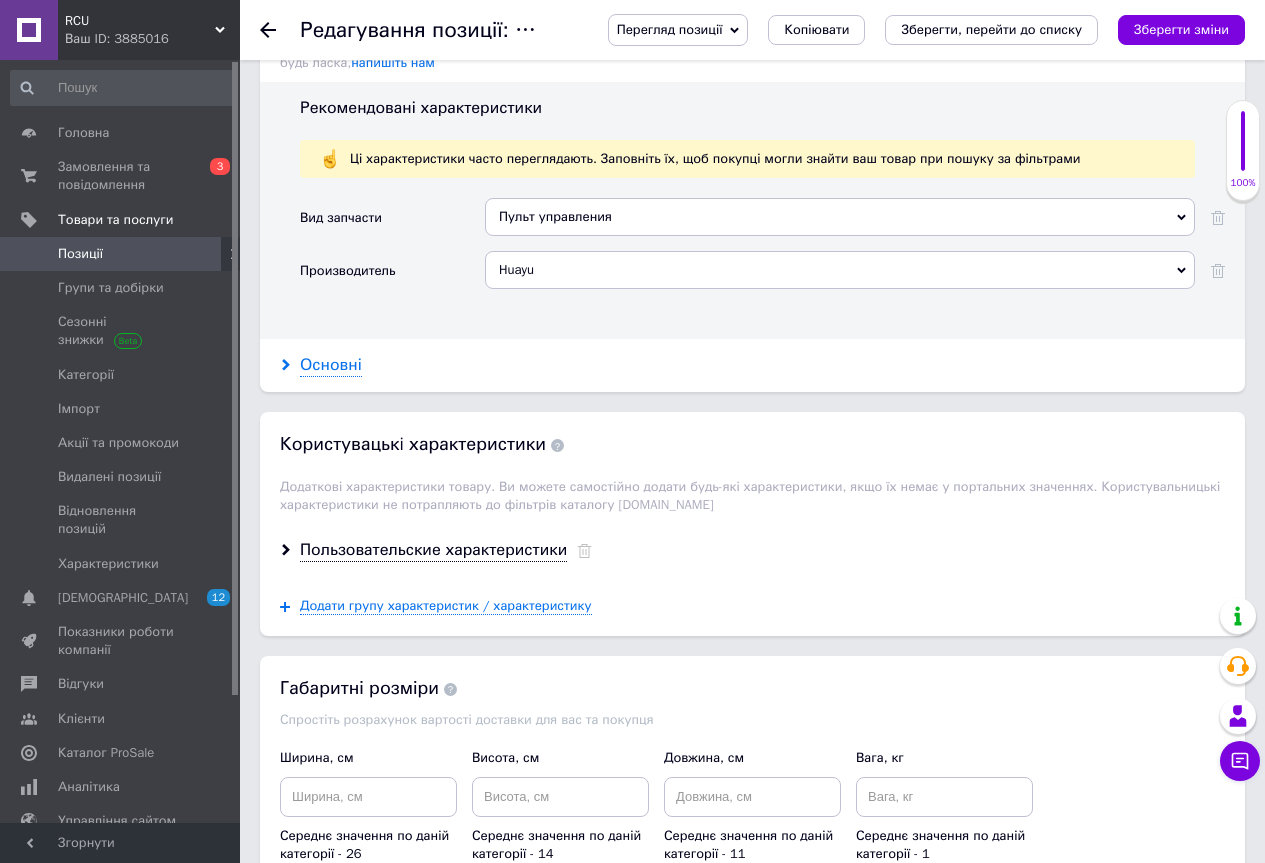 click on "Основні" at bounding box center (331, 365) 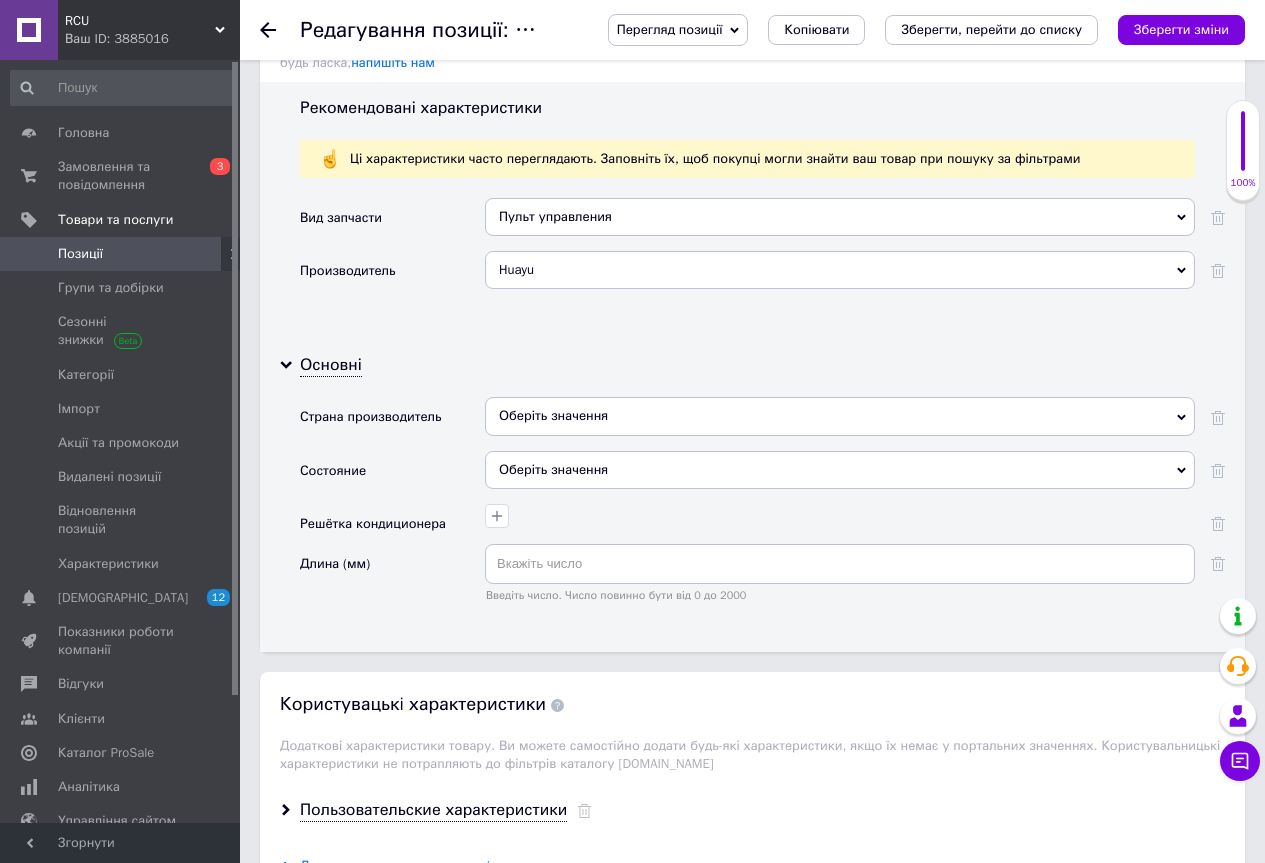 click on "Оберіть значення" at bounding box center [840, 470] 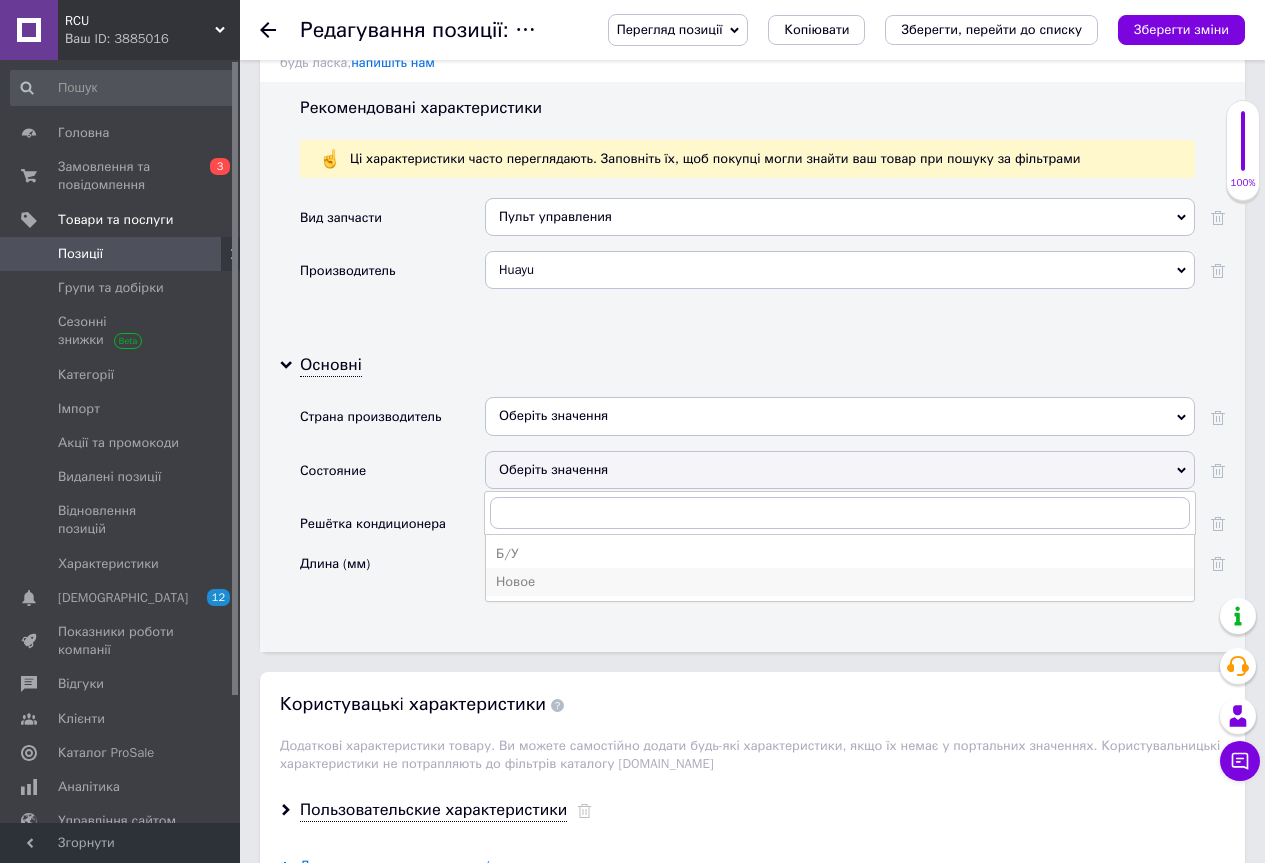 click on "Новое" at bounding box center [840, 582] 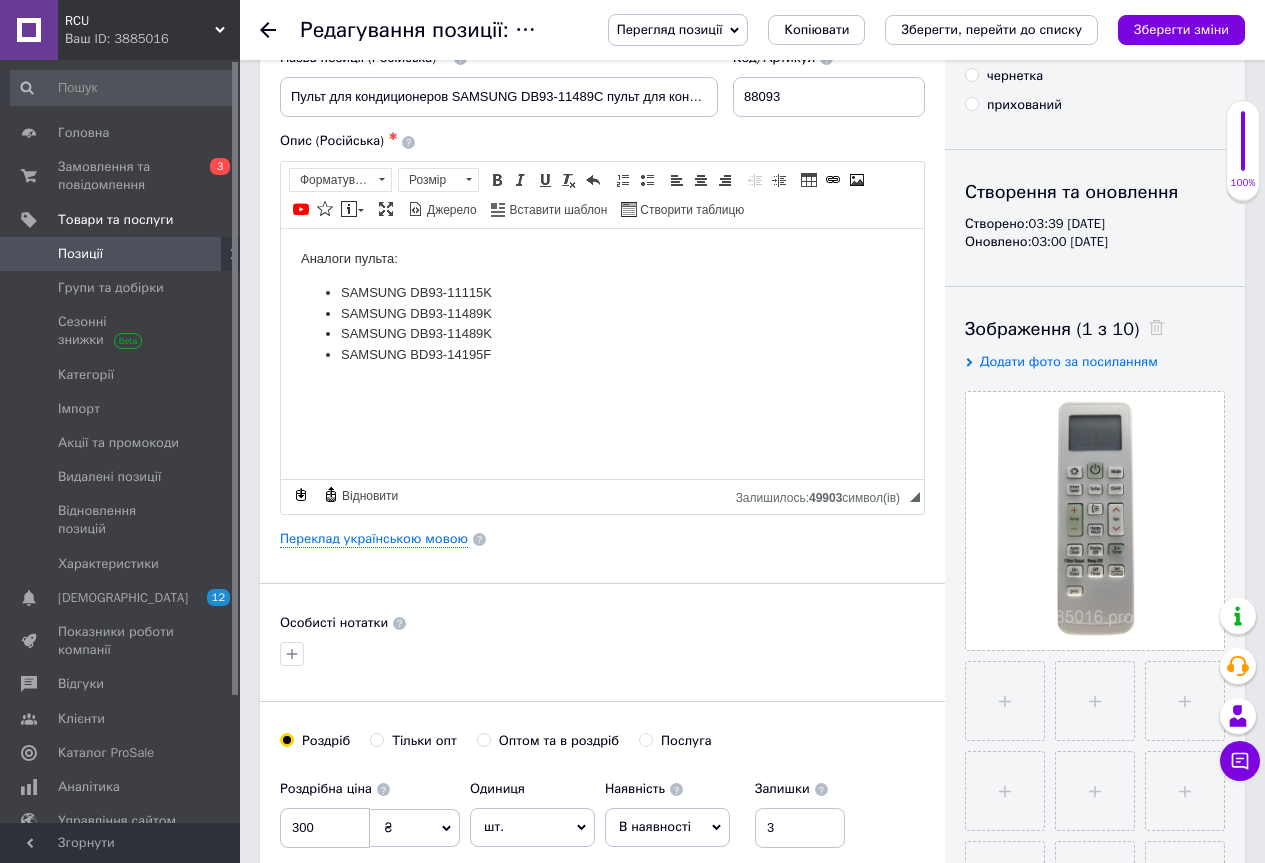 scroll, scrollTop: 0, scrollLeft: 0, axis: both 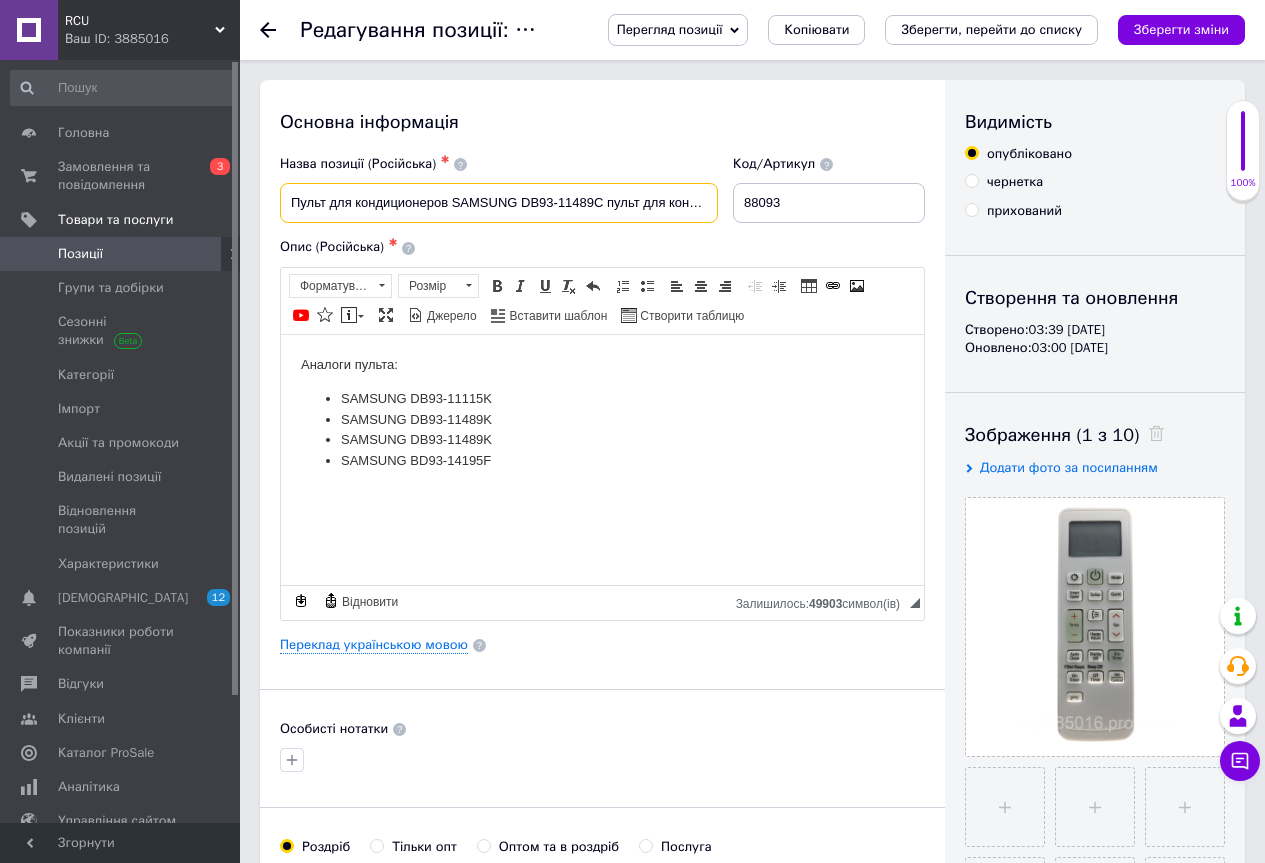 drag, startPoint x: 590, startPoint y: 210, endPoint x: 287, endPoint y: 210, distance: 303 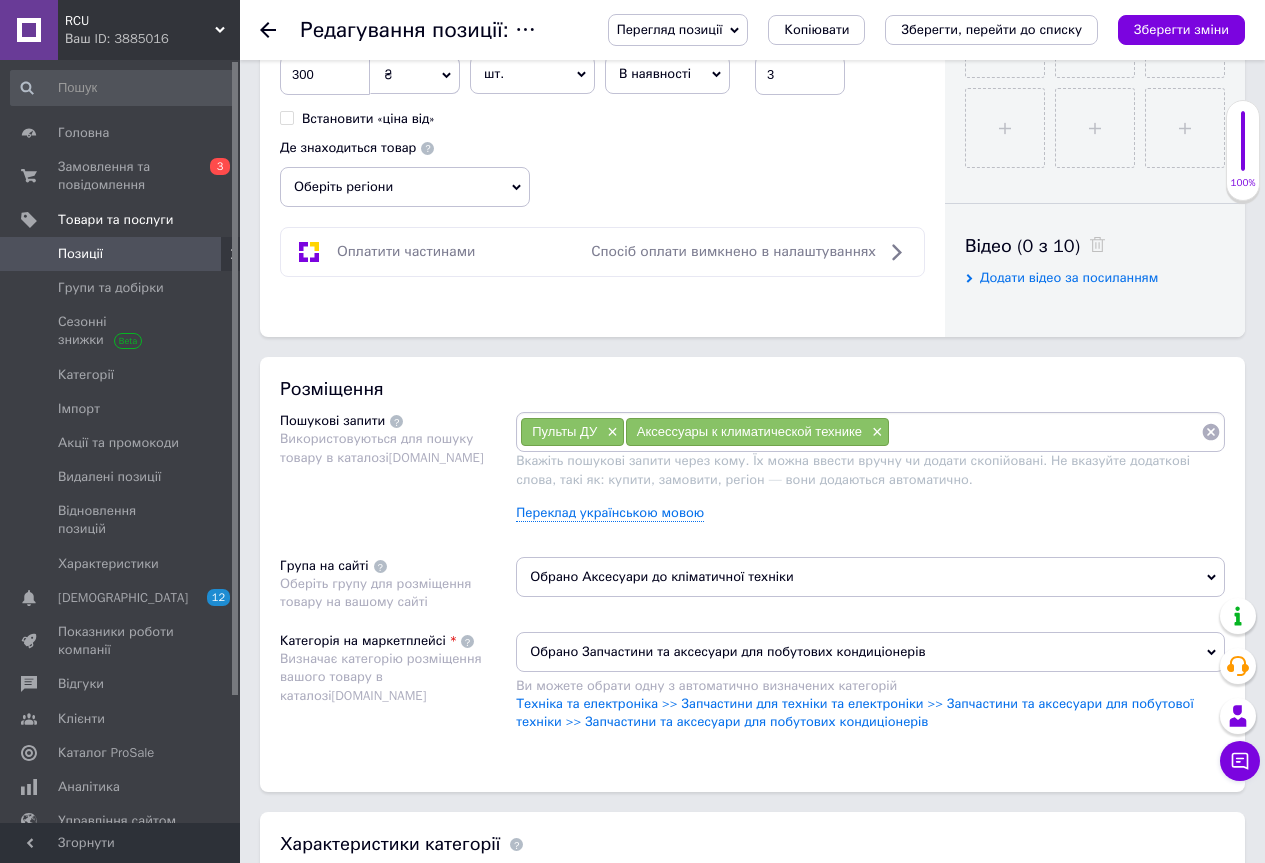 scroll, scrollTop: 900, scrollLeft: 0, axis: vertical 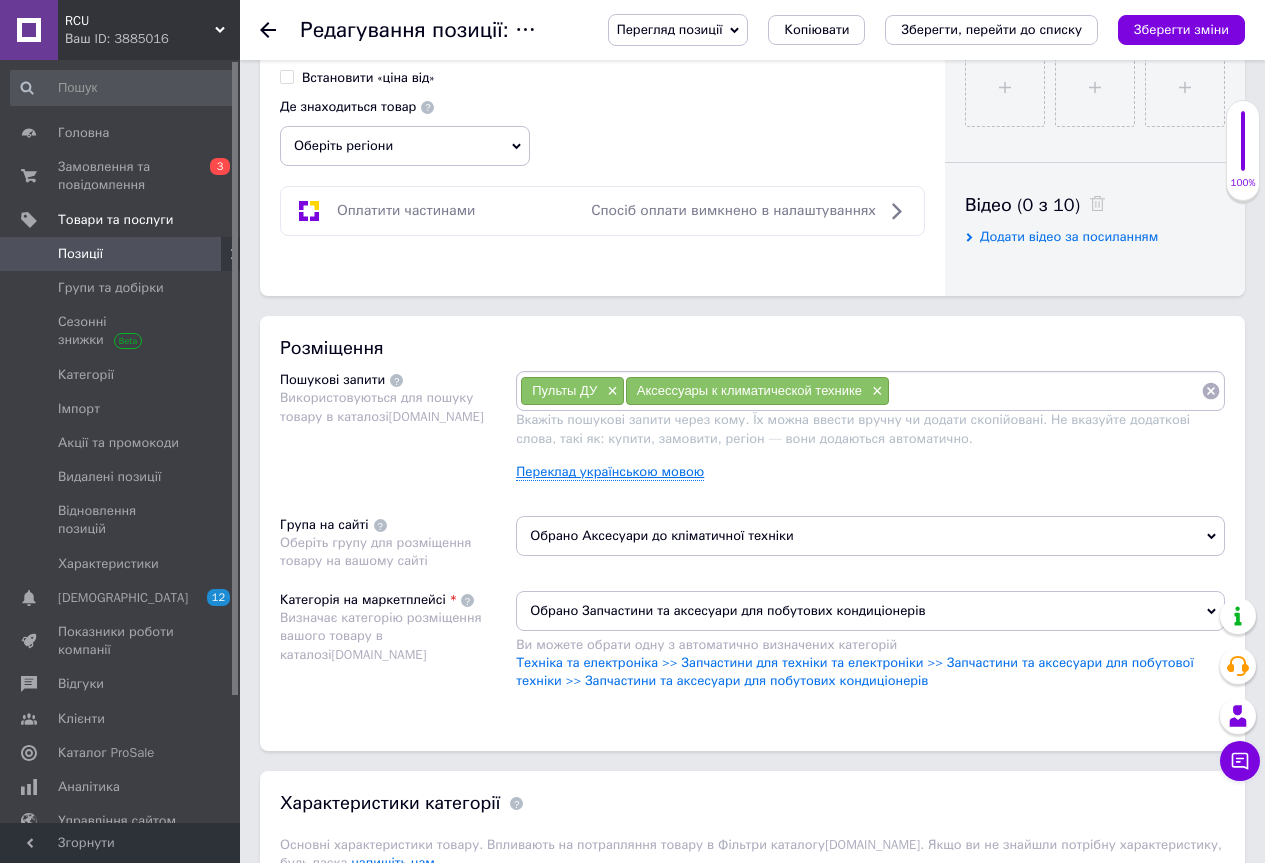 click on "Переклад українською мовою" at bounding box center [610, 472] 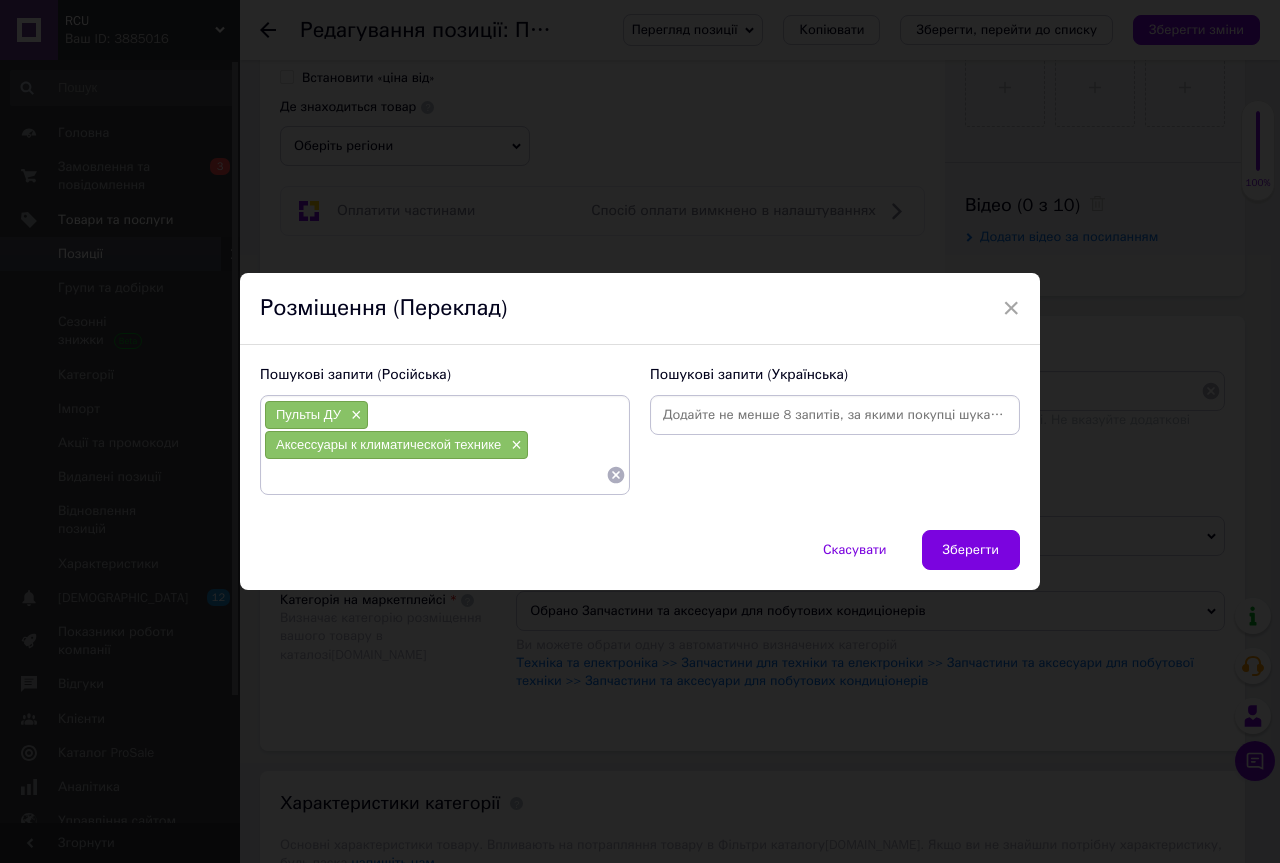click at bounding box center (435, 475) 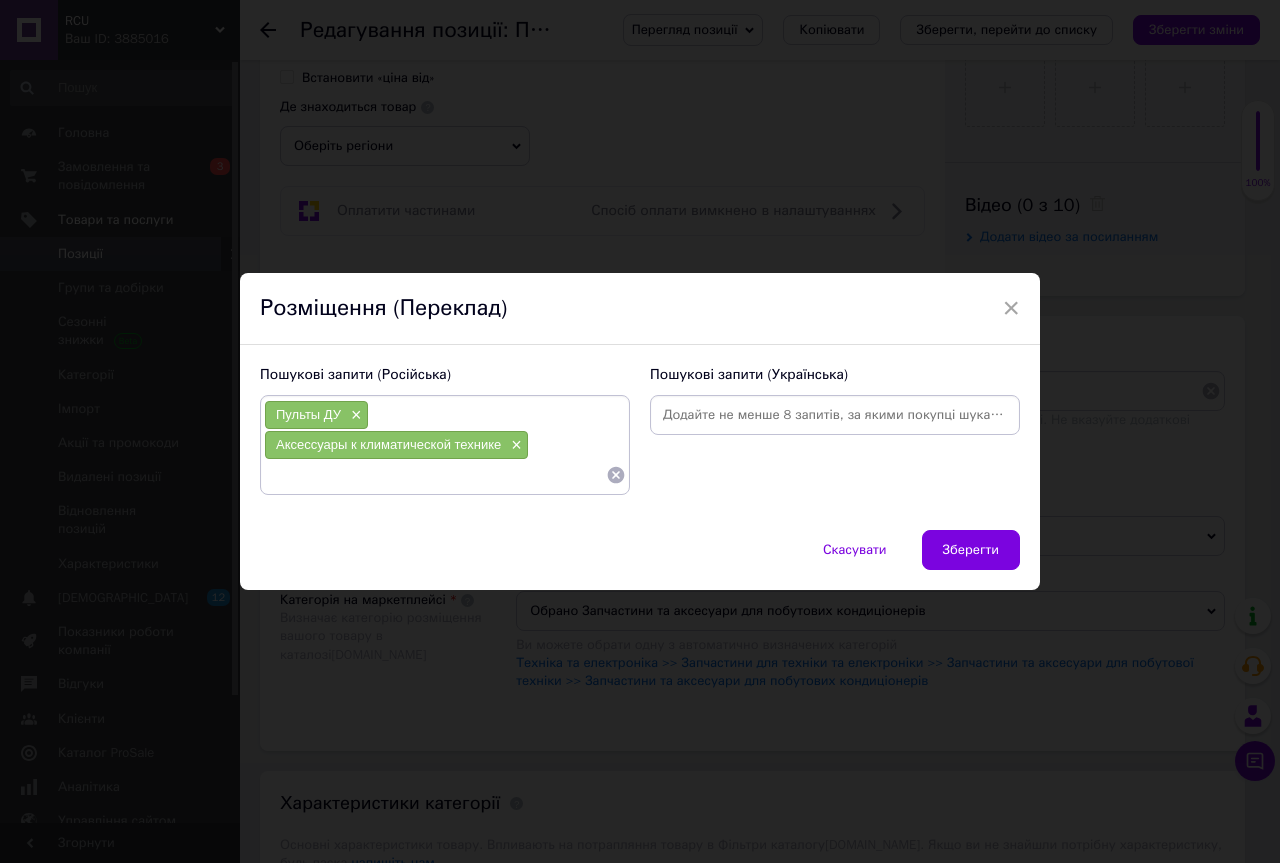 paste on "Пульт для кондиционеров SAMSUNG DB93-11489" 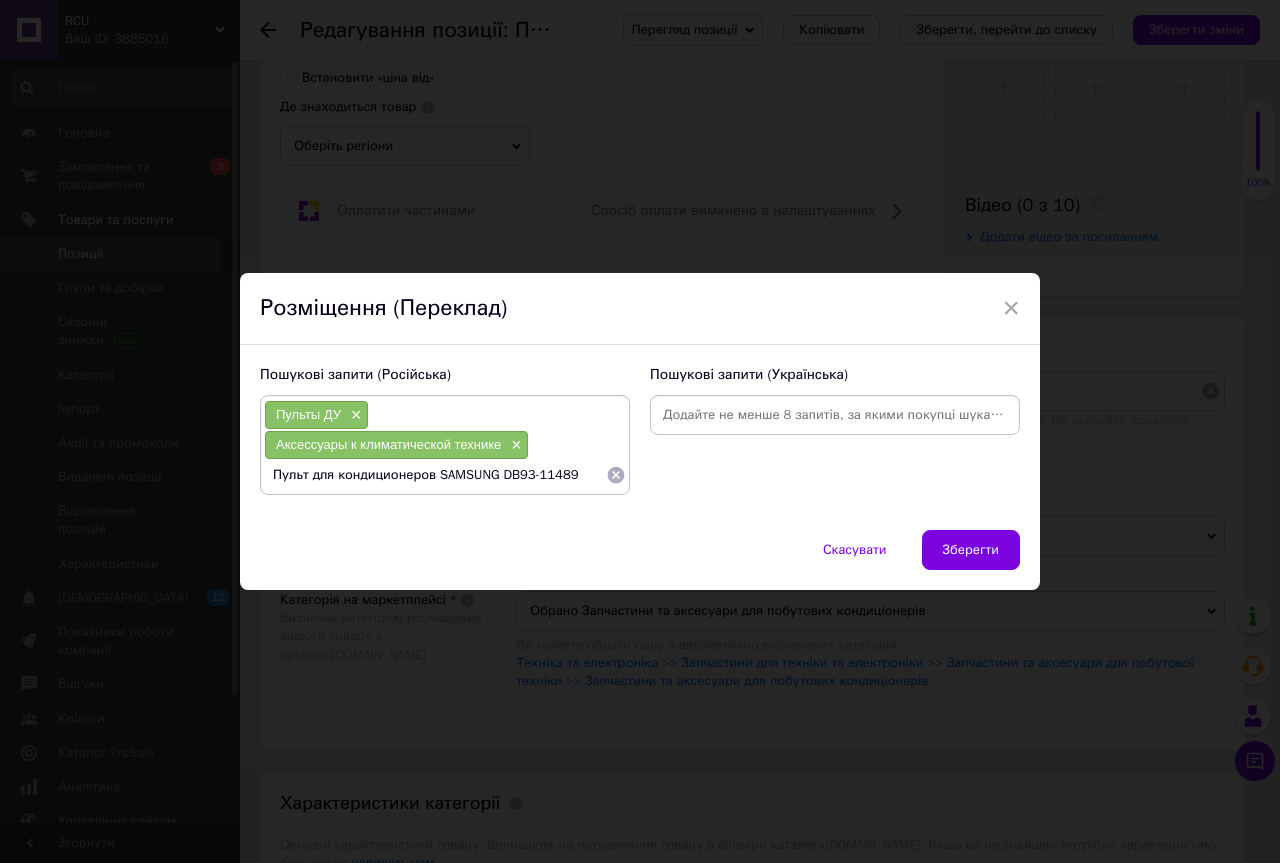type 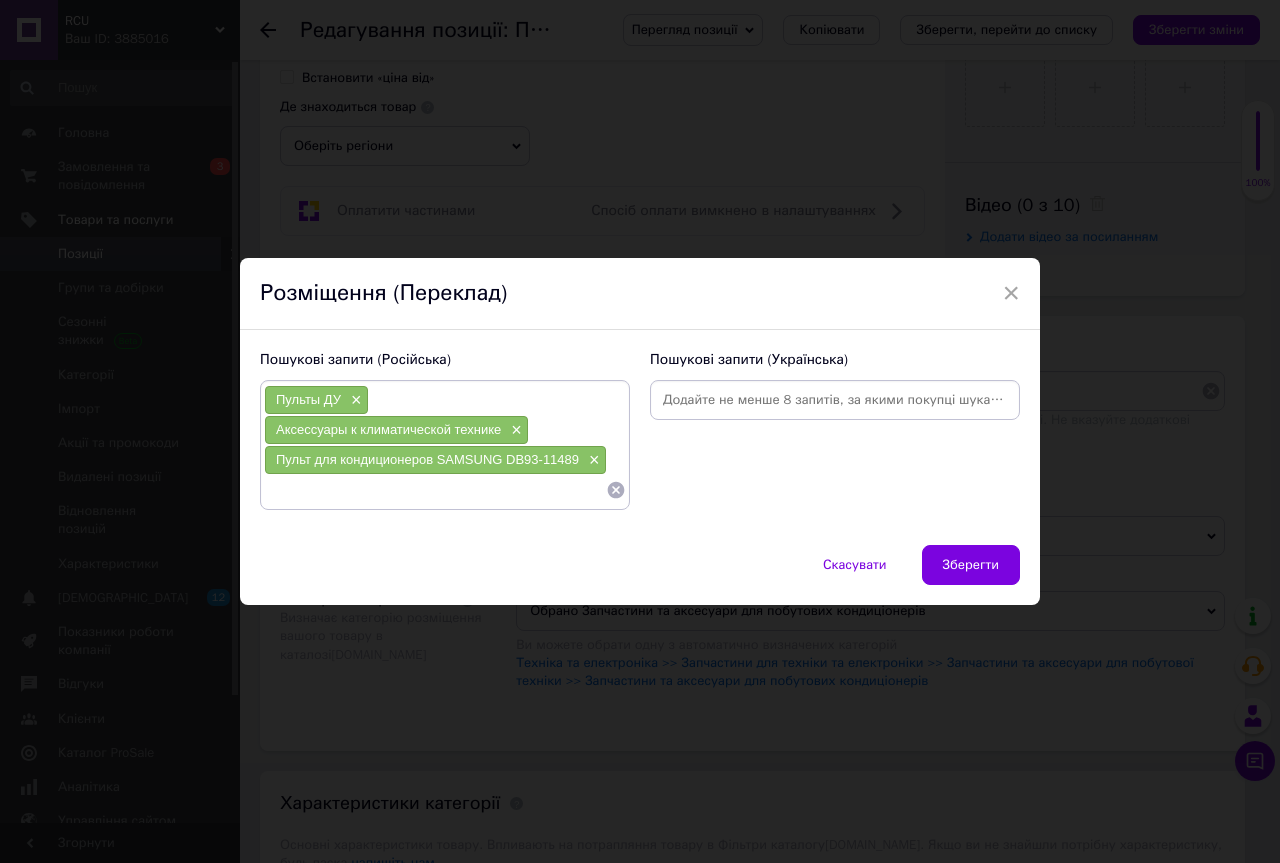 click at bounding box center [835, 400] 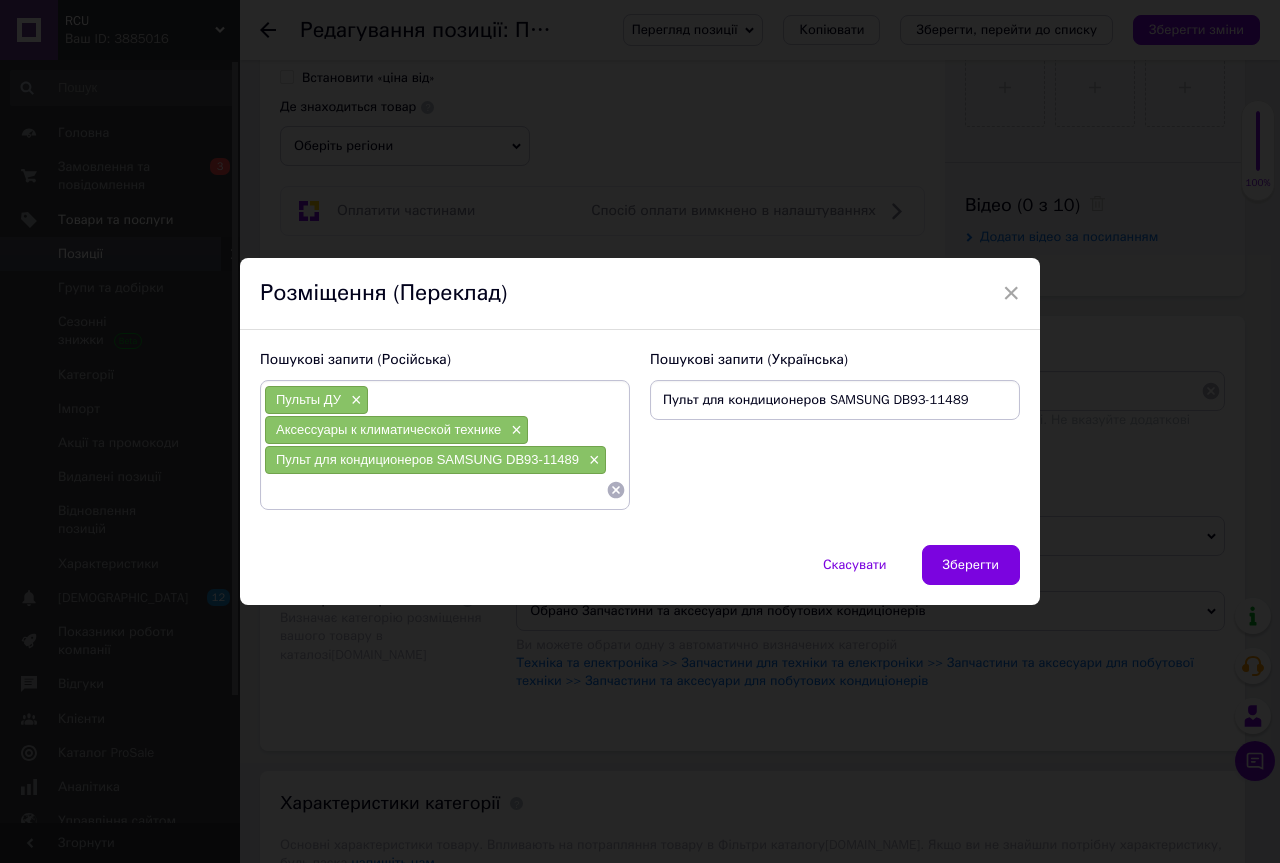 drag, startPoint x: 702, startPoint y: 404, endPoint x: 817, endPoint y: 400, distance: 115.06954 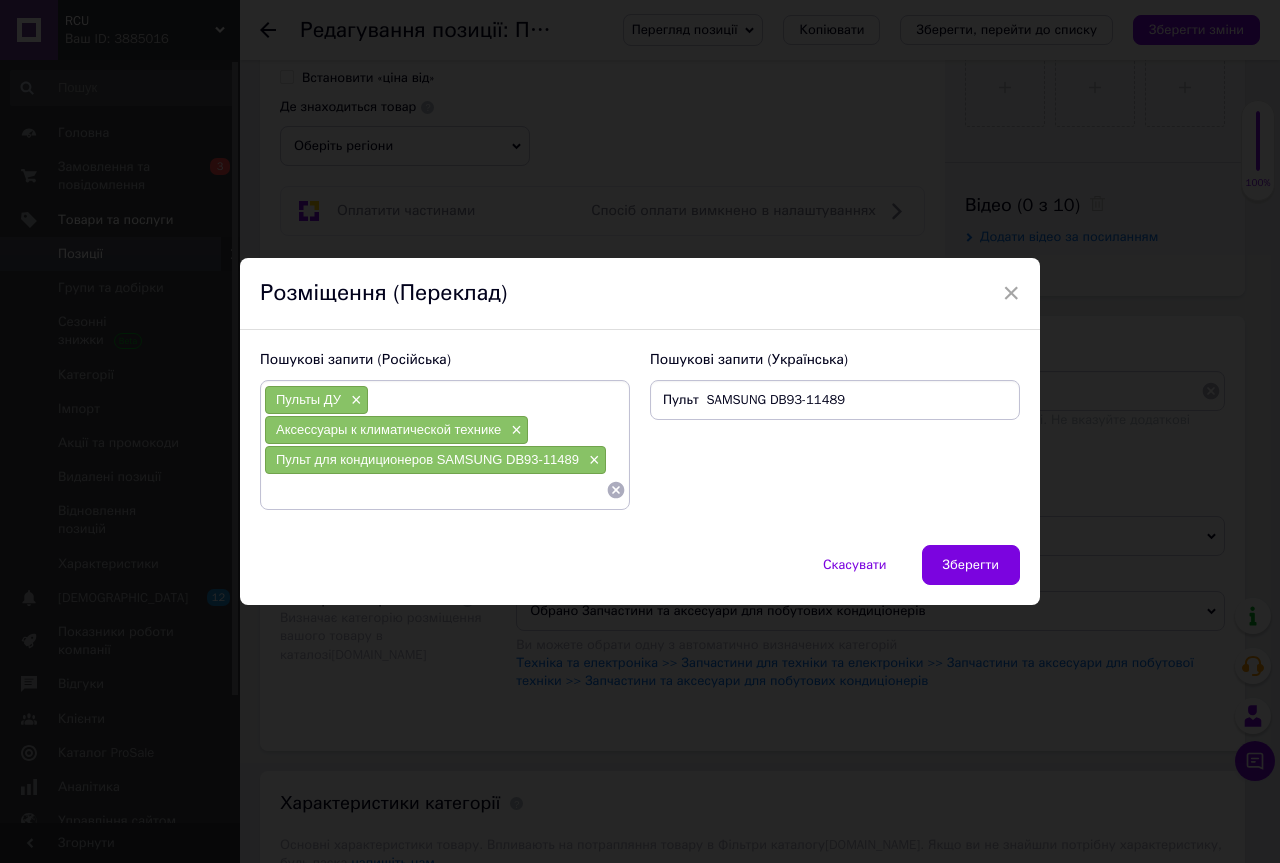 type on "Пульт SAMSUNG DB93-11489" 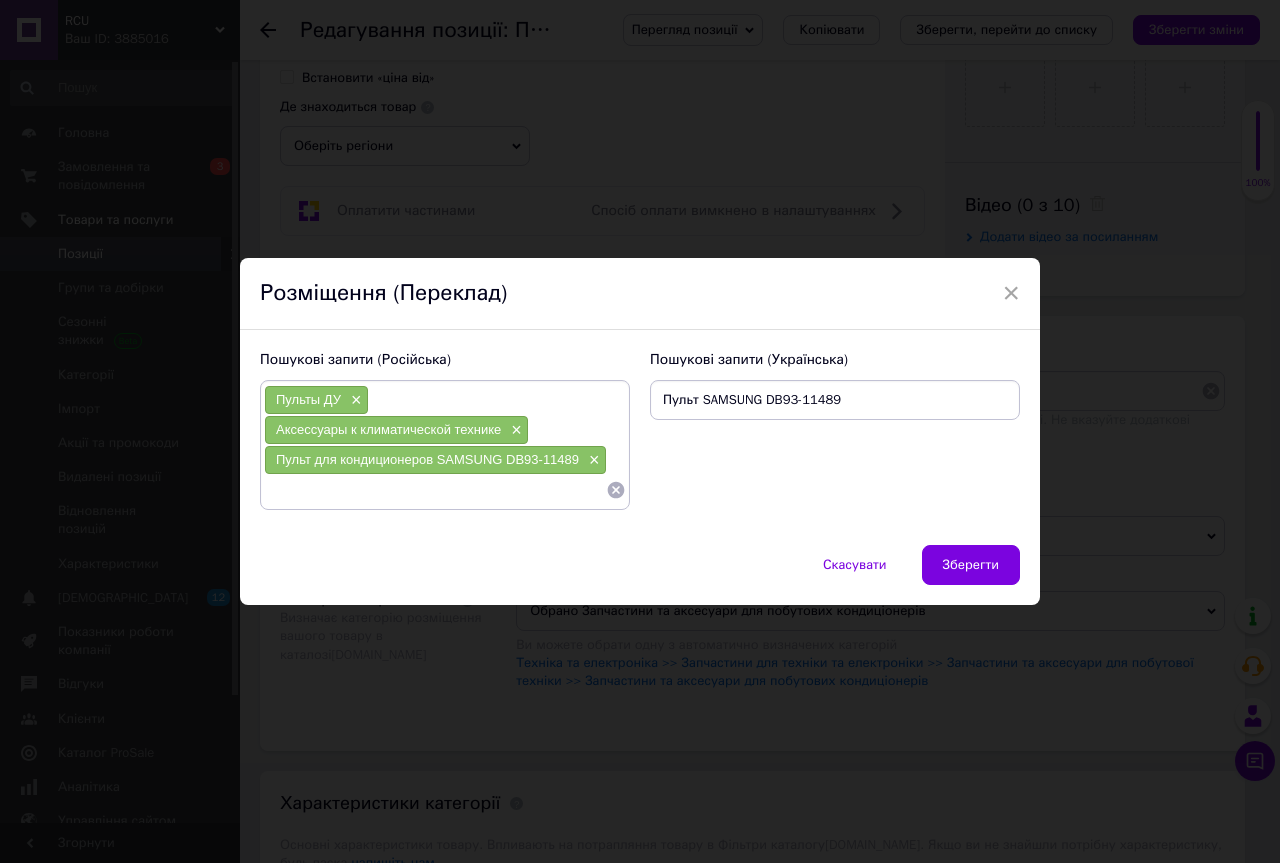click on "Пульт SAMSUNG DB93-11489" at bounding box center [835, 400] 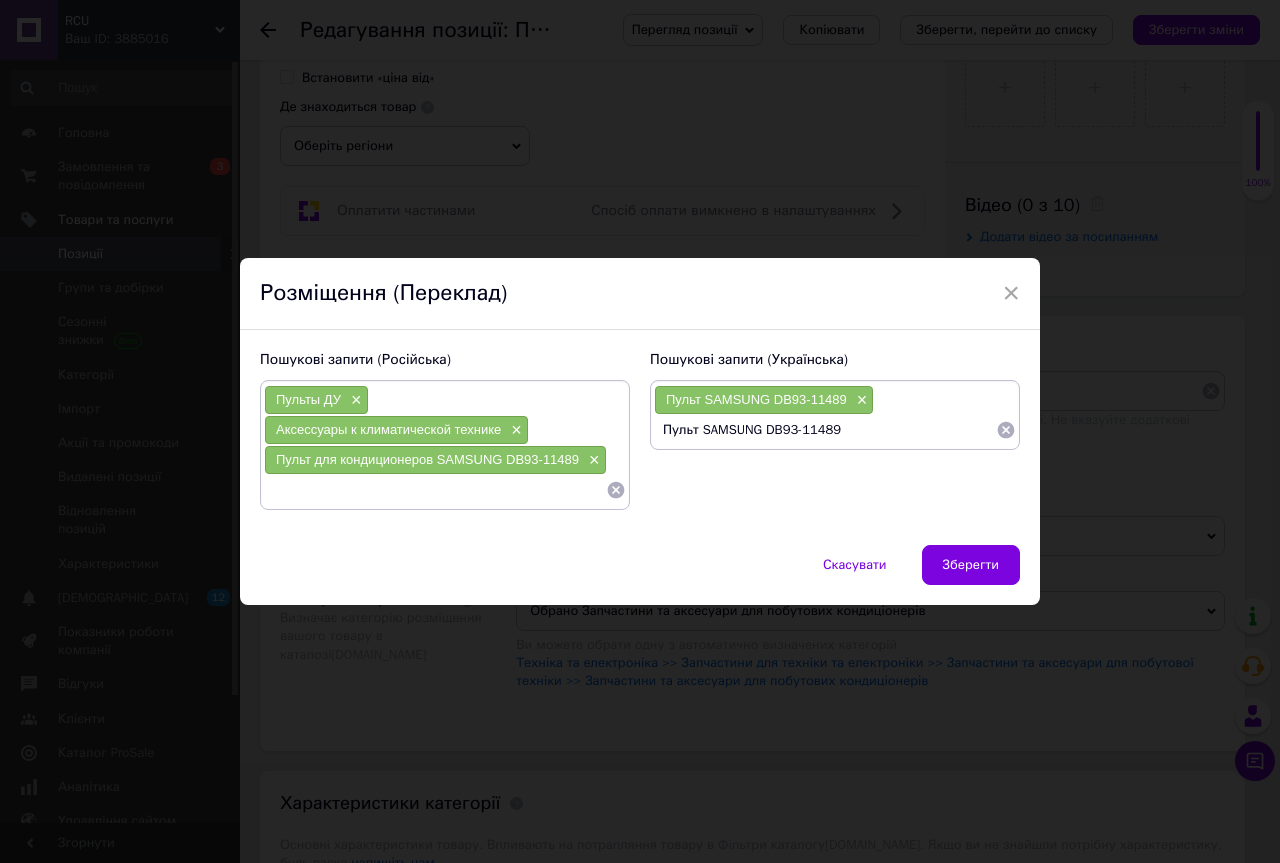 type 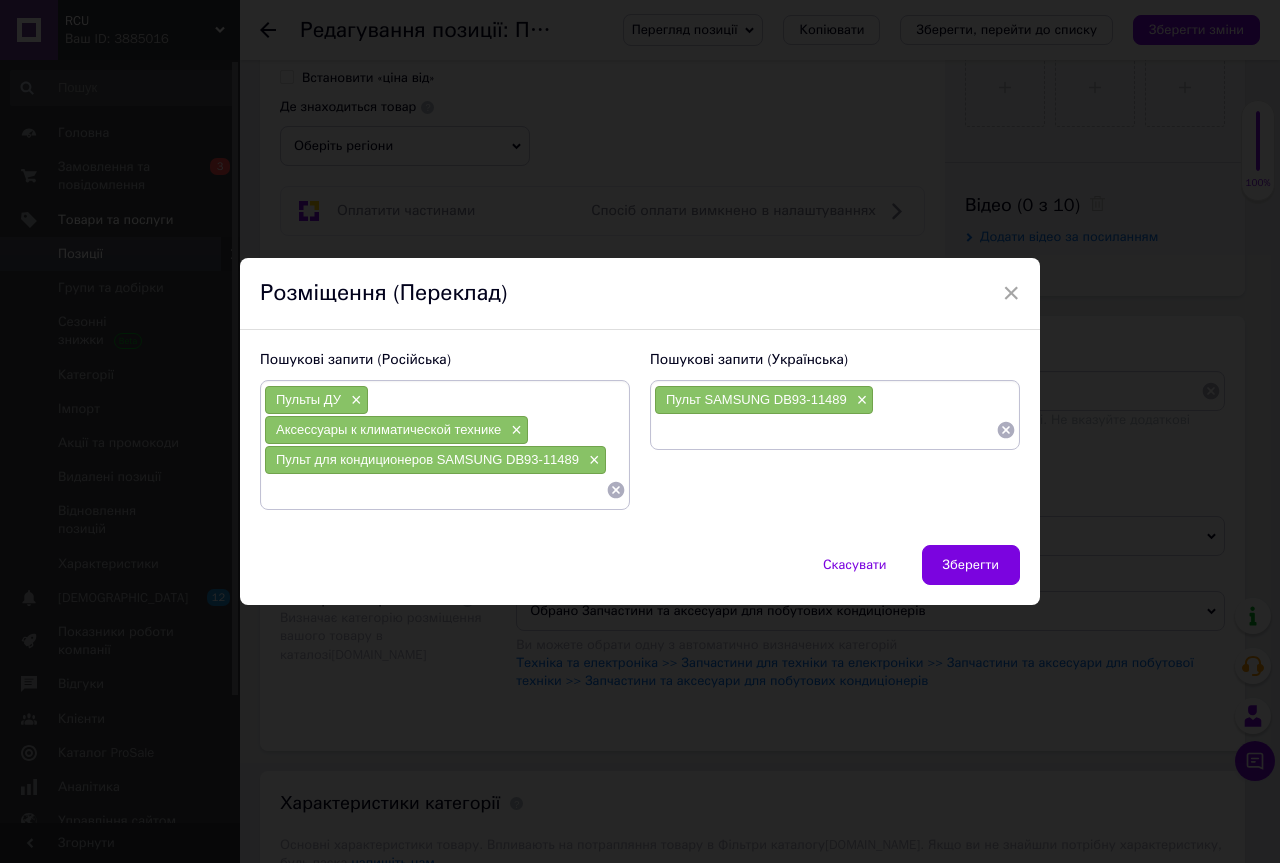click at bounding box center [435, 490] 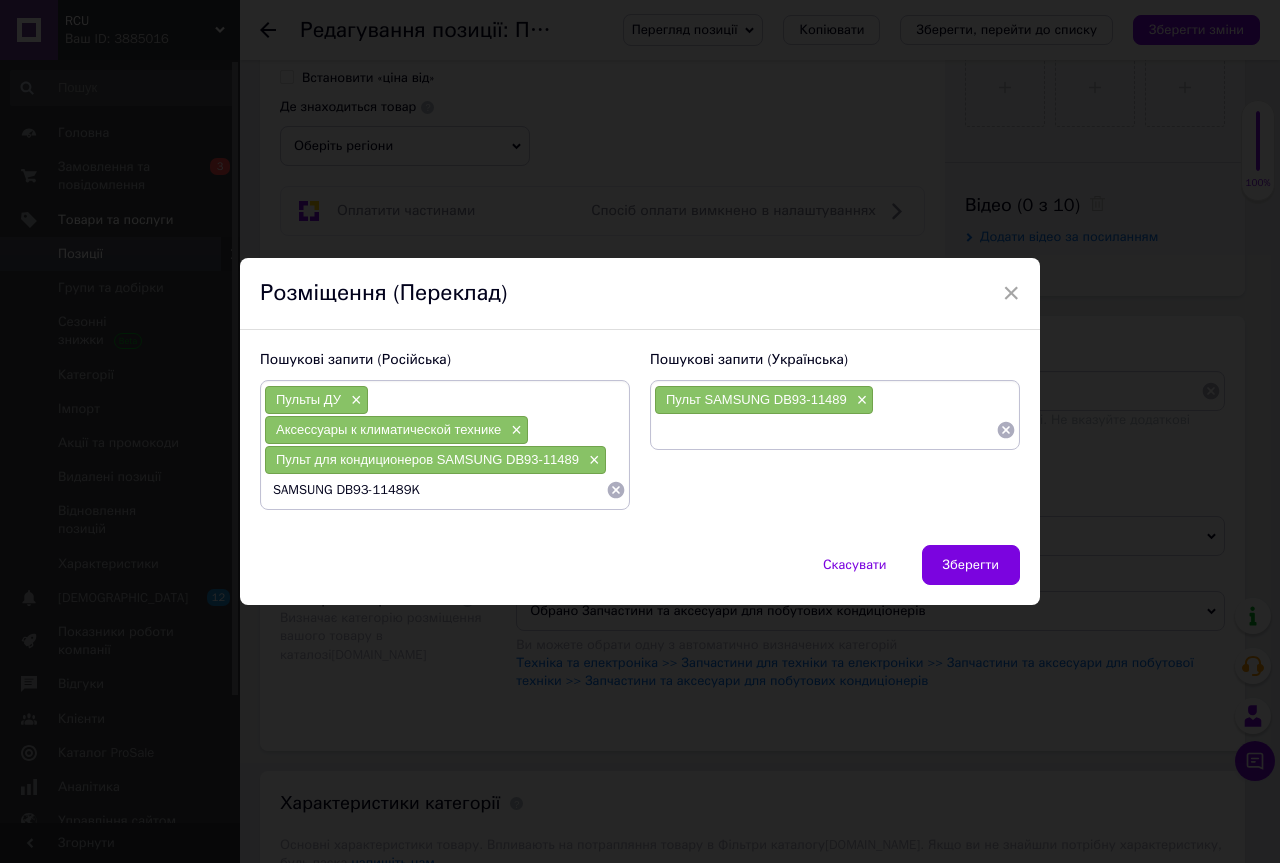 type 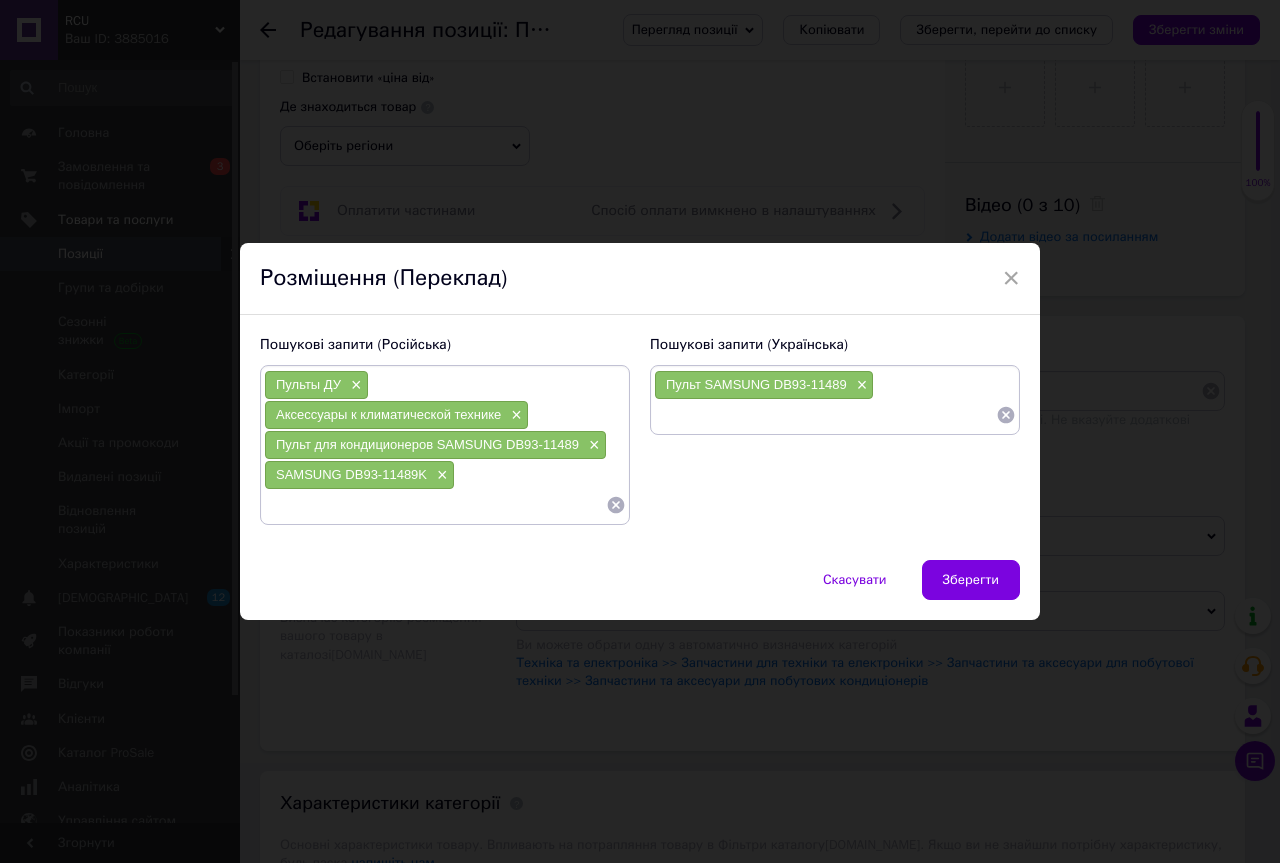 click at bounding box center [825, 415] 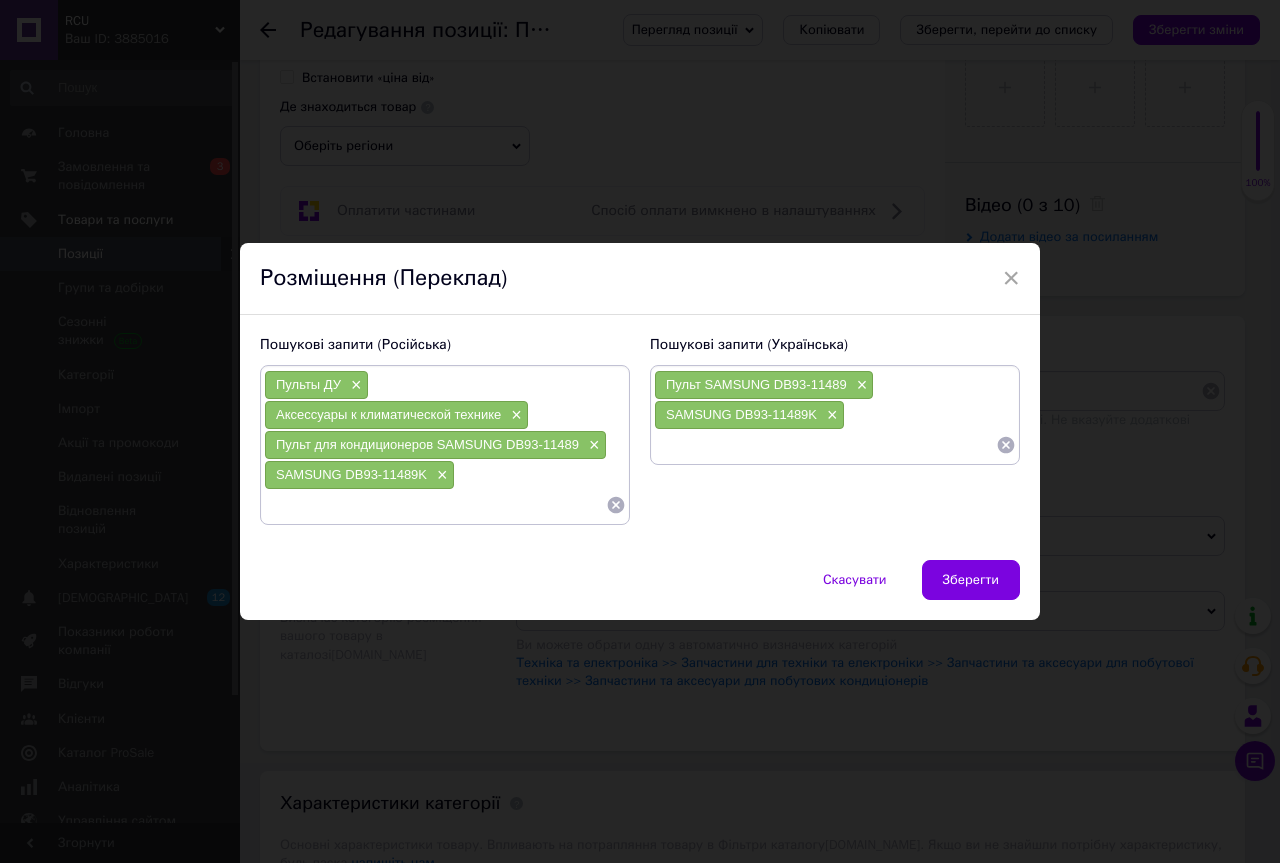 paste on "SAMSUNG DB93-11115K SAMSUNG DB93-11489K" 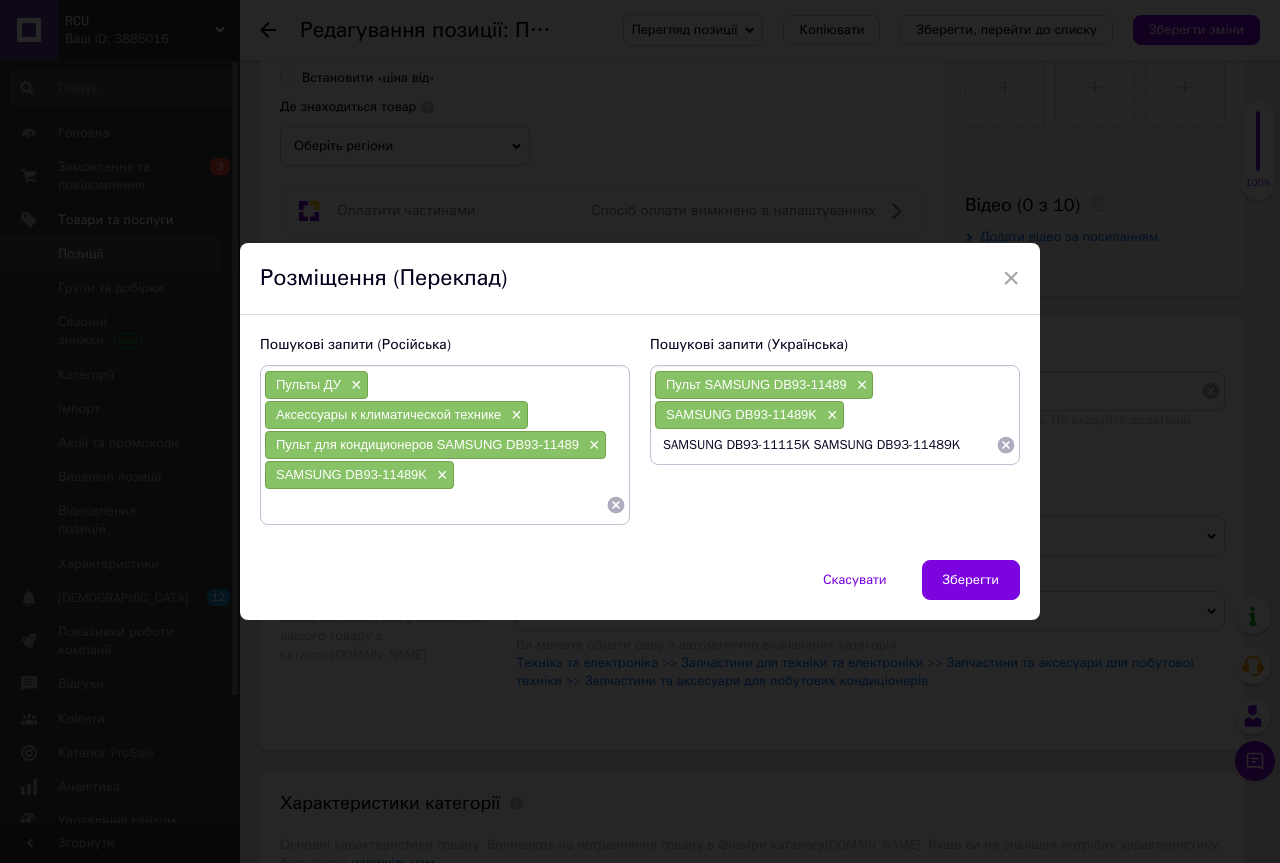 click on "SAMSUNG DB93-11115K SAMSUNG DB93-11489K" at bounding box center (825, 445) 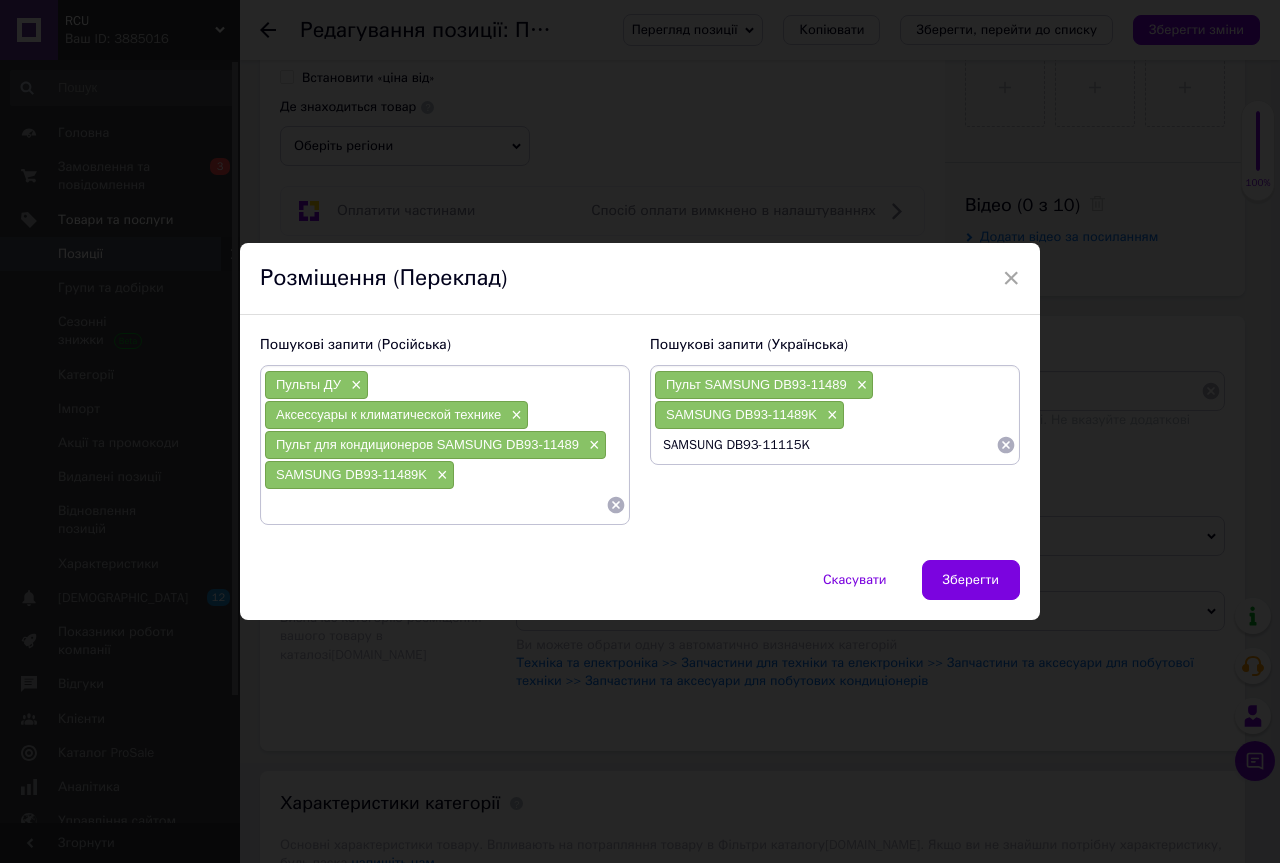 type on "SAMSUNG DB93-11115K" 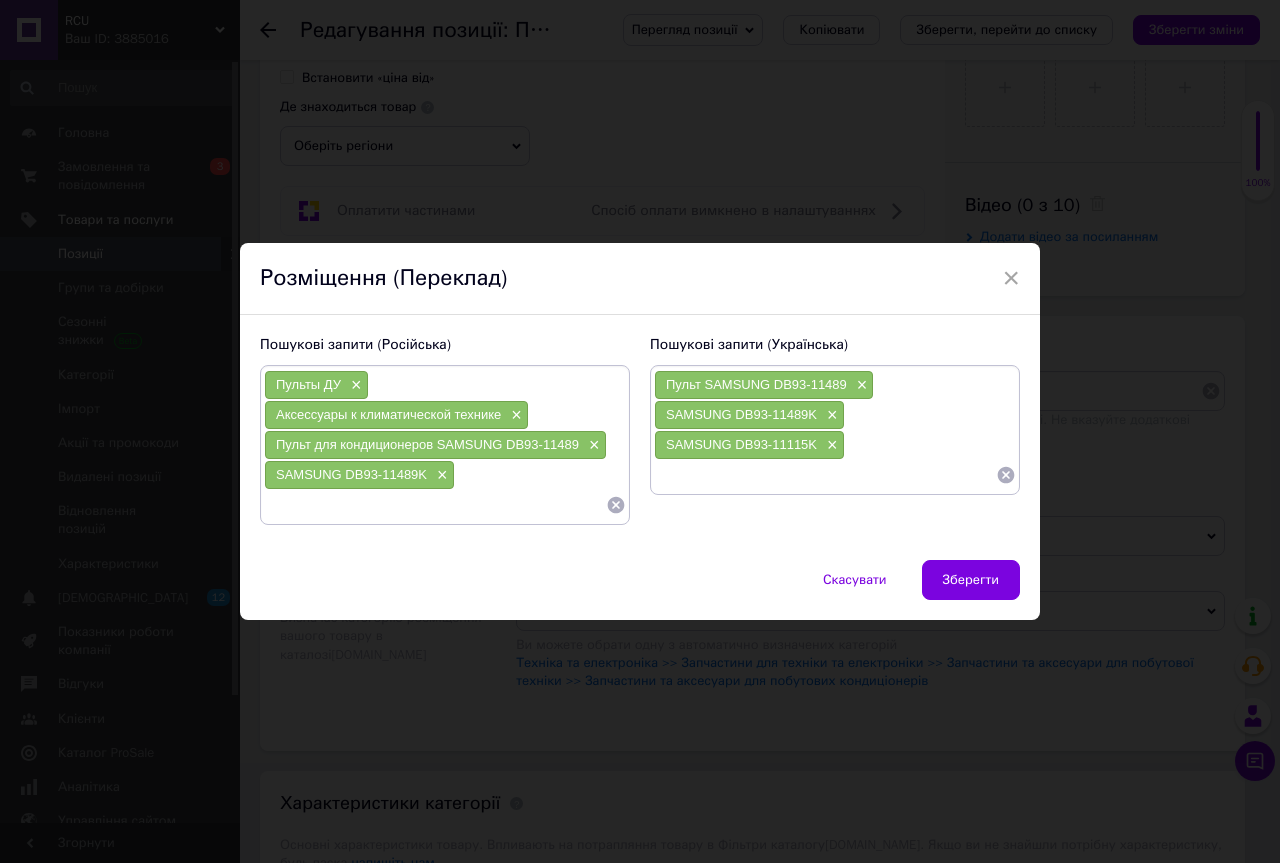 click at bounding box center (435, 505) 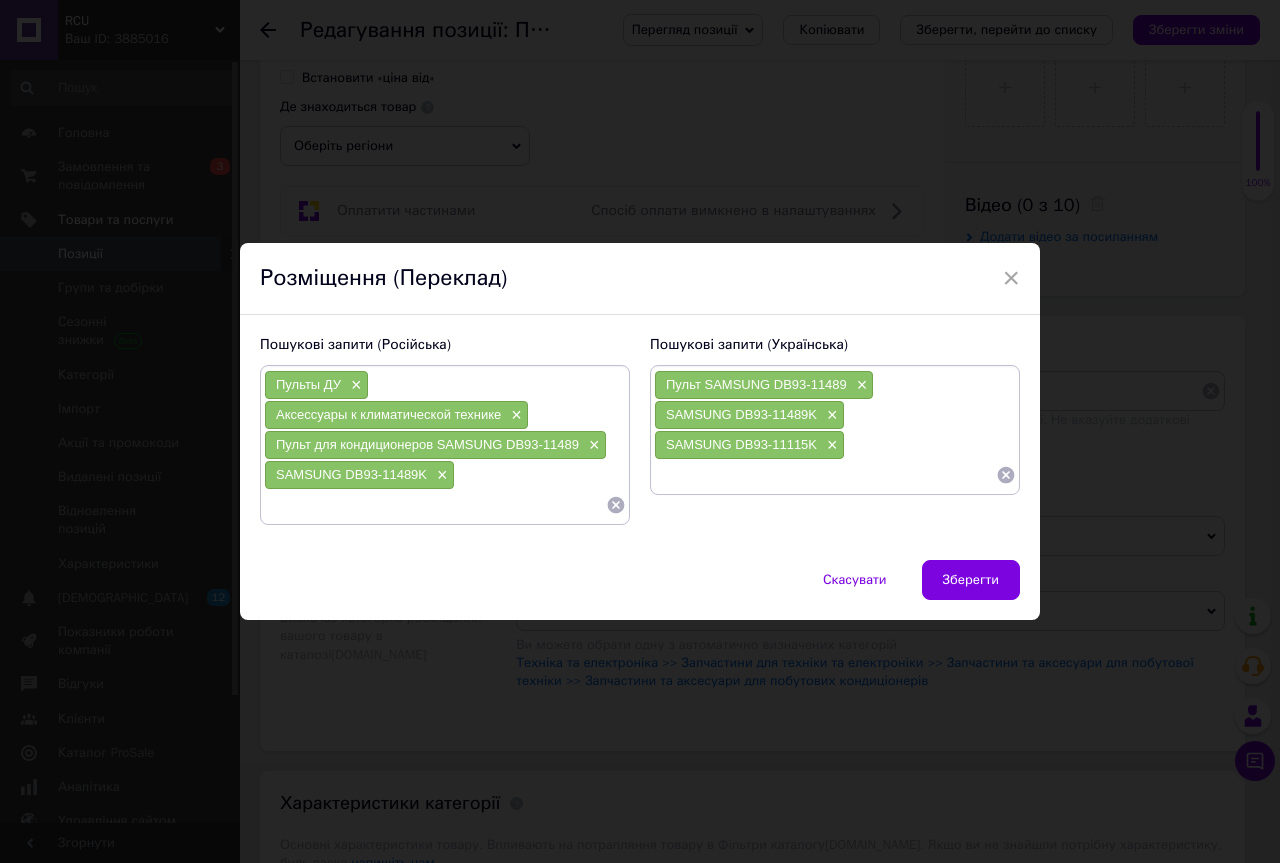 paste on "SAMSUNG DB93-11115K SAMSUNG DB93-11489K" 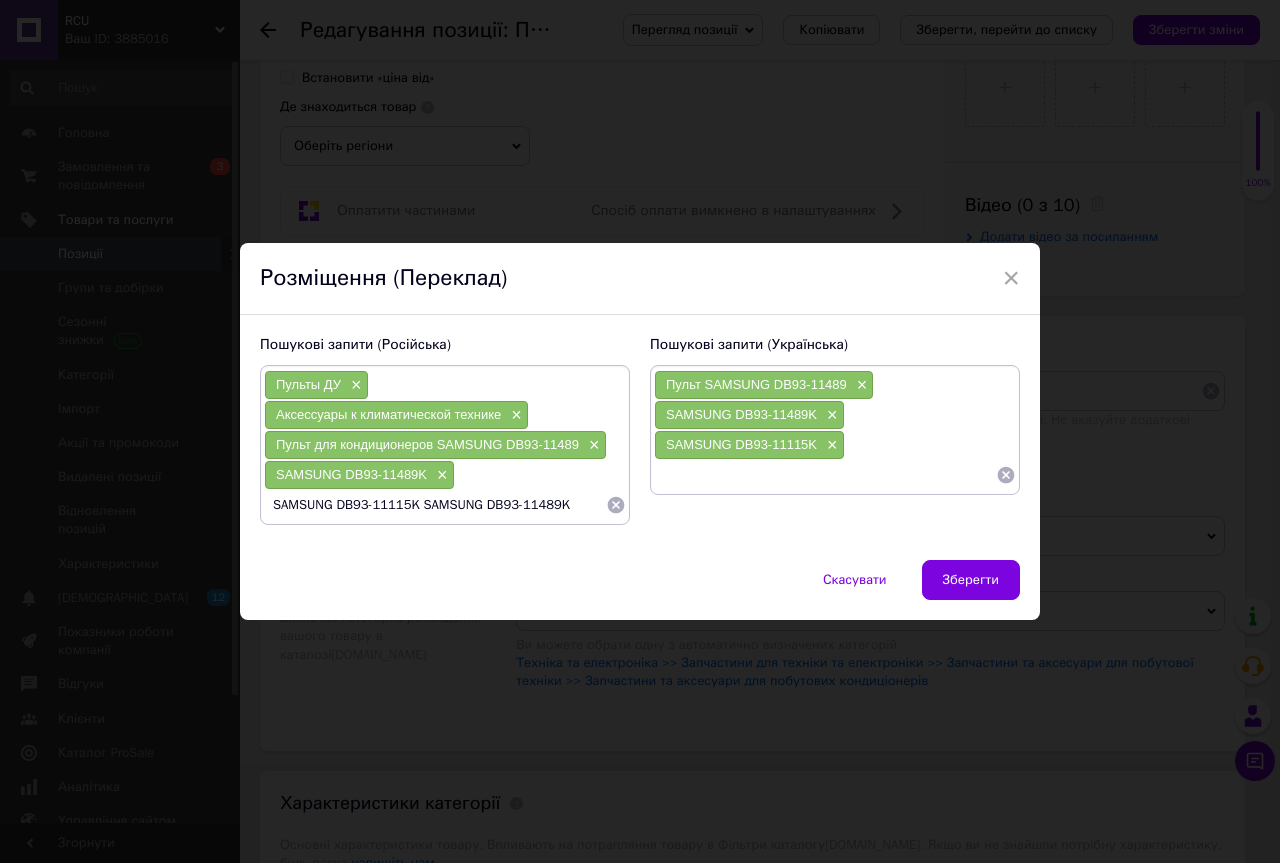 drag, startPoint x: 416, startPoint y: 503, endPoint x: 569, endPoint y: 504, distance: 153.00327 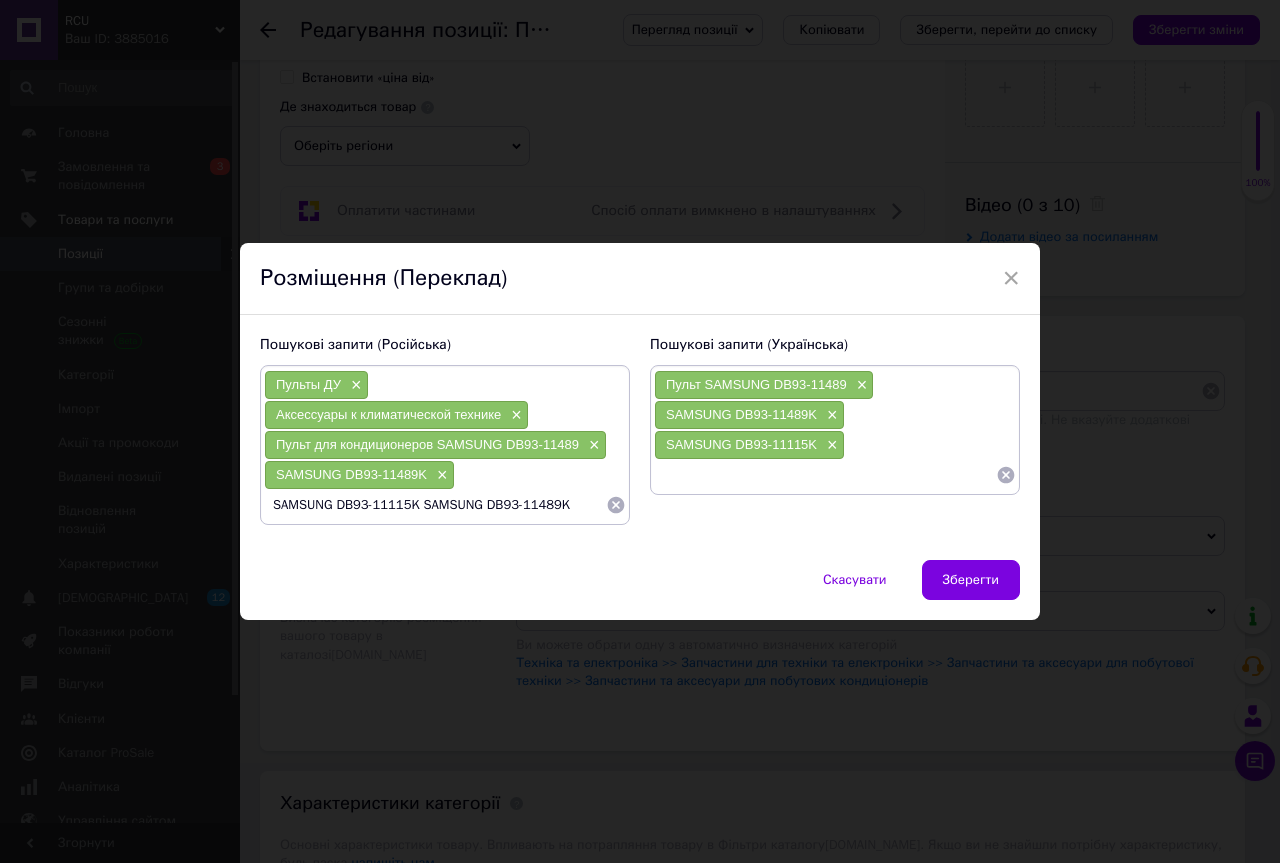 type on "SAMSUNG DB93-11115K" 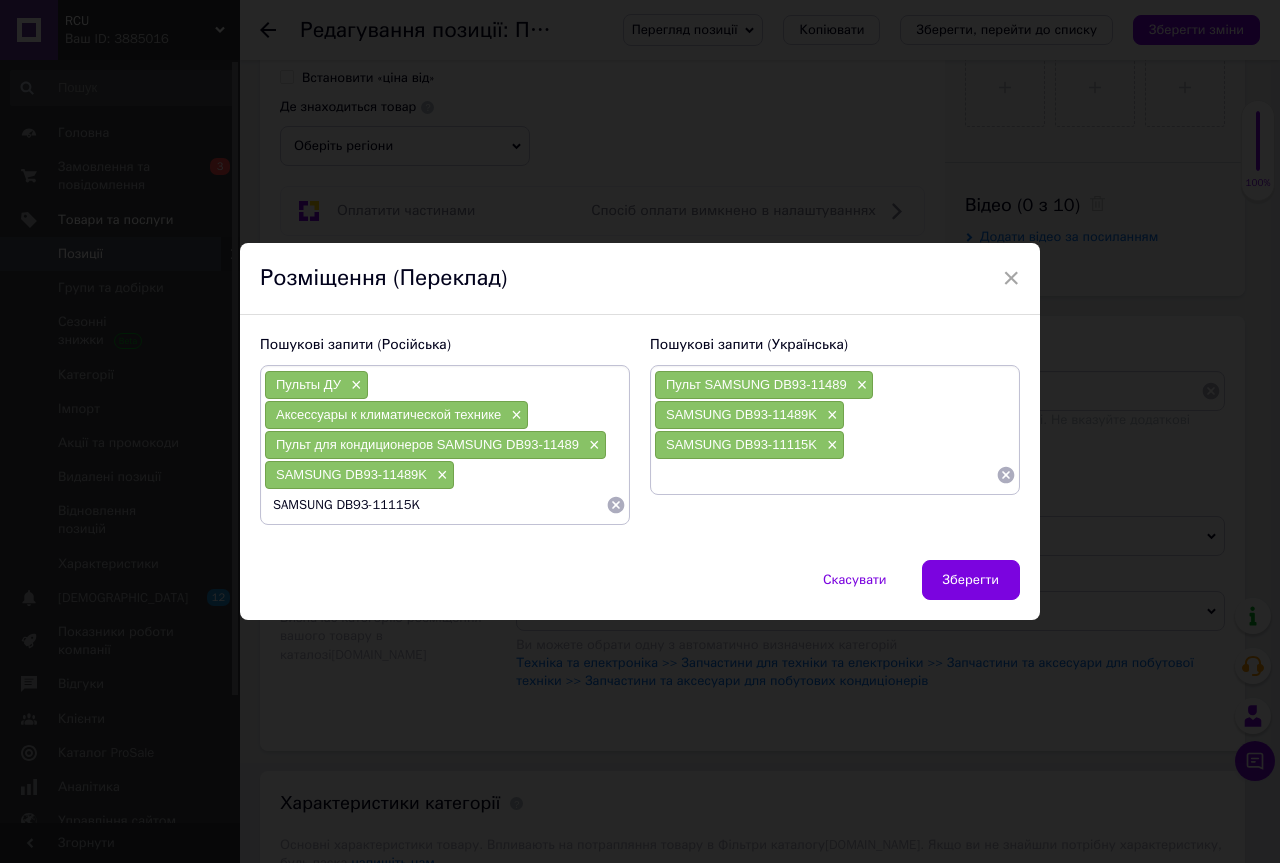 type 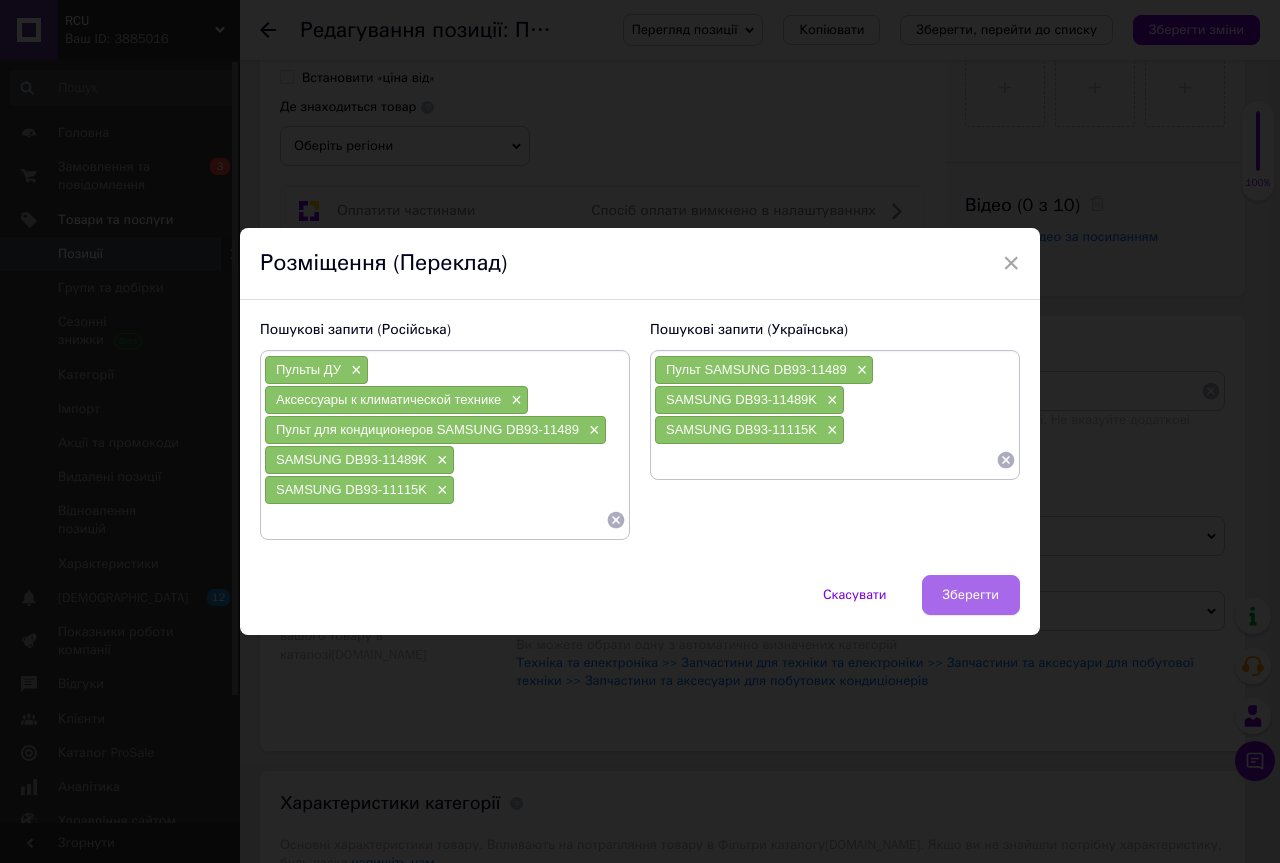 click on "Зберегти" at bounding box center (971, 595) 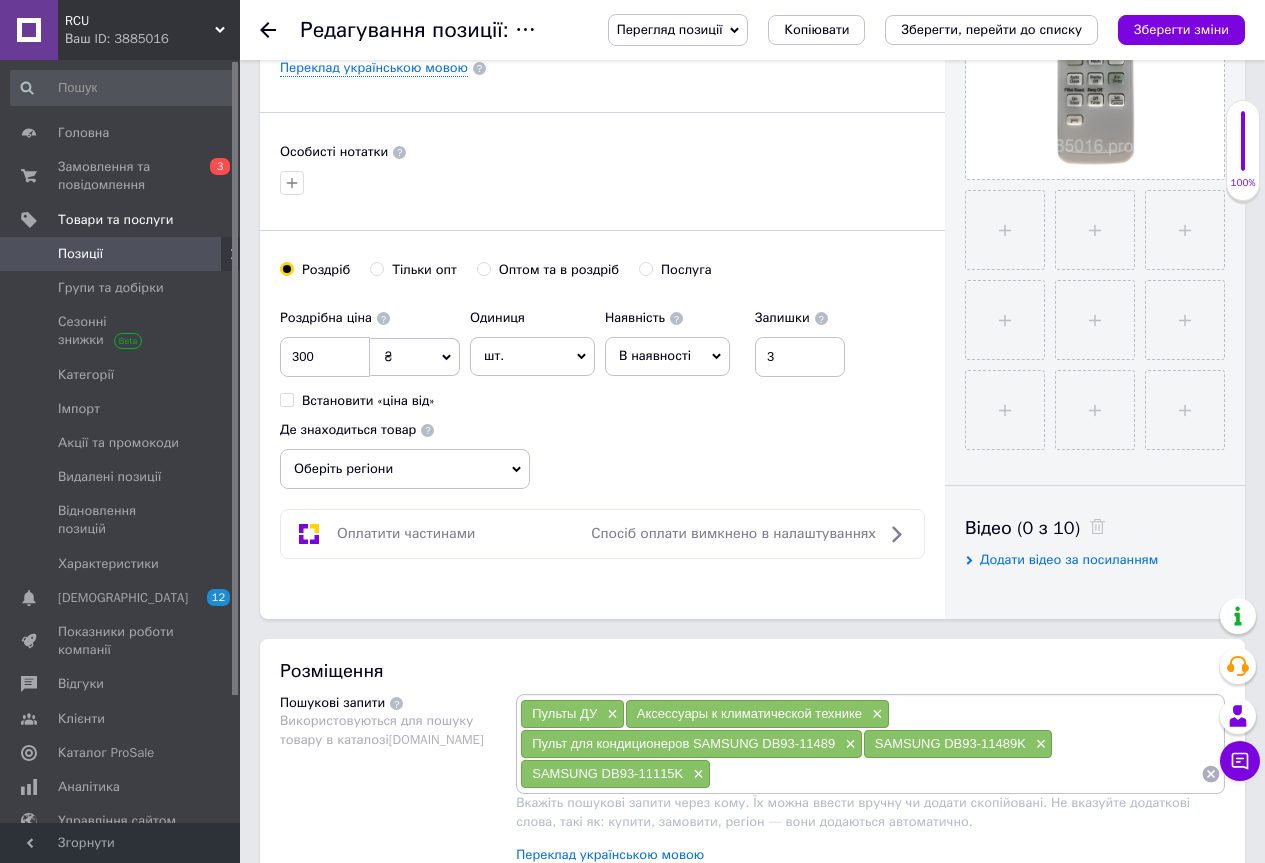 scroll, scrollTop: 400, scrollLeft: 0, axis: vertical 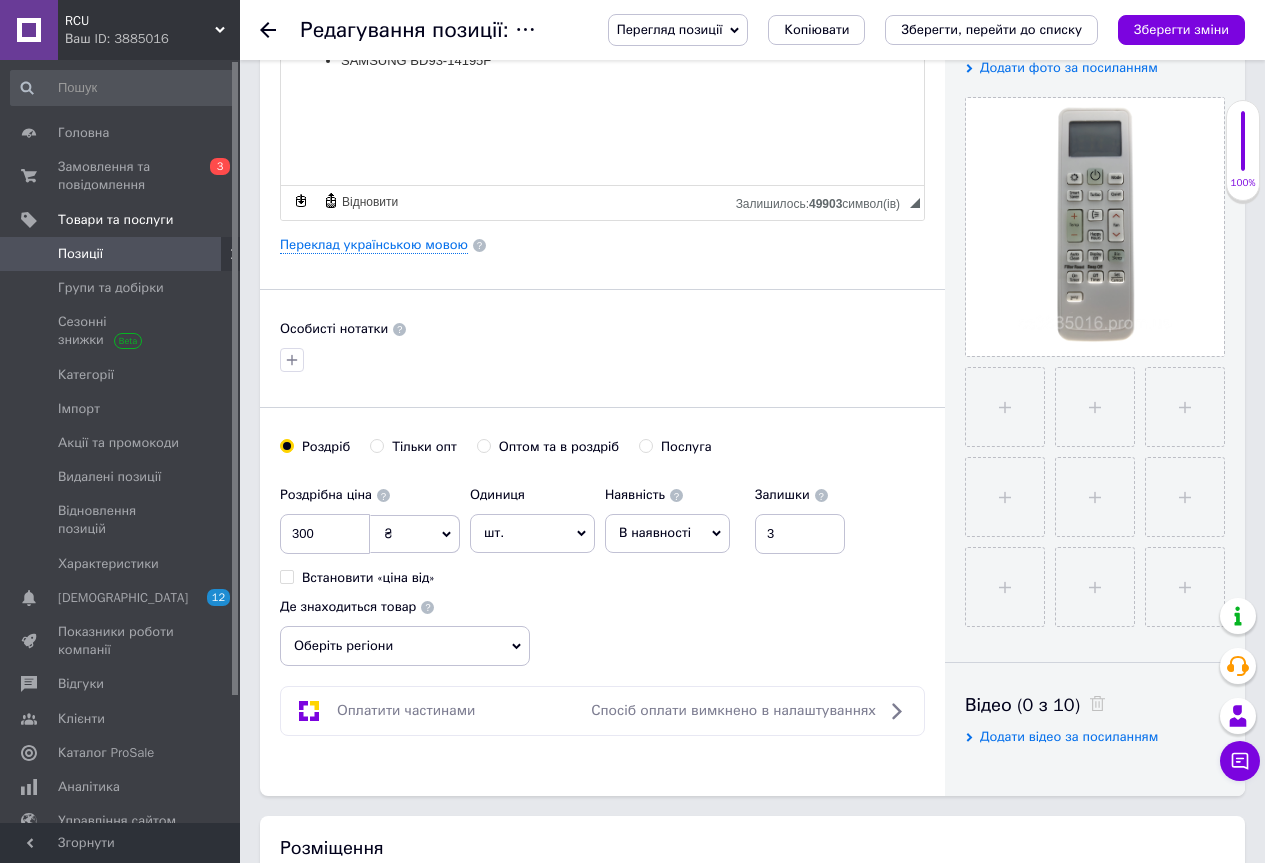 click on "Оберіть регіони" at bounding box center (405, 646) 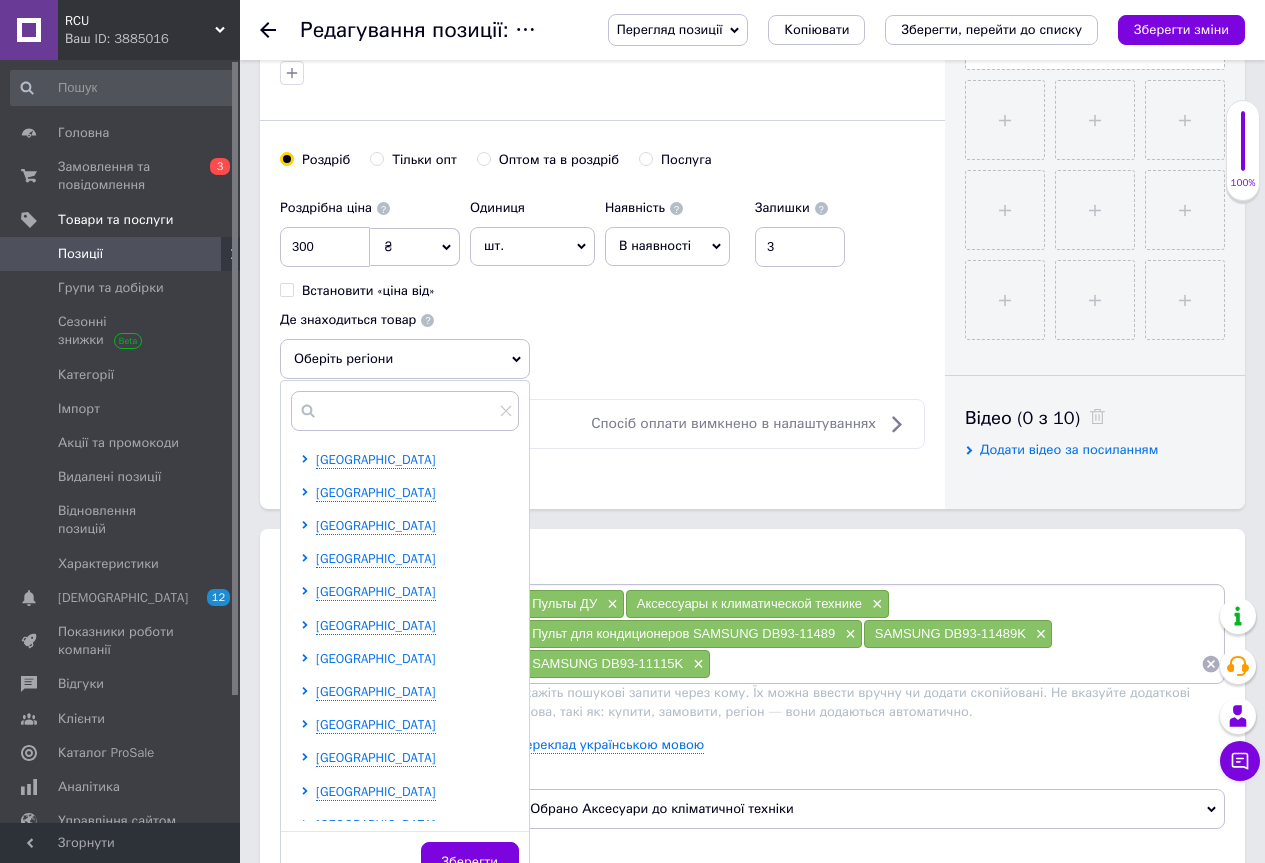 scroll, scrollTop: 700, scrollLeft: 0, axis: vertical 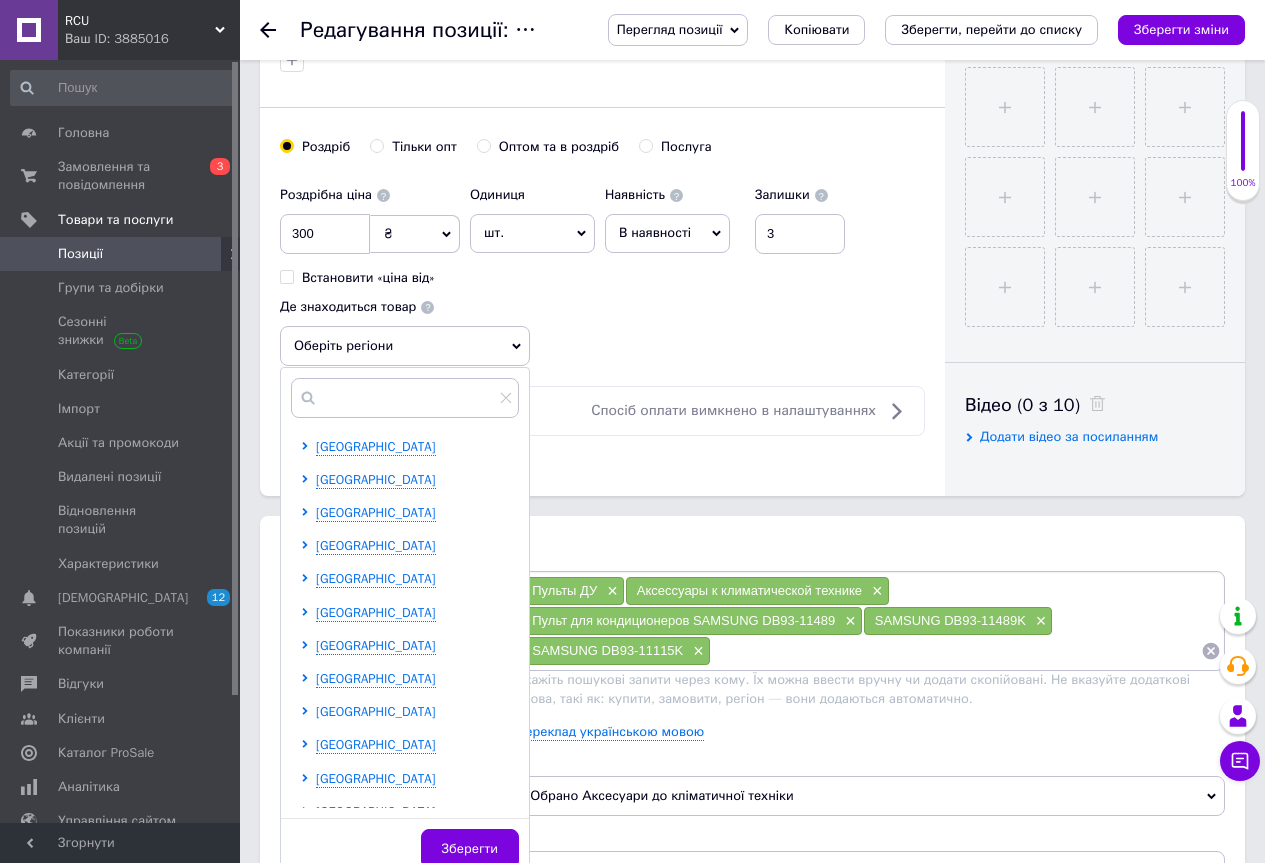 click on "[GEOGRAPHIC_DATA]" at bounding box center (376, 711) 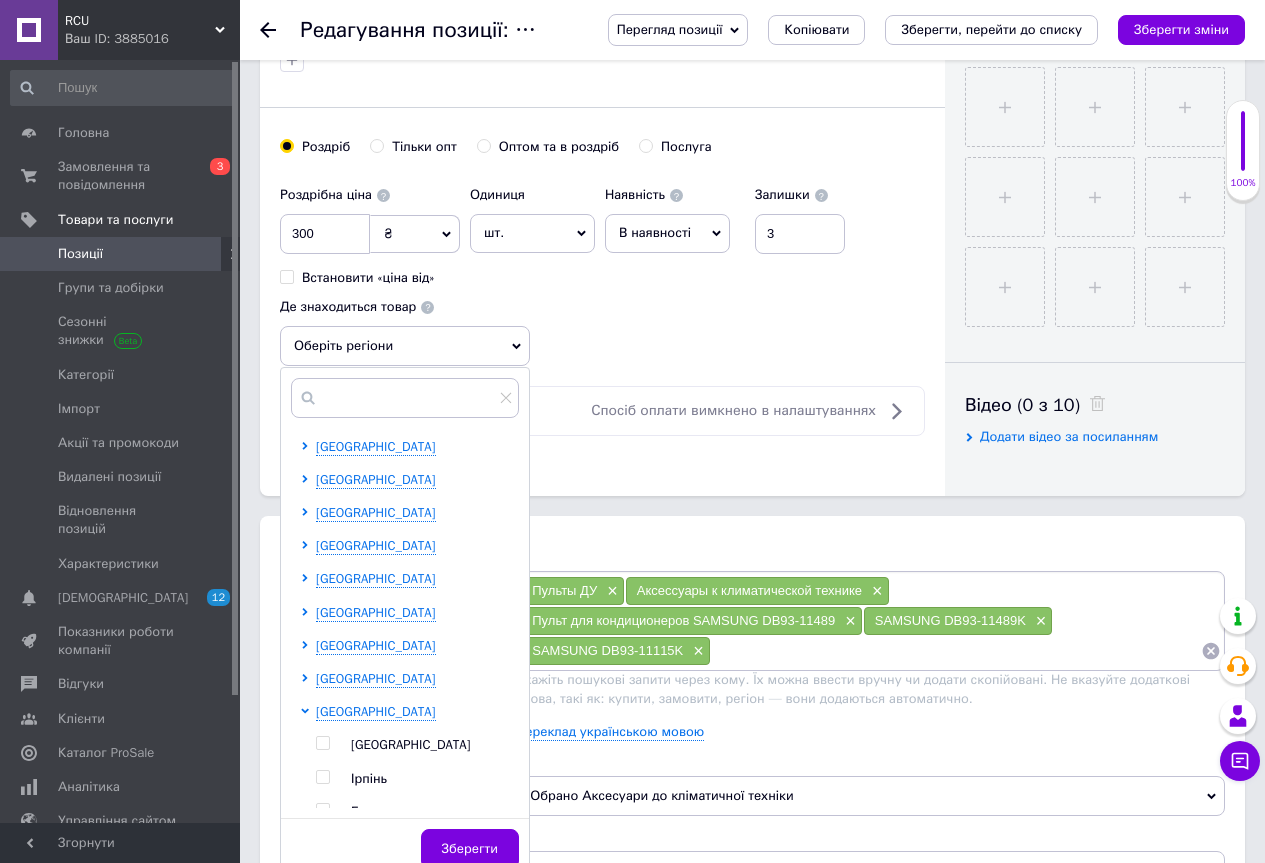 click at bounding box center (322, 743) 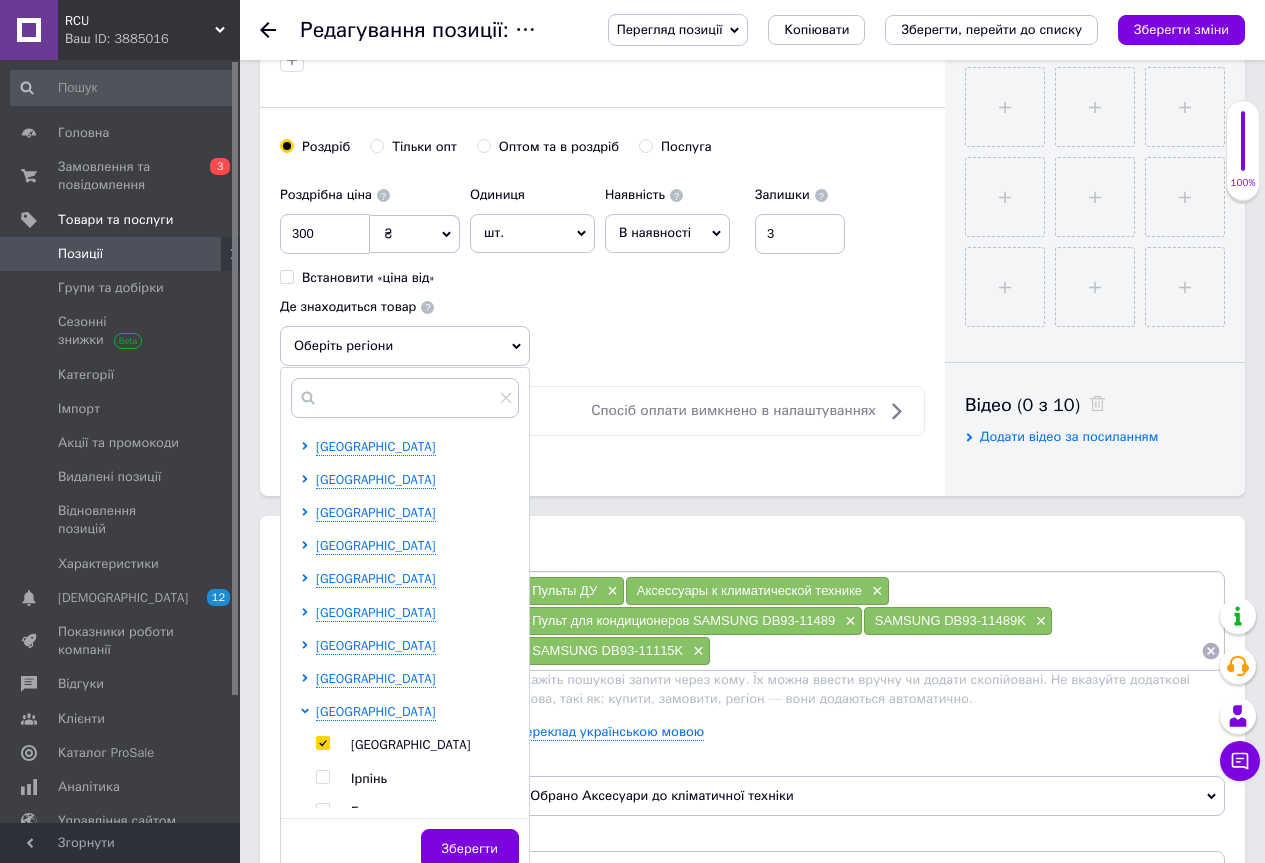 checkbox on "true" 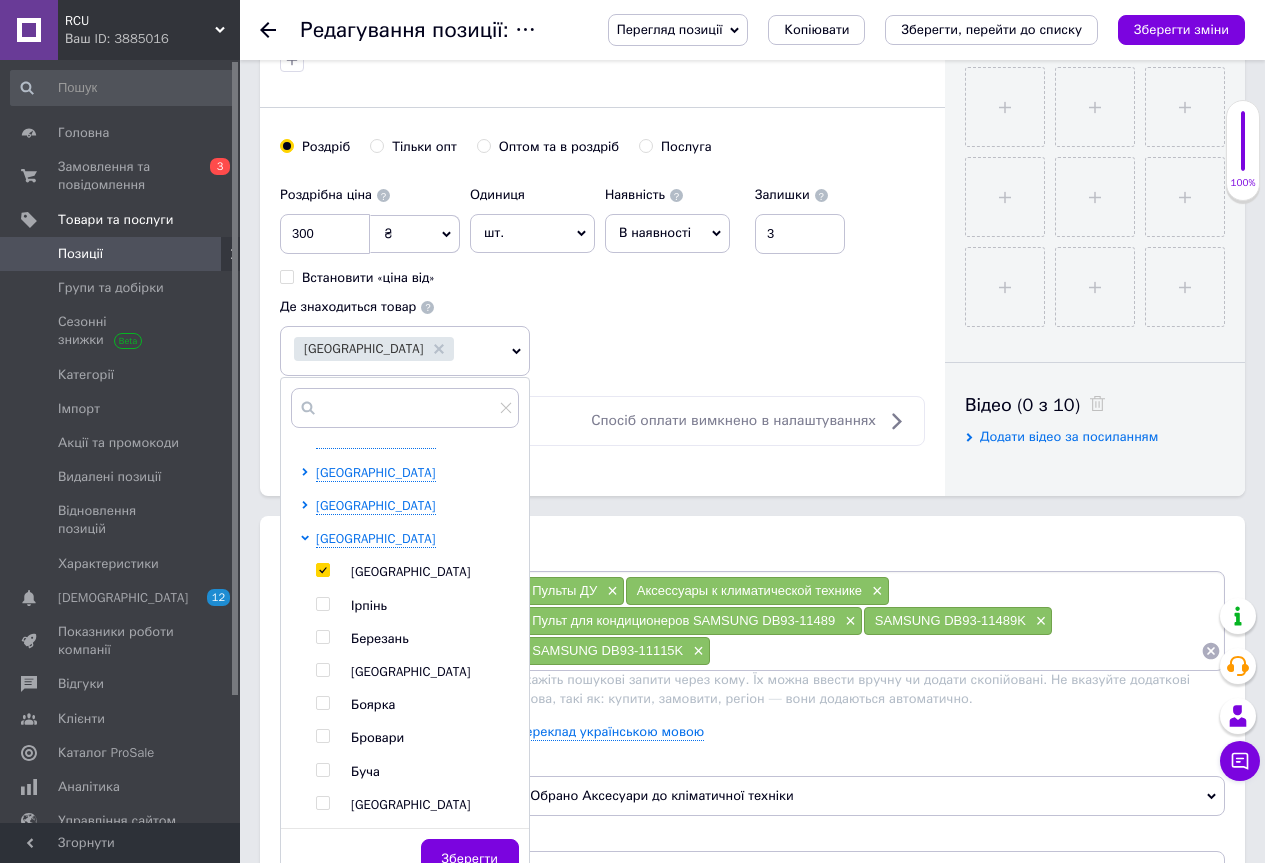 scroll, scrollTop: 200, scrollLeft: 0, axis: vertical 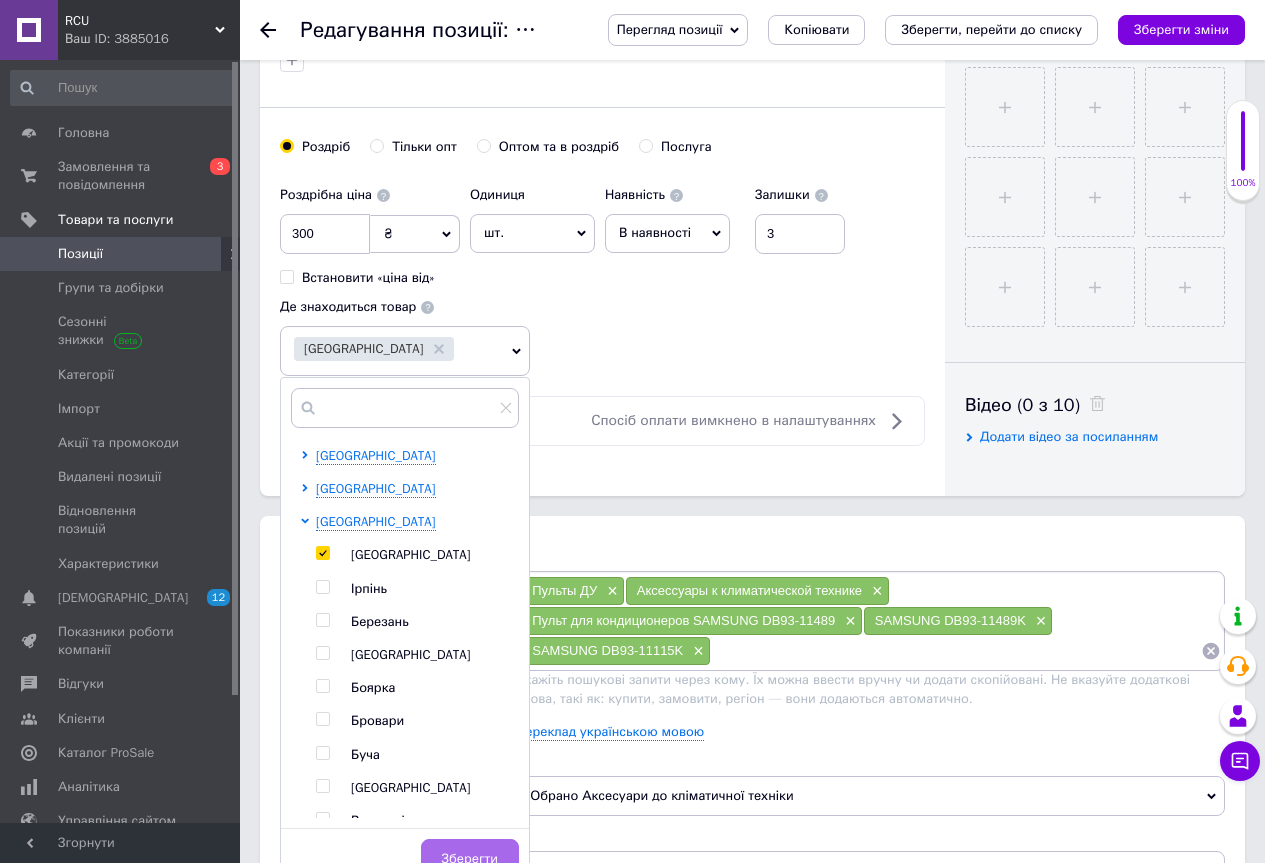 click on "Зберегти" at bounding box center [470, 859] 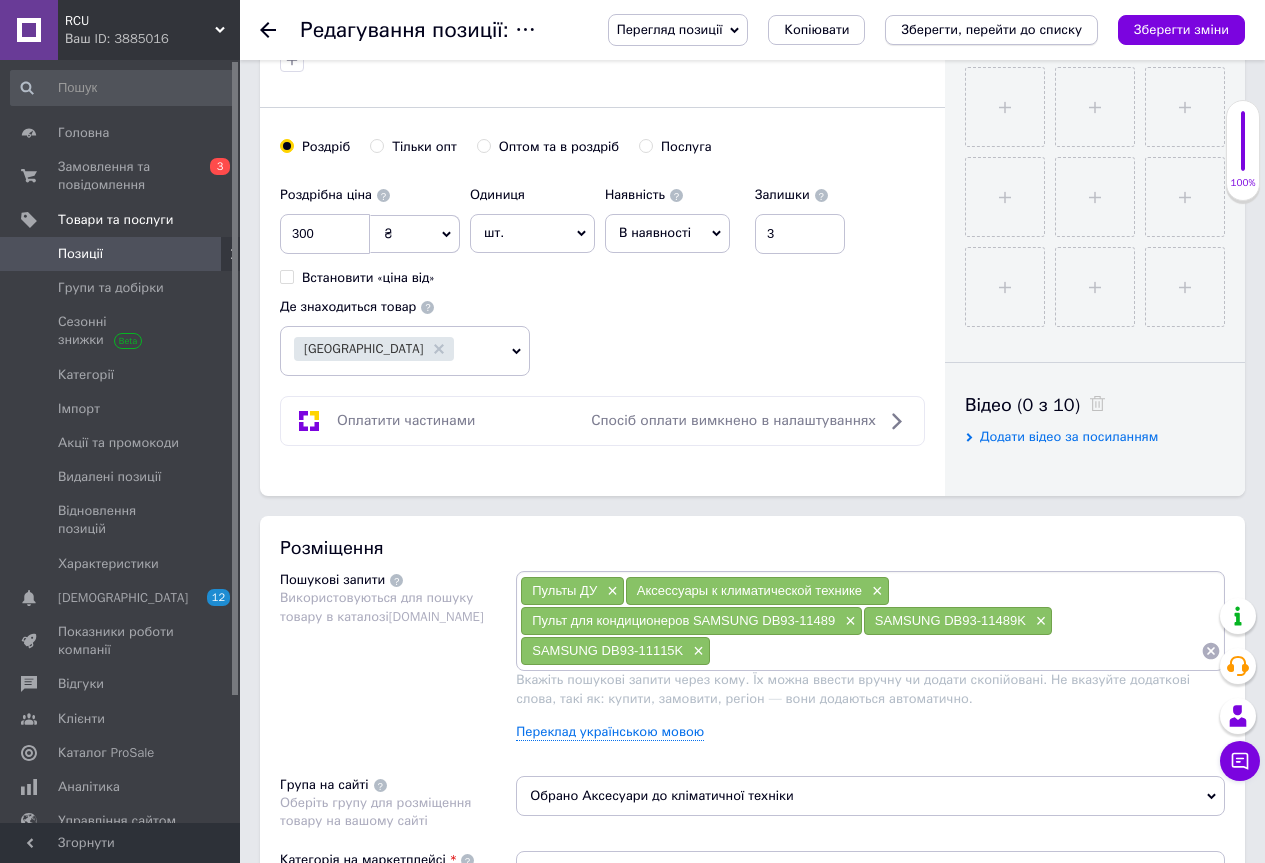 click on "Зберегти, перейти до списку" at bounding box center [991, 29] 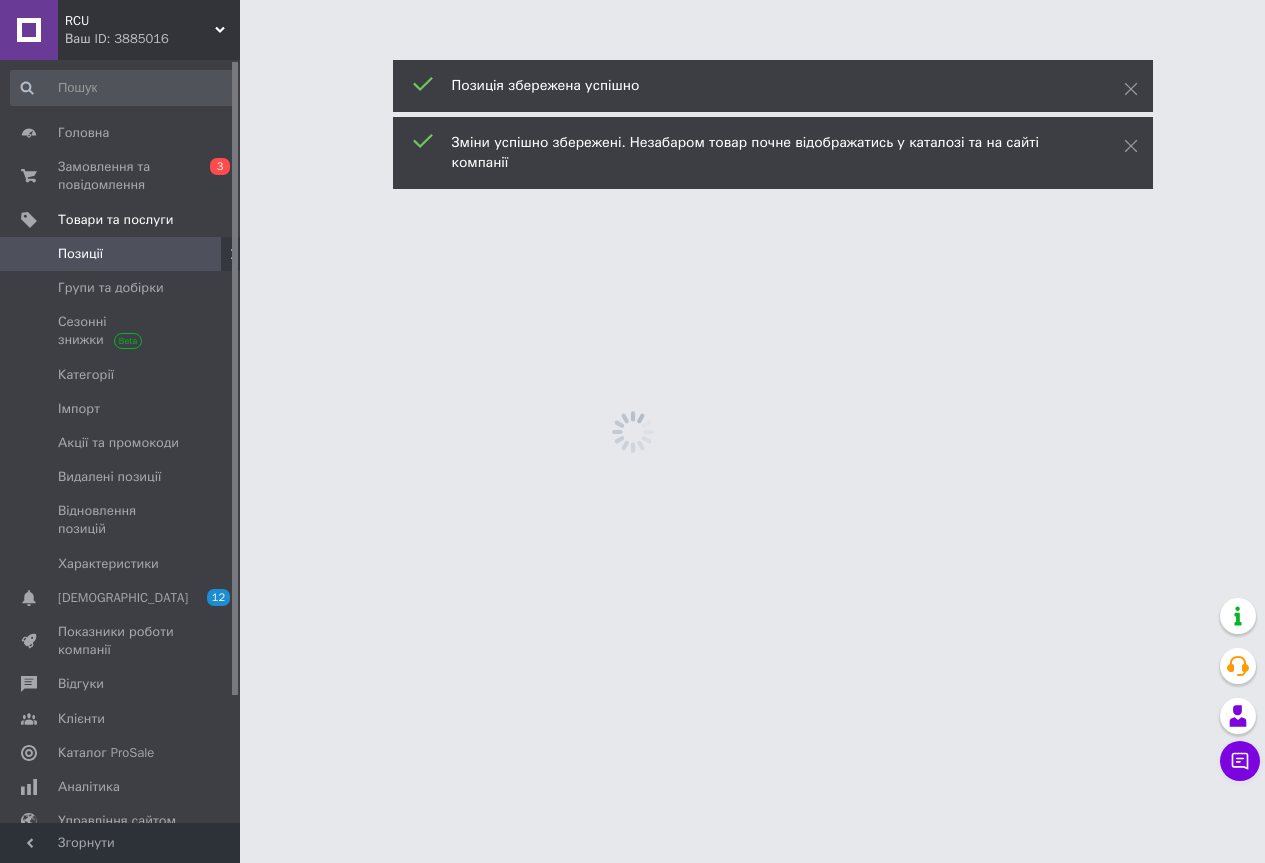 scroll, scrollTop: 0, scrollLeft: 0, axis: both 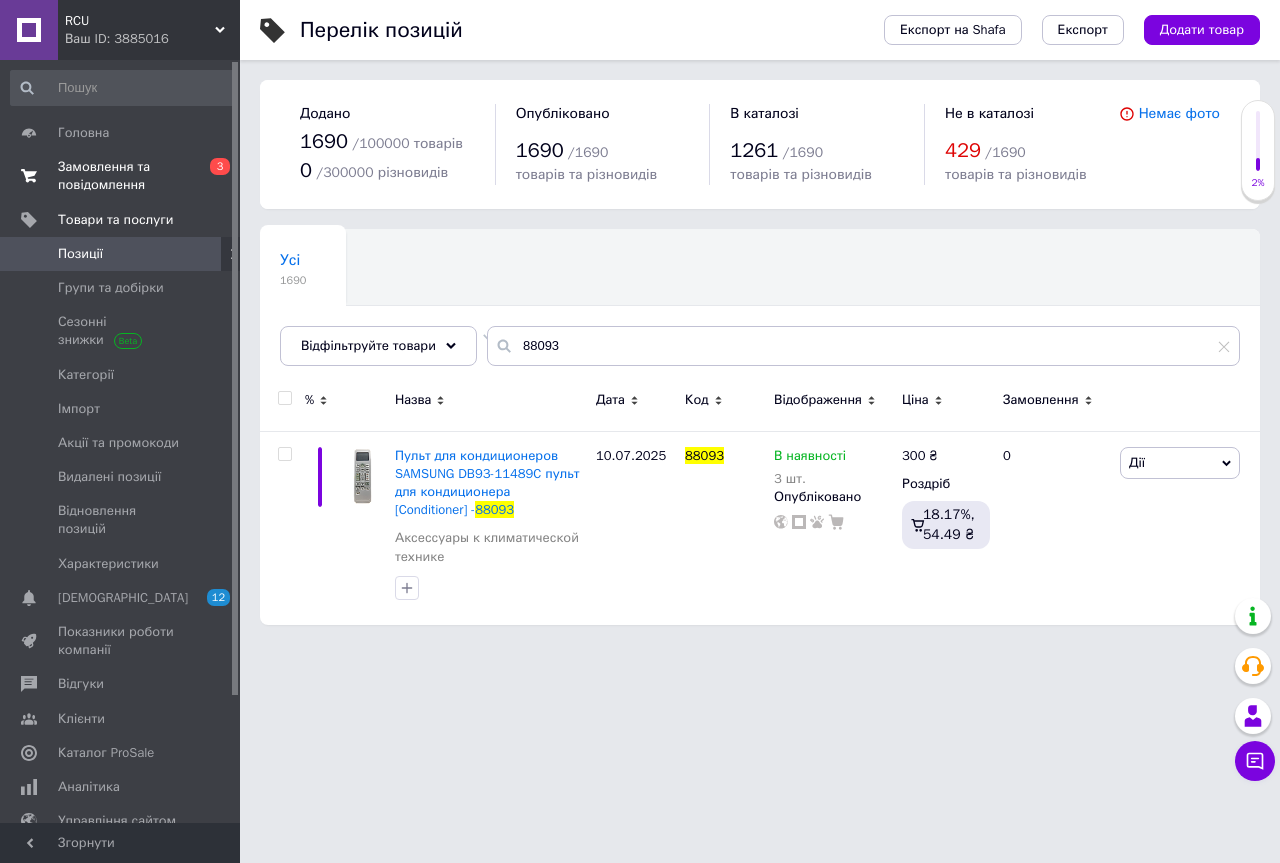 click on "Замовлення та повідомлення" at bounding box center [121, 176] 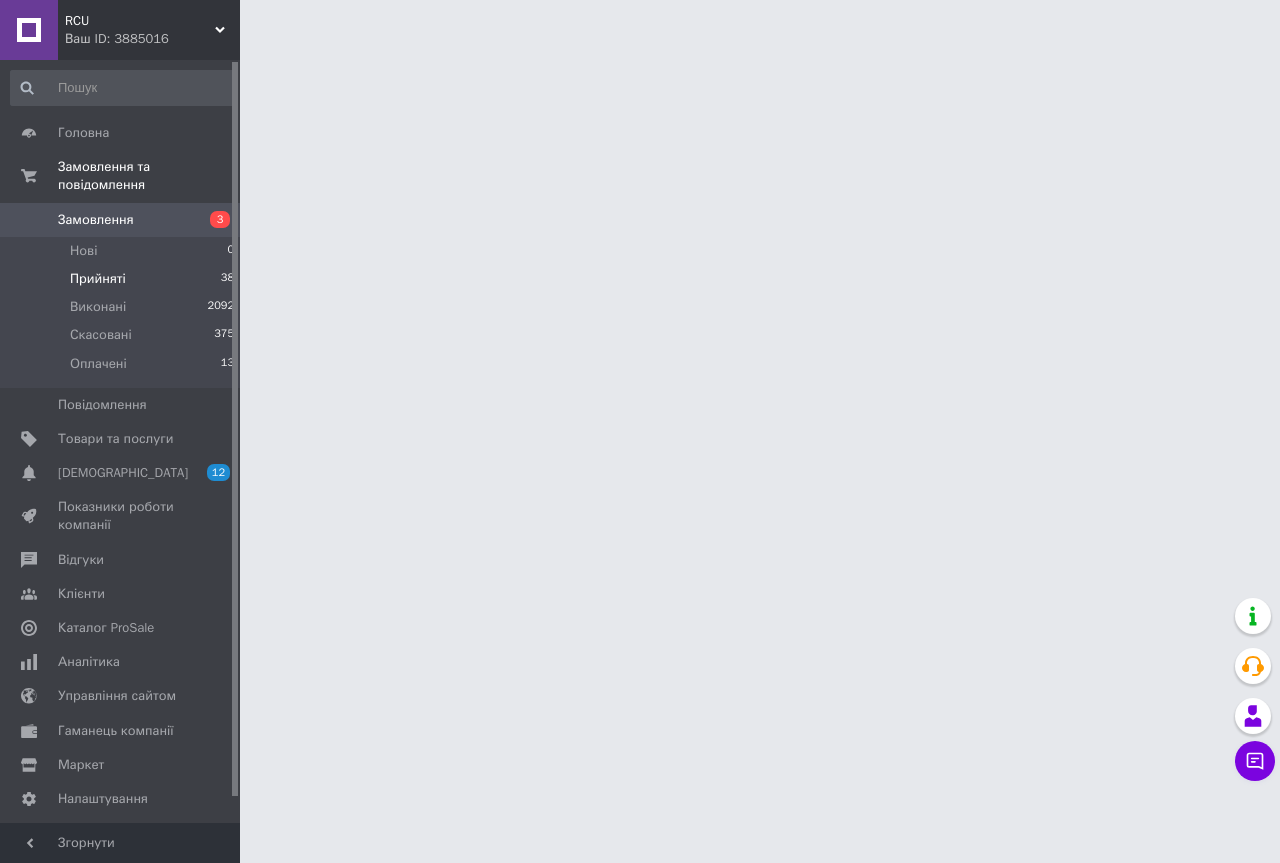 click on "Прийняті 38" at bounding box center [123, 279] 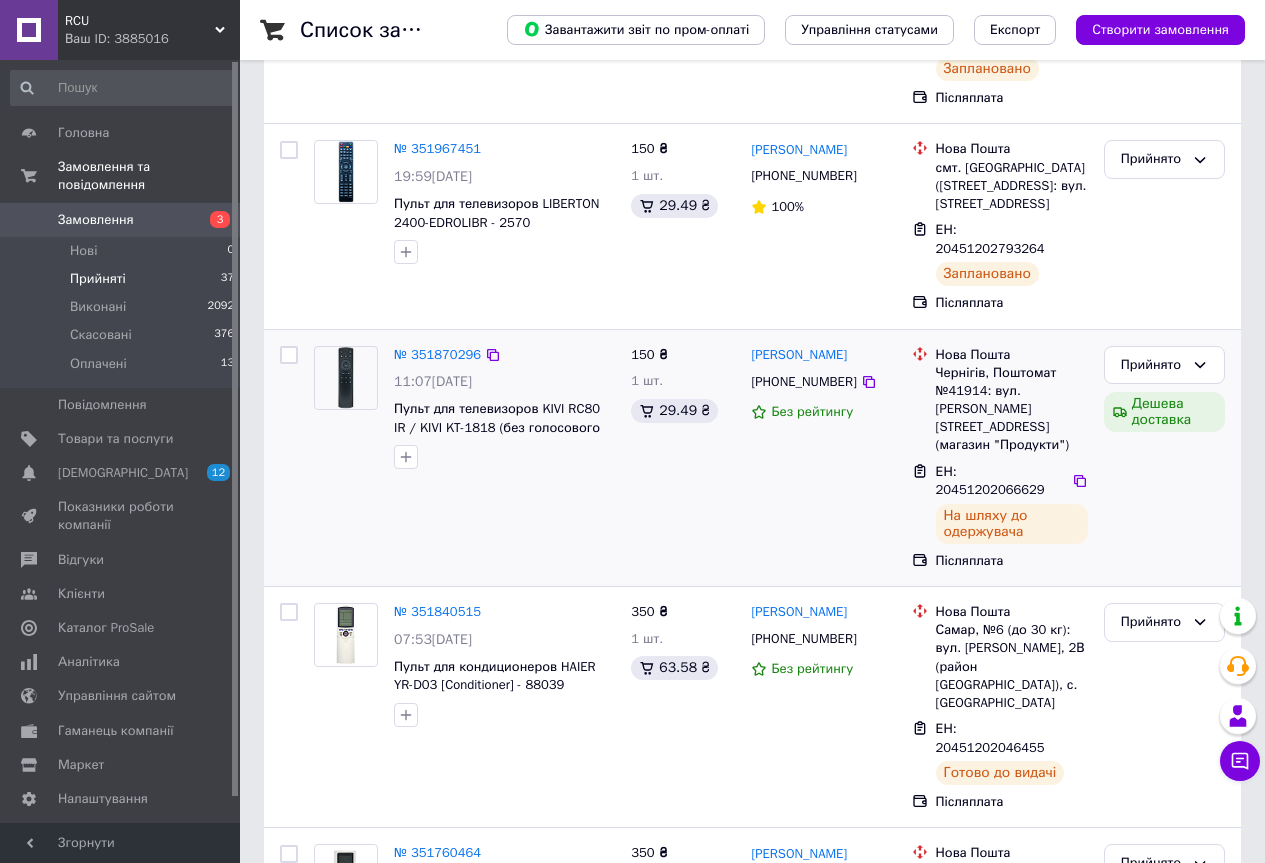 scroll, scrollTop: 400, scrollLeft: 0, axis: vertical 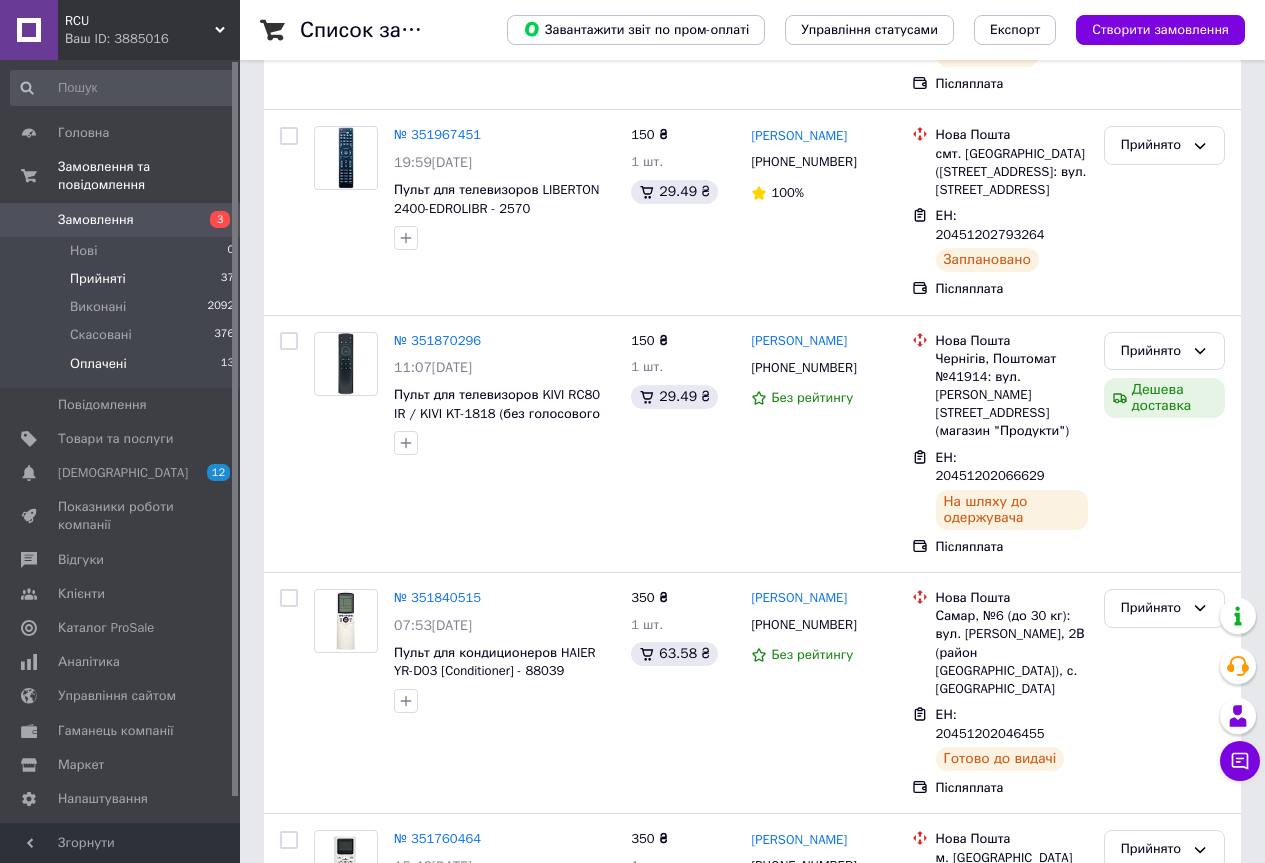 click on "Оплачені" at bounding box center (98, 364) 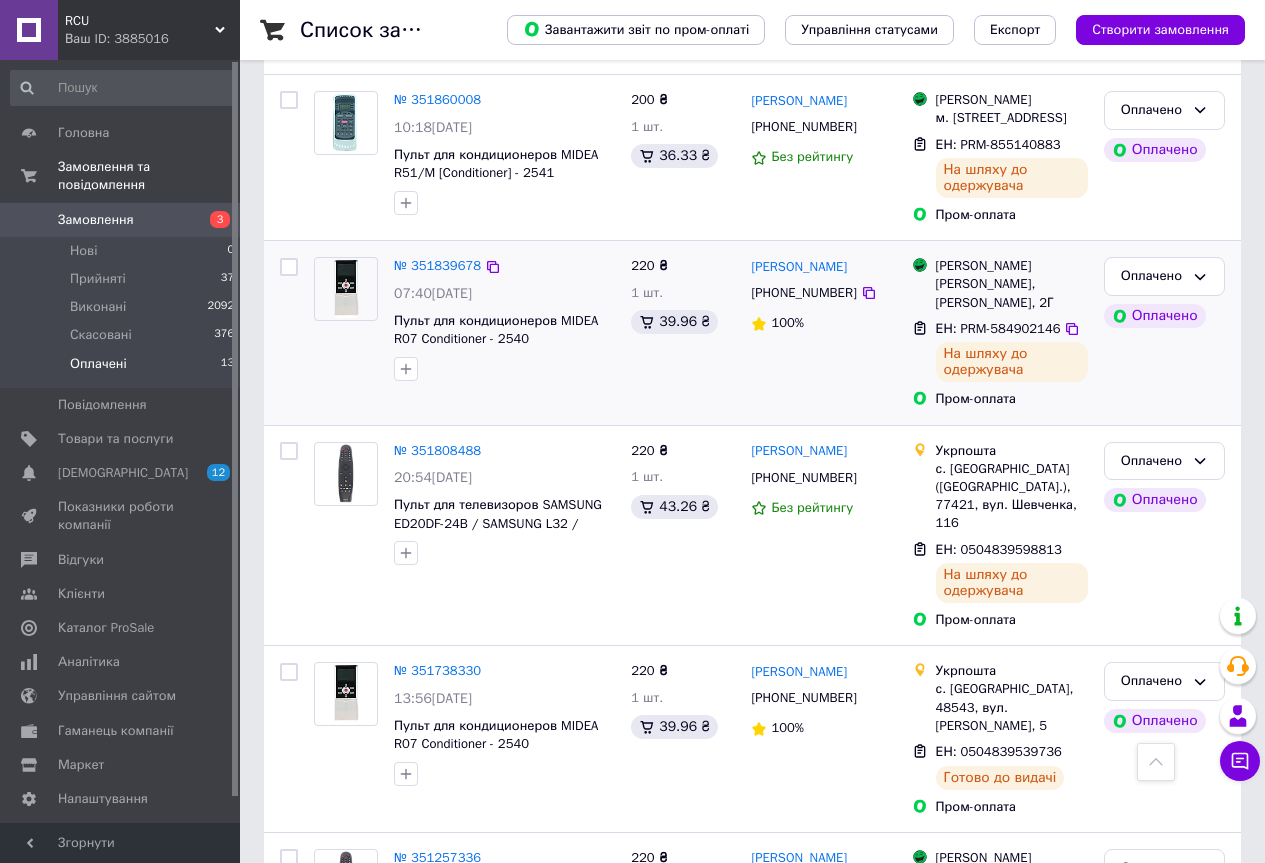scroll, scrollTop: 1300, scrollLeft: 0, axis: vertical 